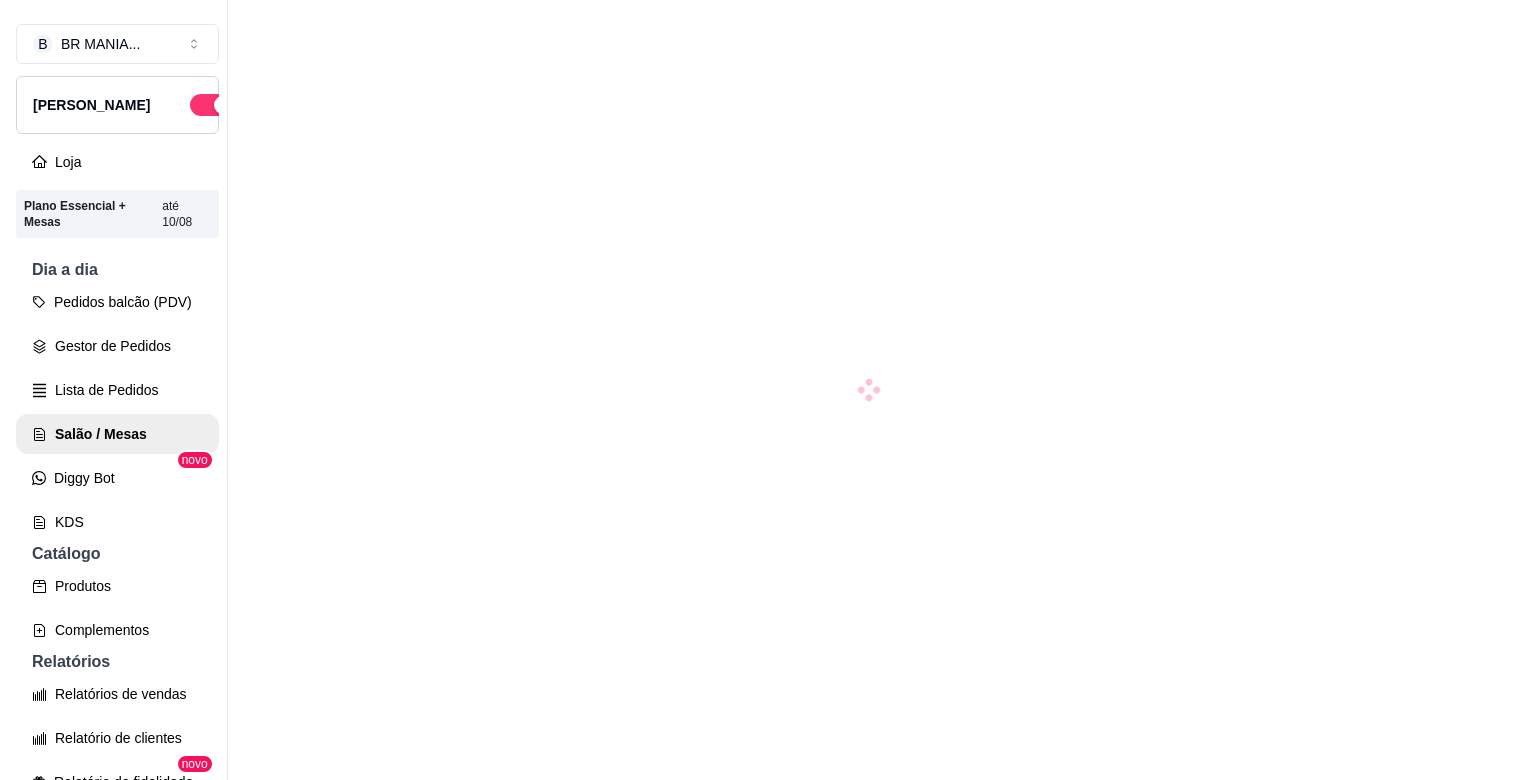 scroll, scrollTop: 0, scrollLeft: 0, axis: both 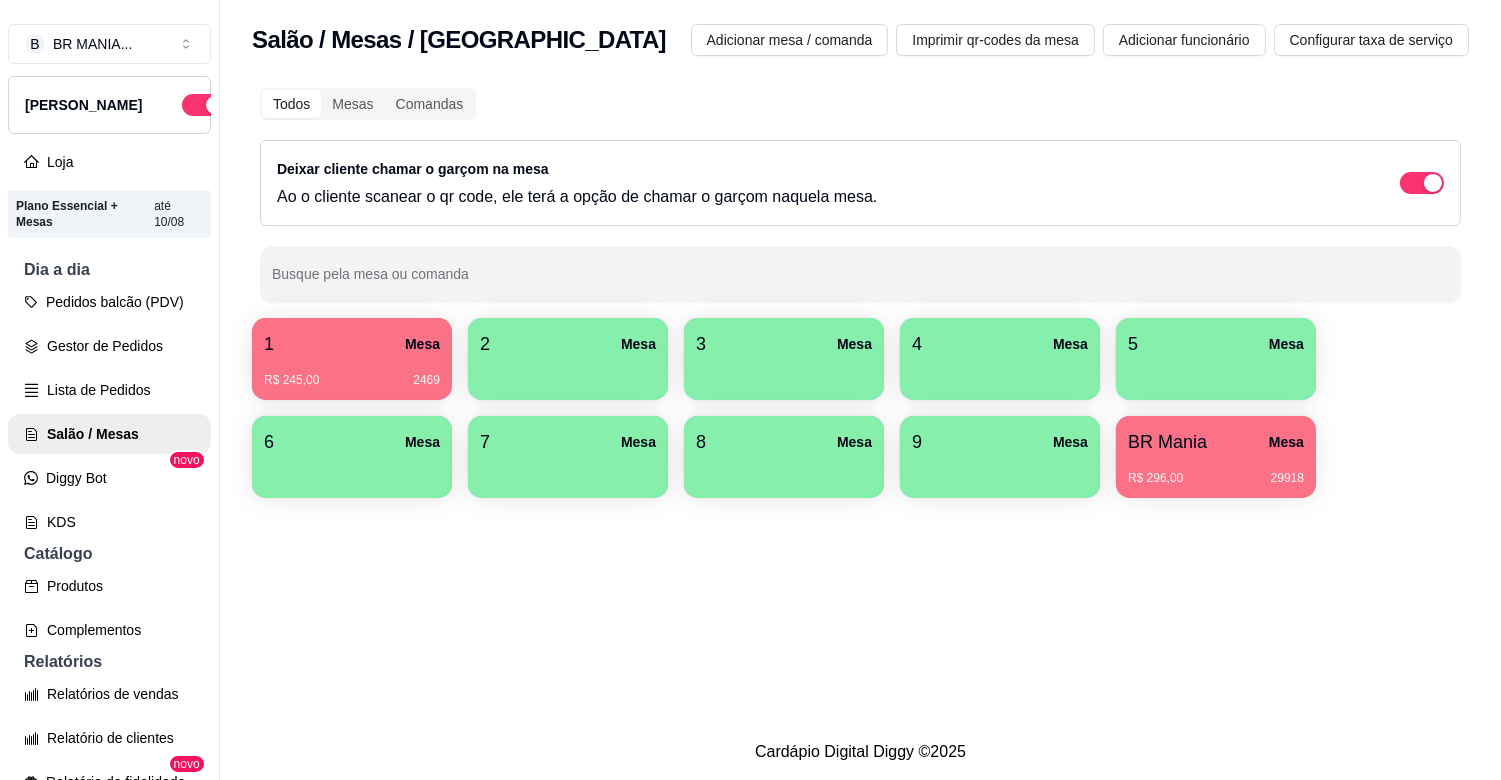 click on "R$ 245,00 2469" at bounding box center [352, 380] 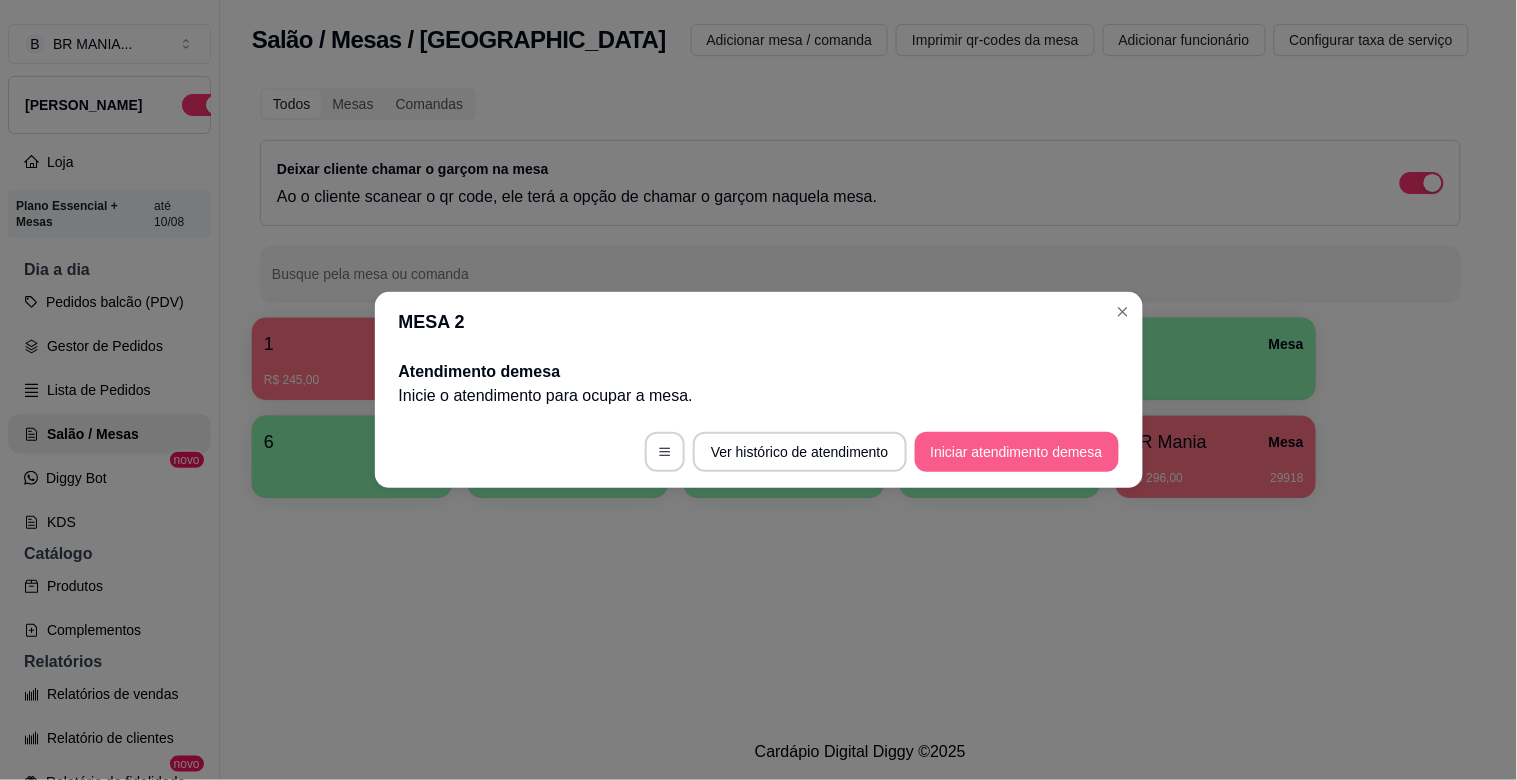 click on "Iniciar atendimento de  mesa" at bounding box center (1017, 452) 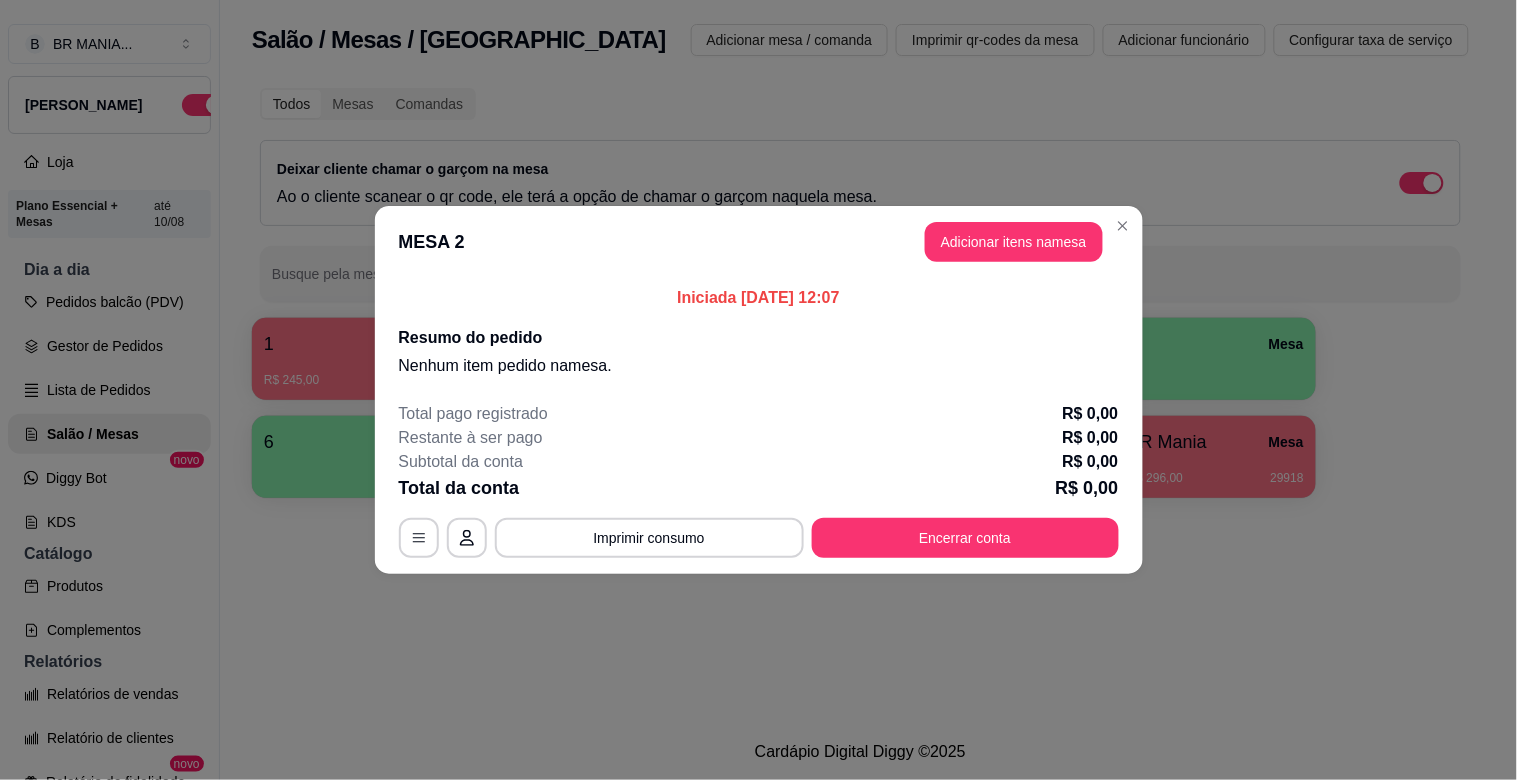 click on "Adicionar itens na  mesa" at bounding box center (1014, 242) 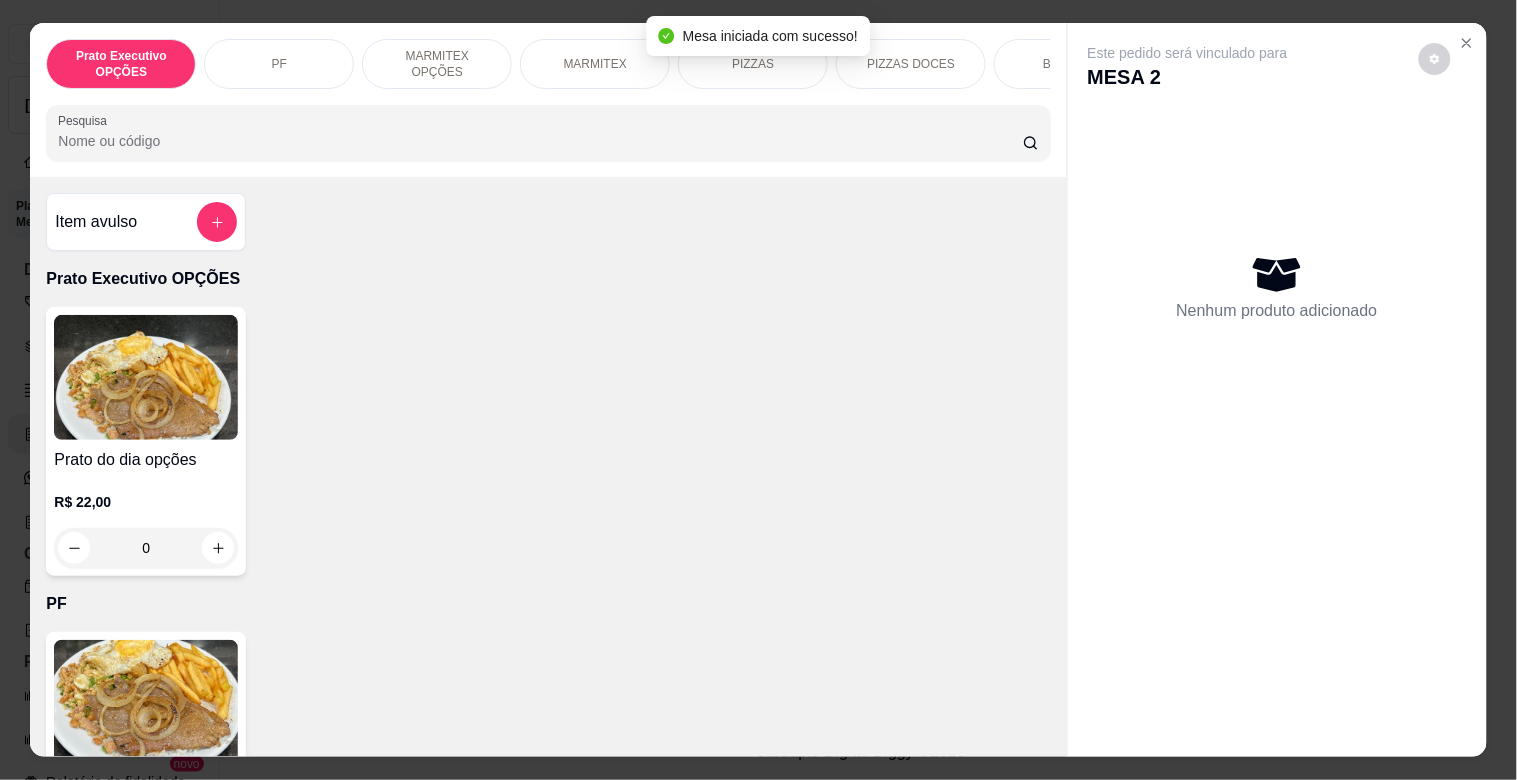 click at bounding box center (146, 702) 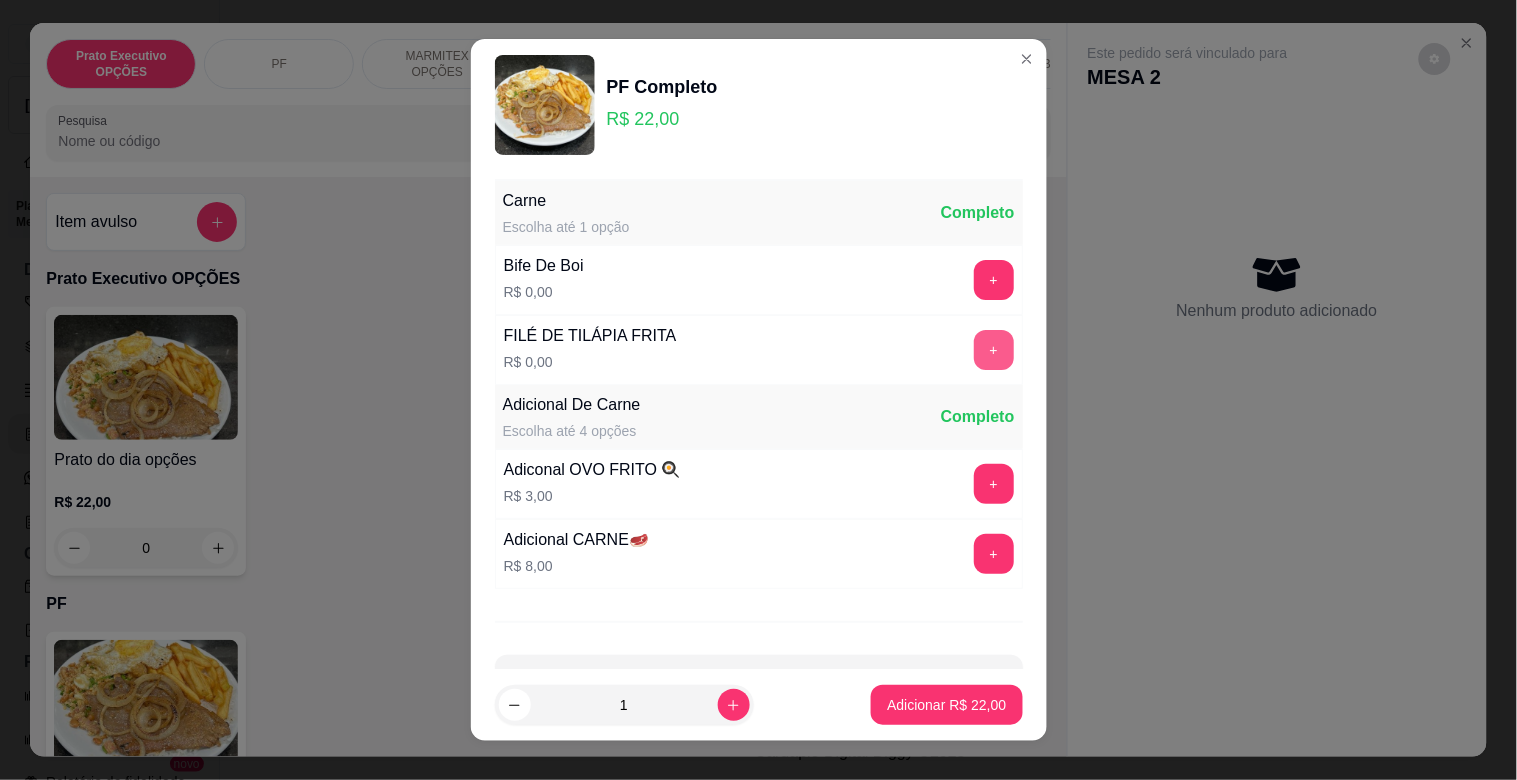 click on "+" at bounding box center [994, 350] 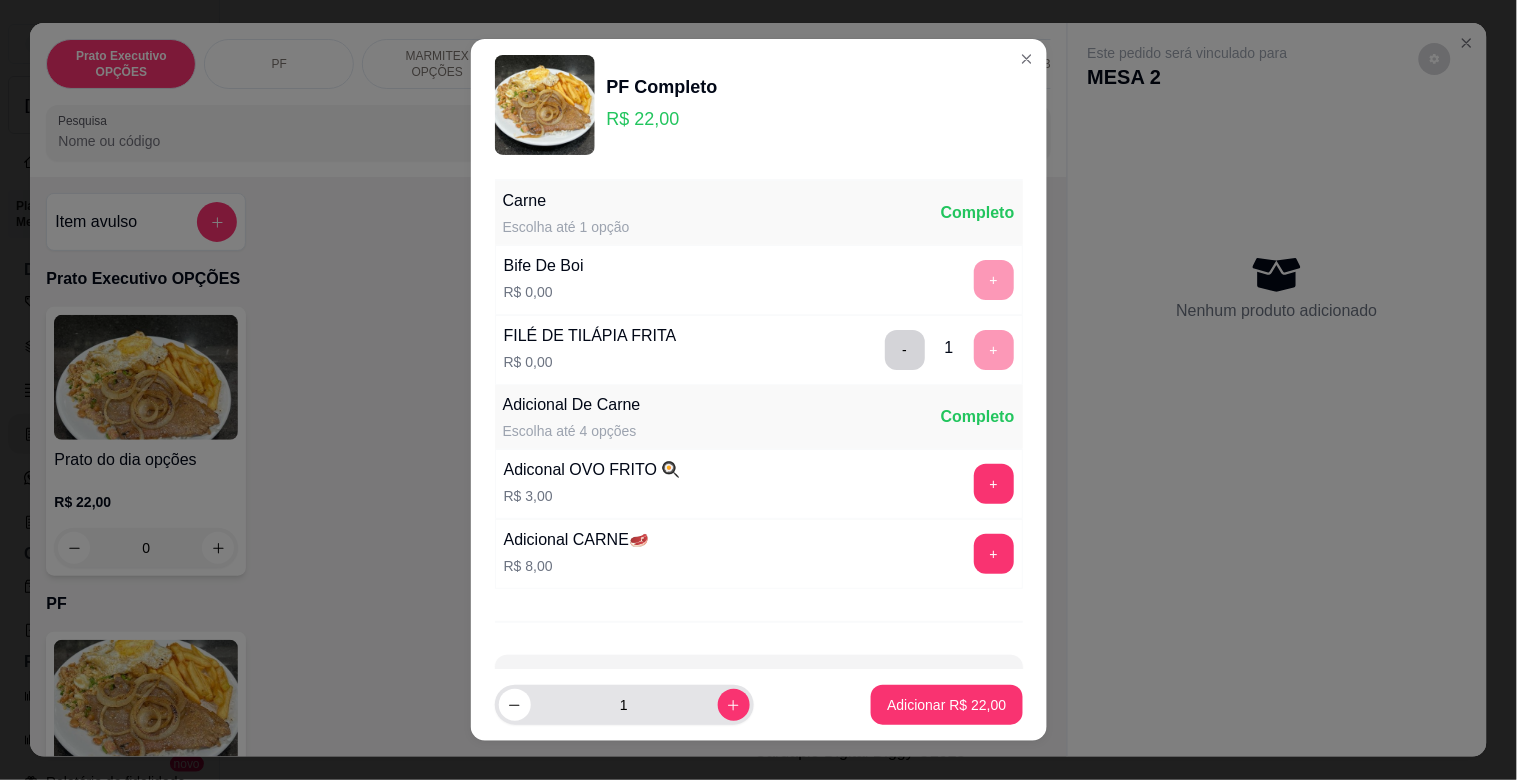click on "1 Adicionar   R$ 22,00" at bounding box center [759, 705] 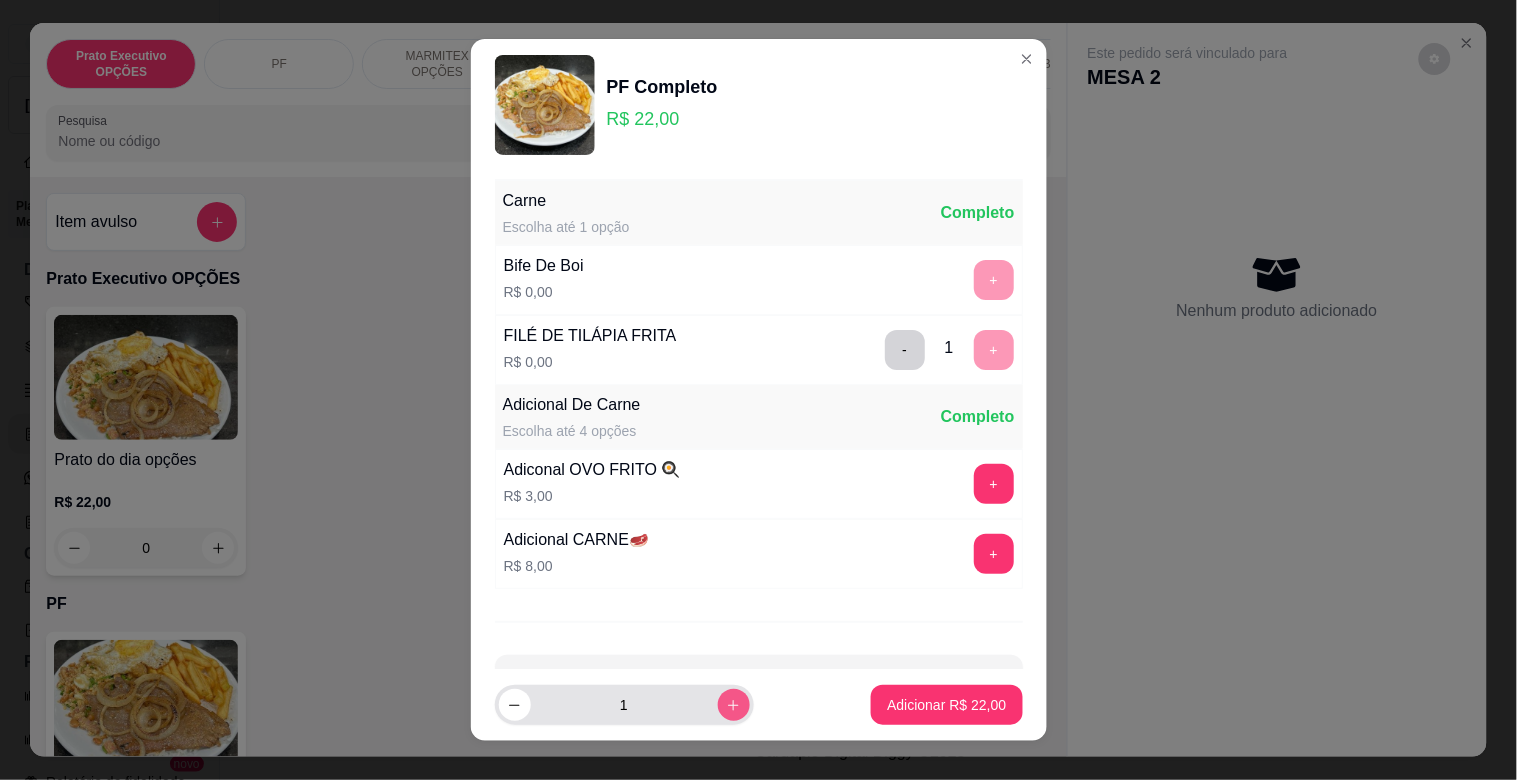click at bounding box center [734, 705] 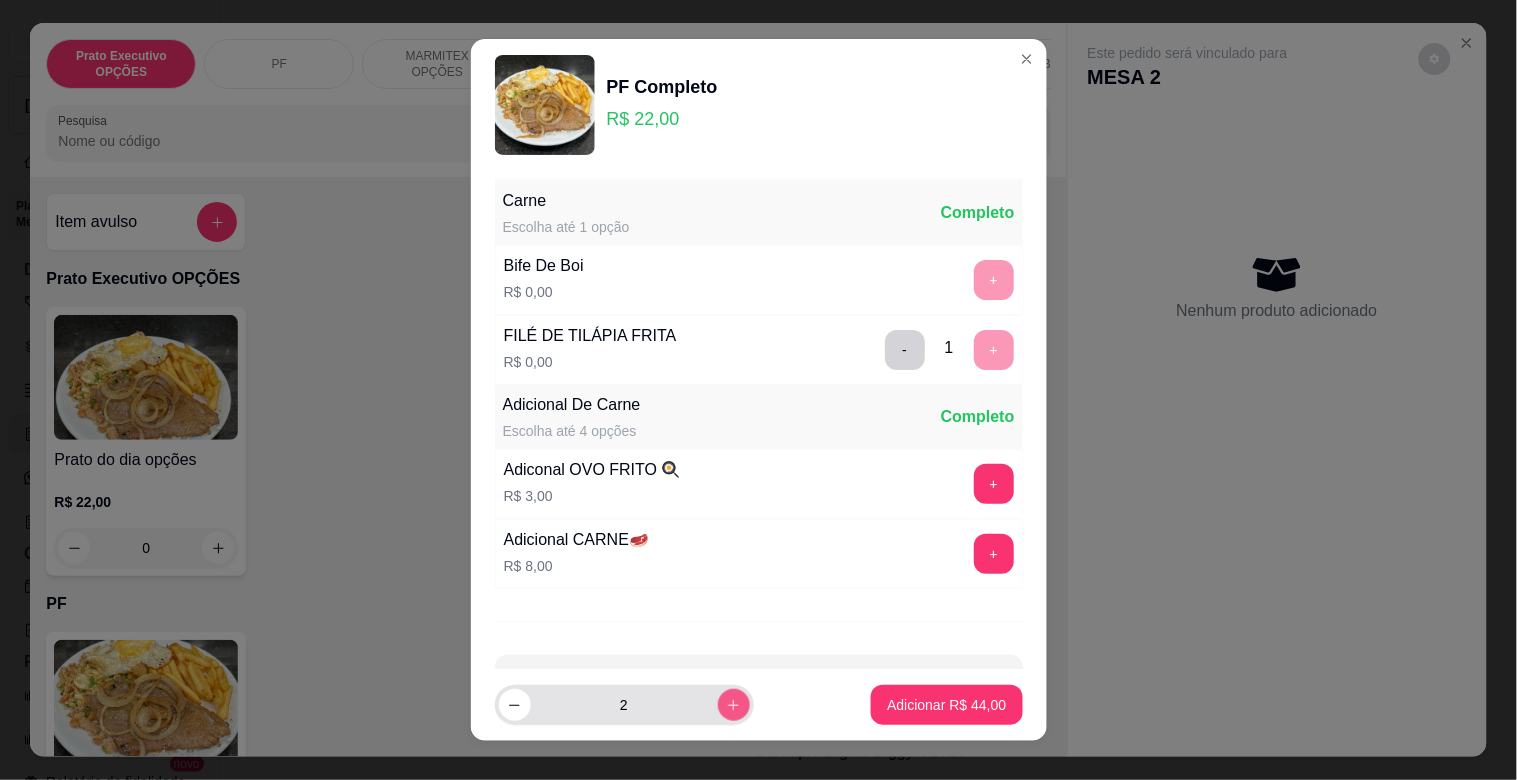 click at bounding box center [734, 705] 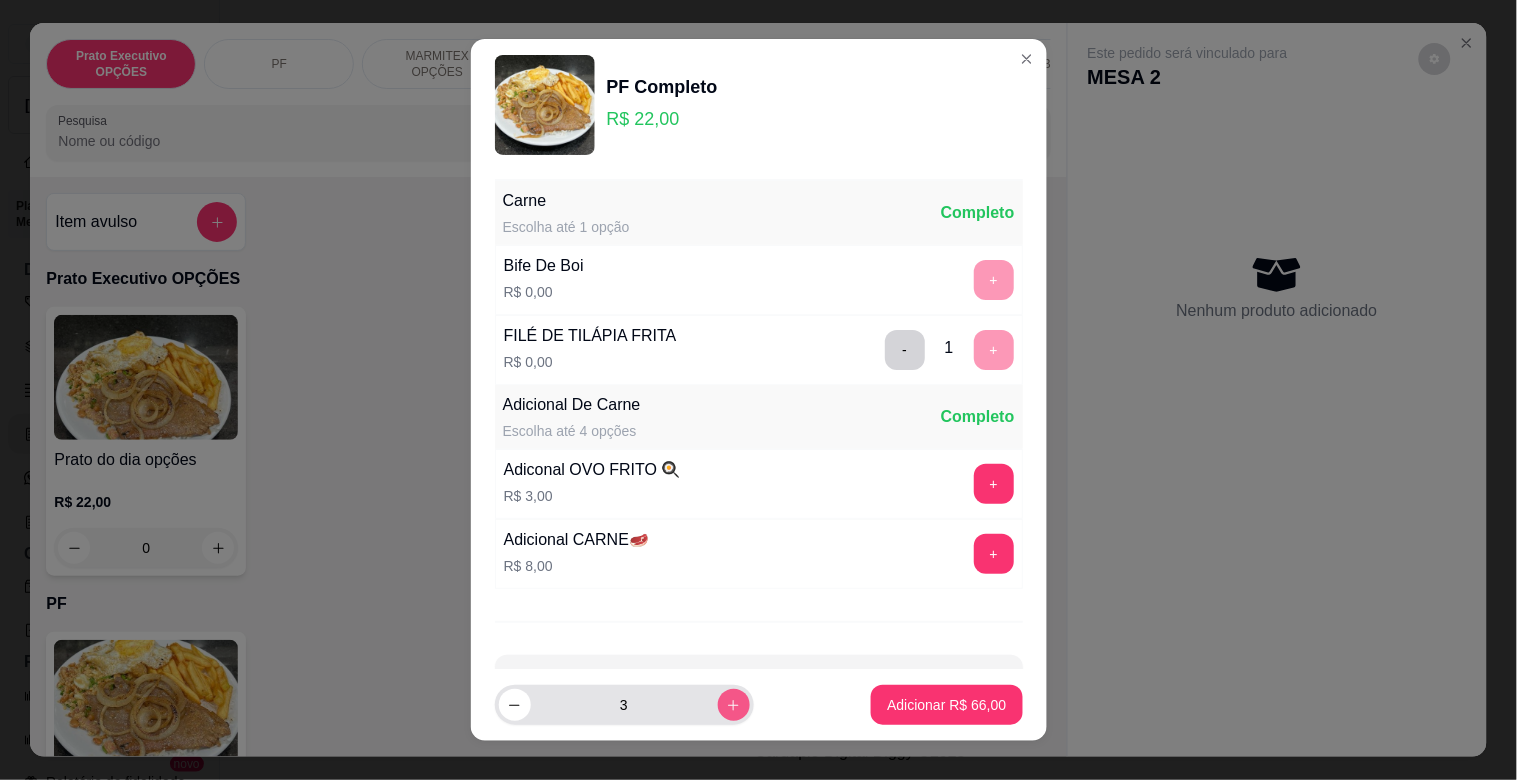 click at bounding box center [734, 705] 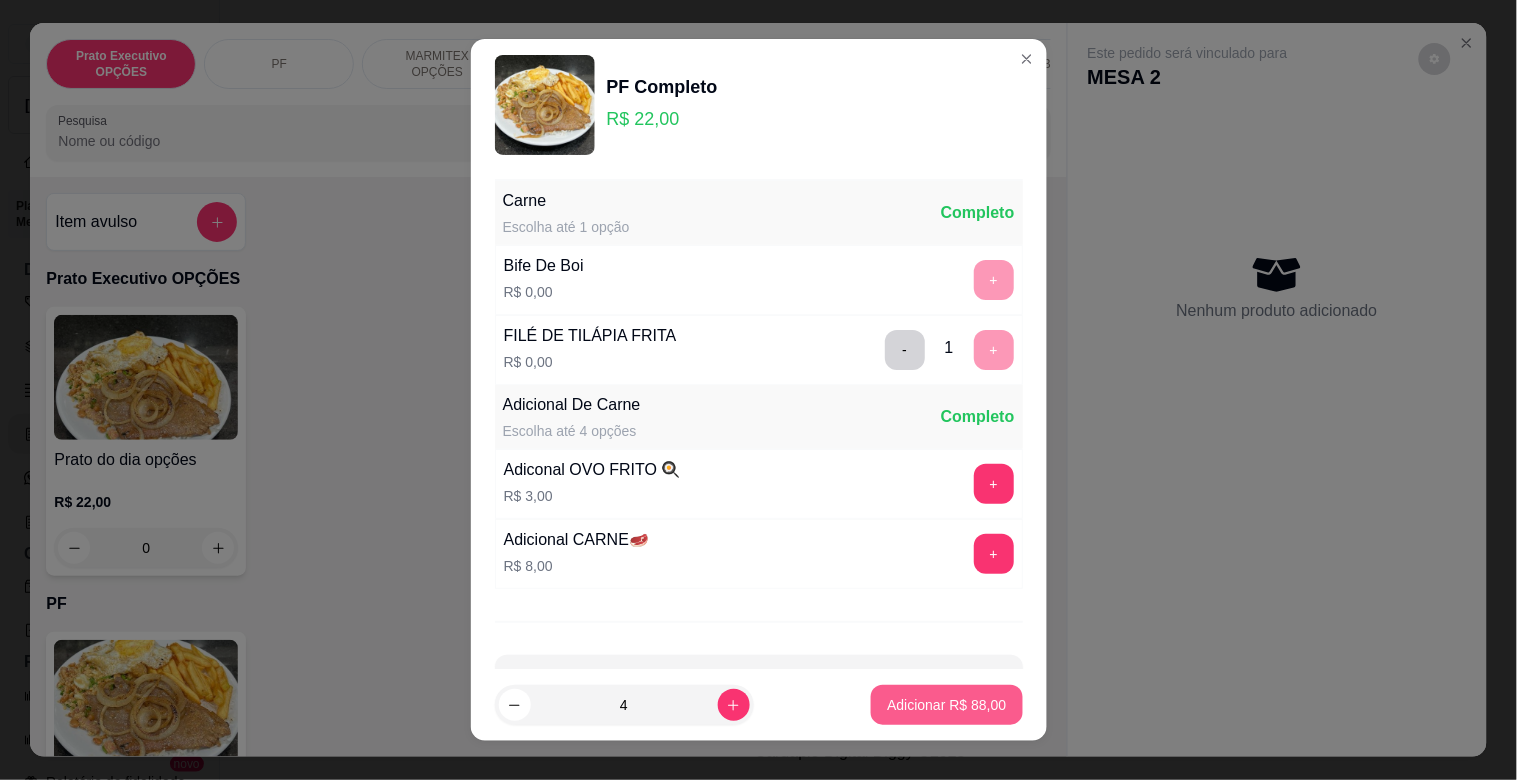 click on "Adicionar   R$ 88,00" at bounding box center (946, 705) 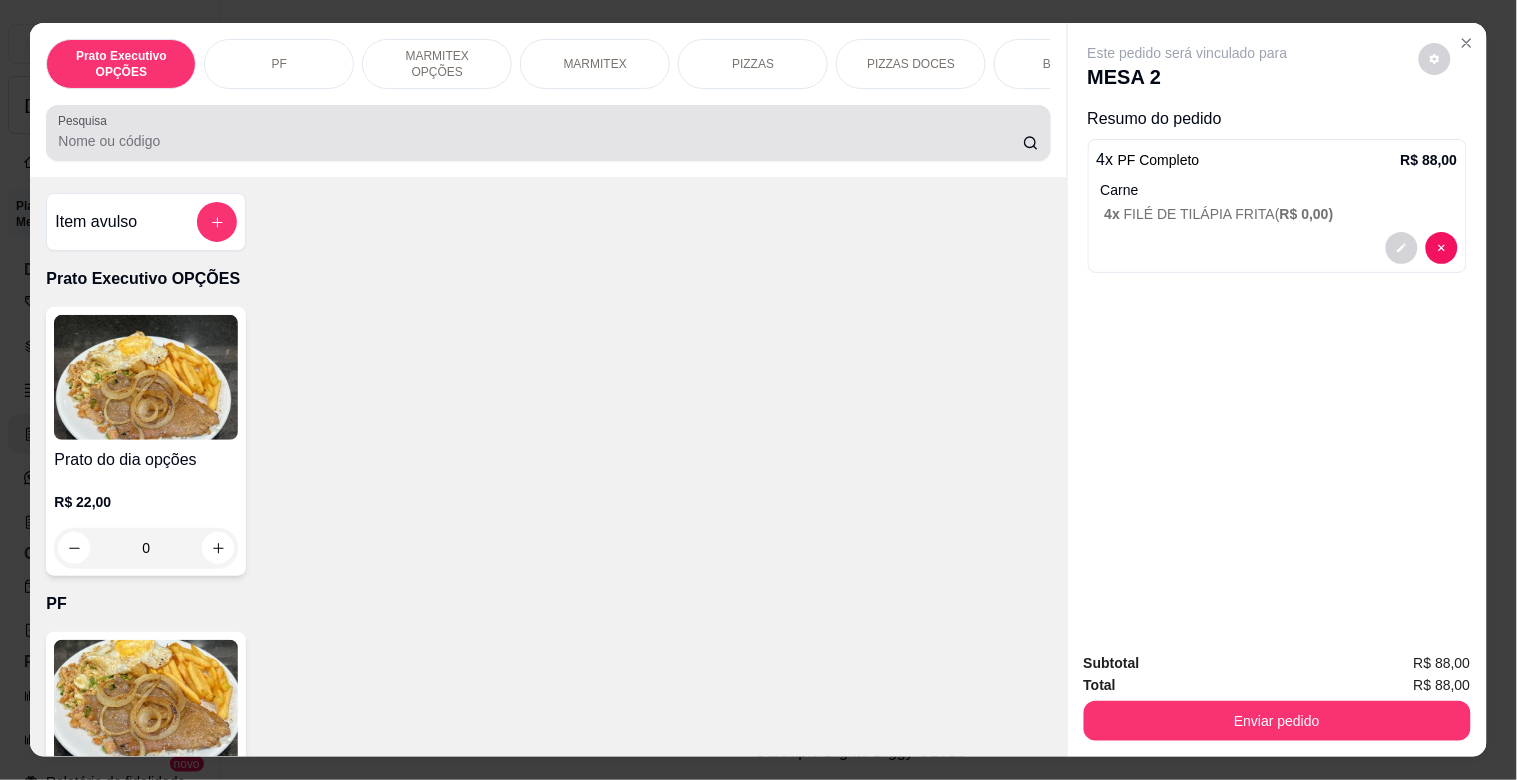 click on "Pesquisa" at bounding box center (540, 141) 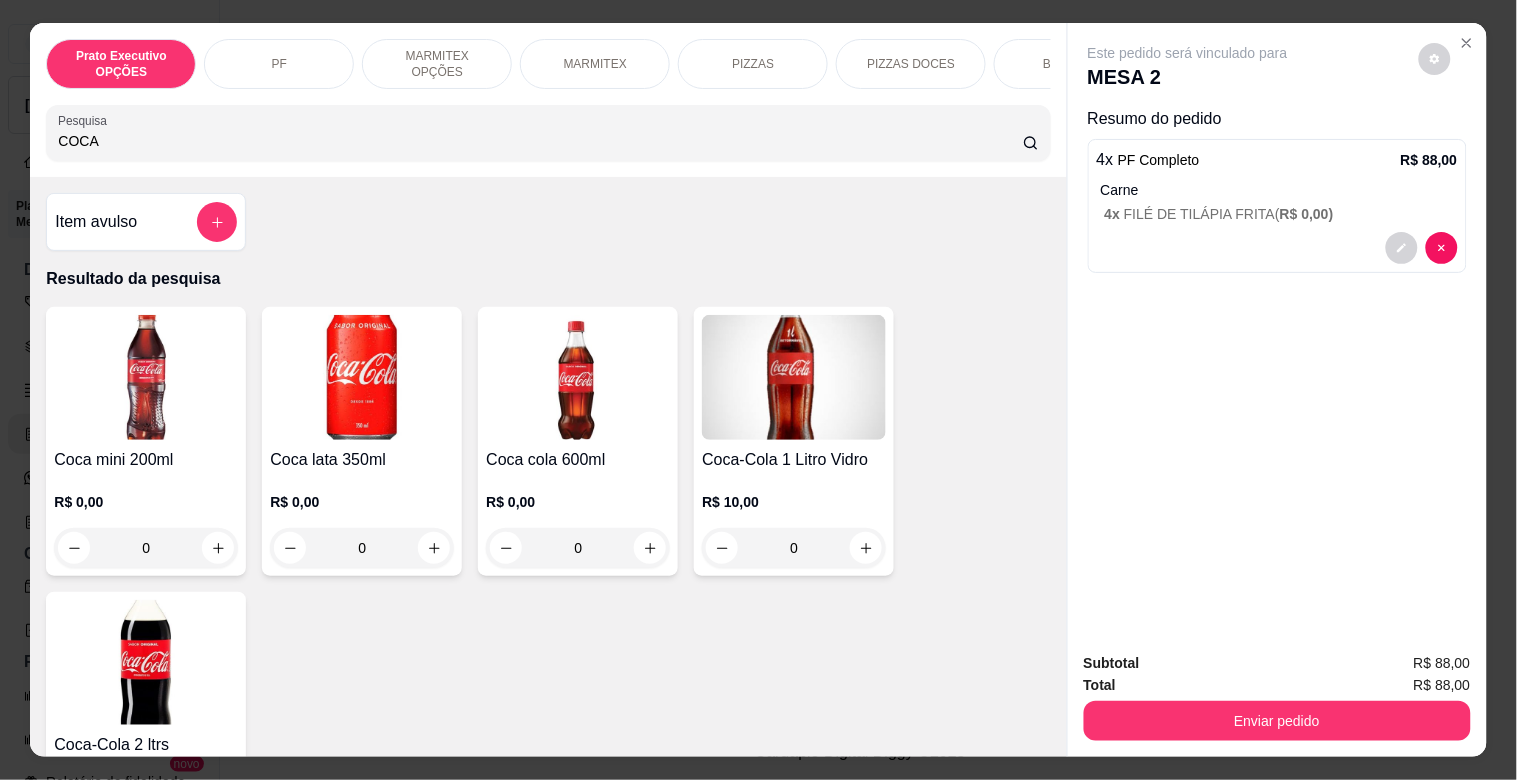 click on "COCA" at bounding box center [540, 141] 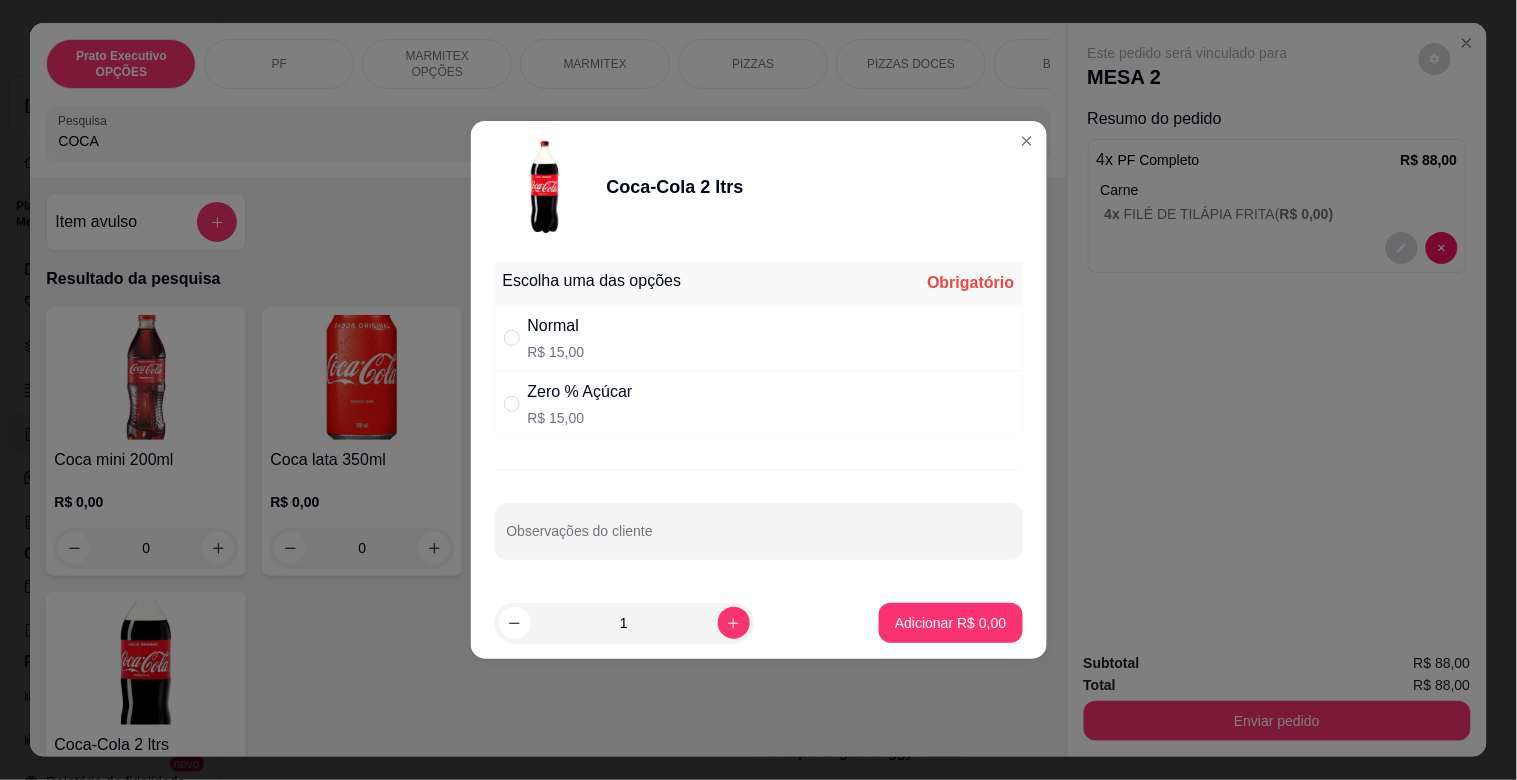 click on "Normal  R$ 15,00" at bounding box center [759, 338] 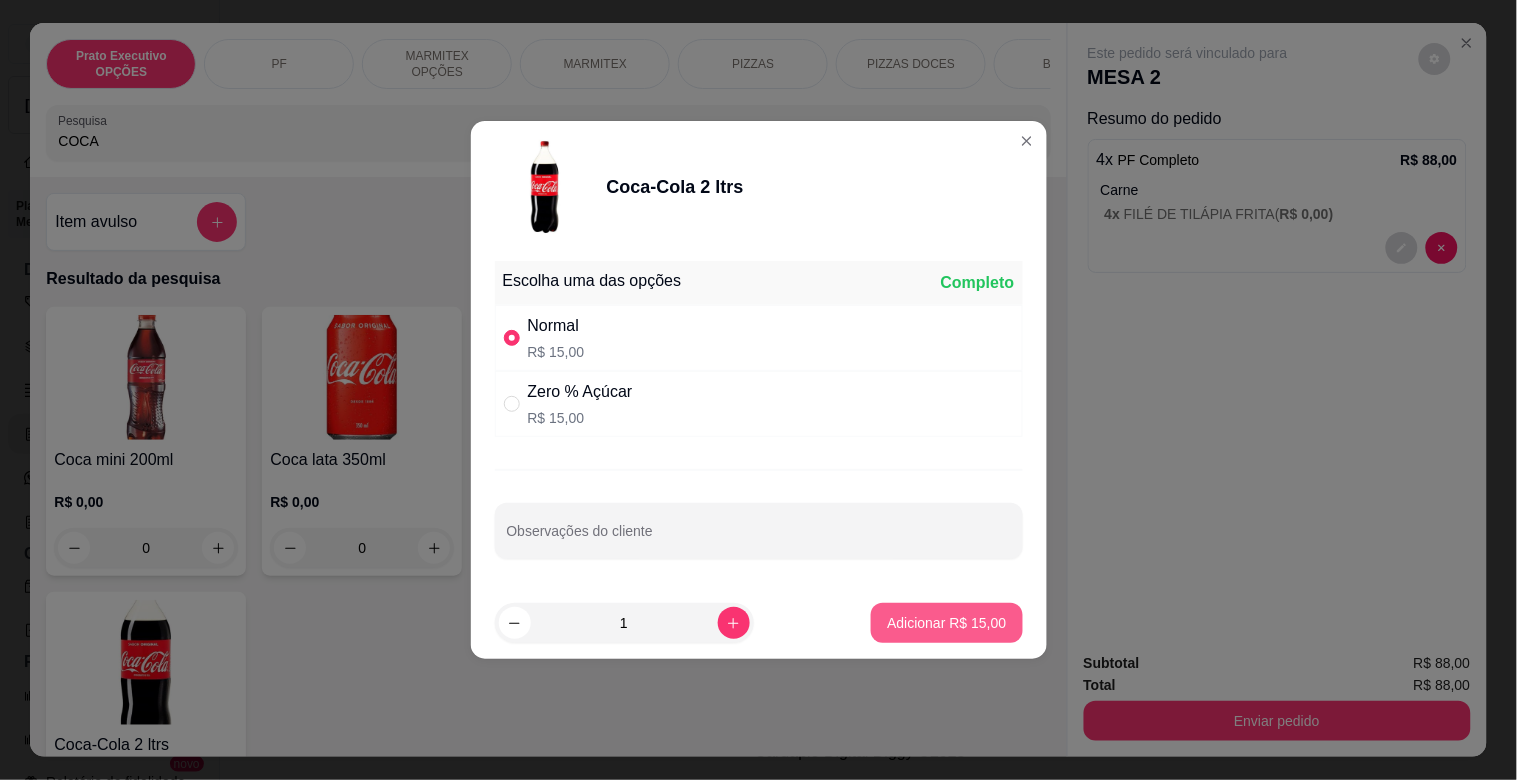 click on "Adicionar   R$ 15,00" at bounding box center (946, 623) 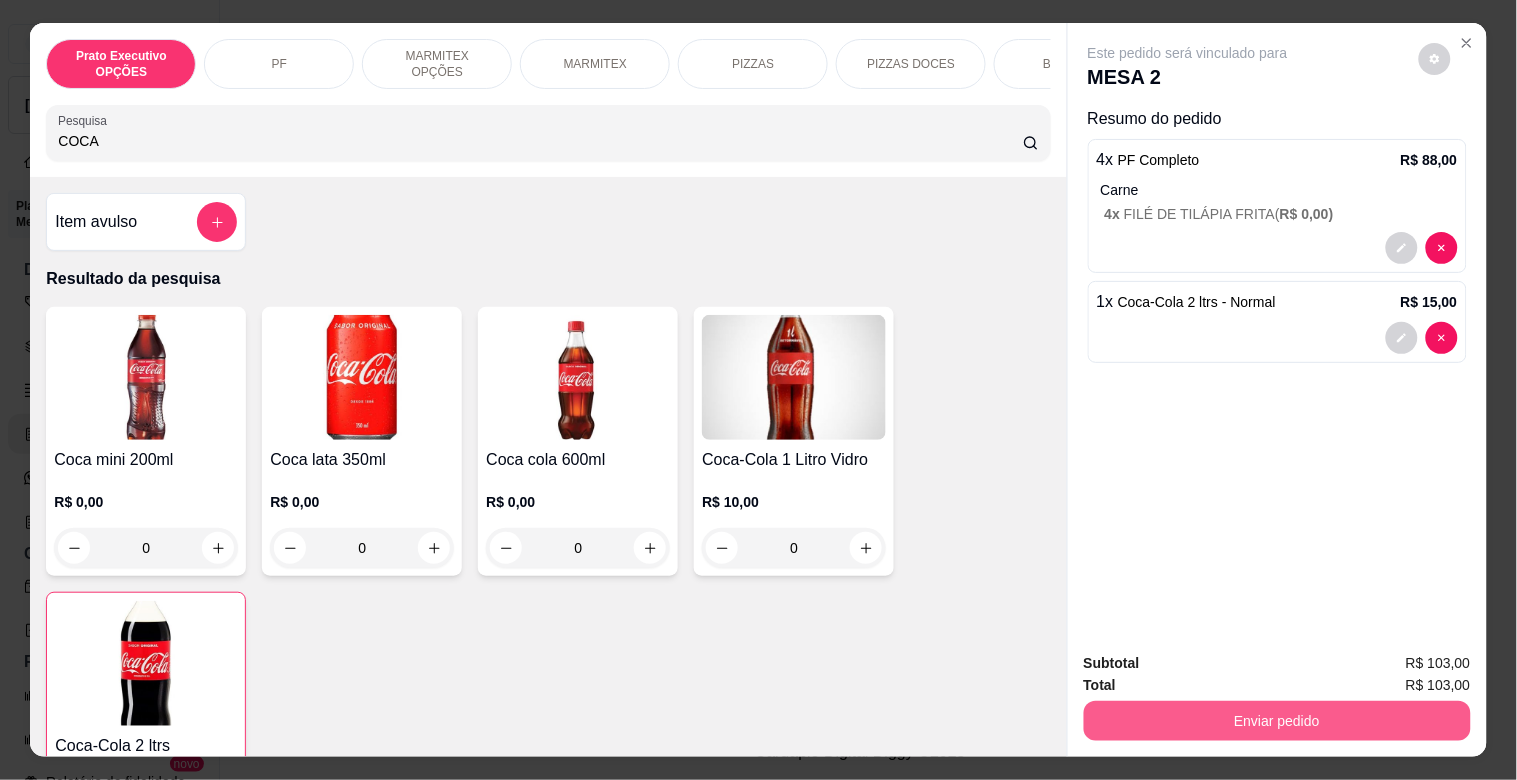 click on "Enviar pedido" at bounding box center (1277, 721) 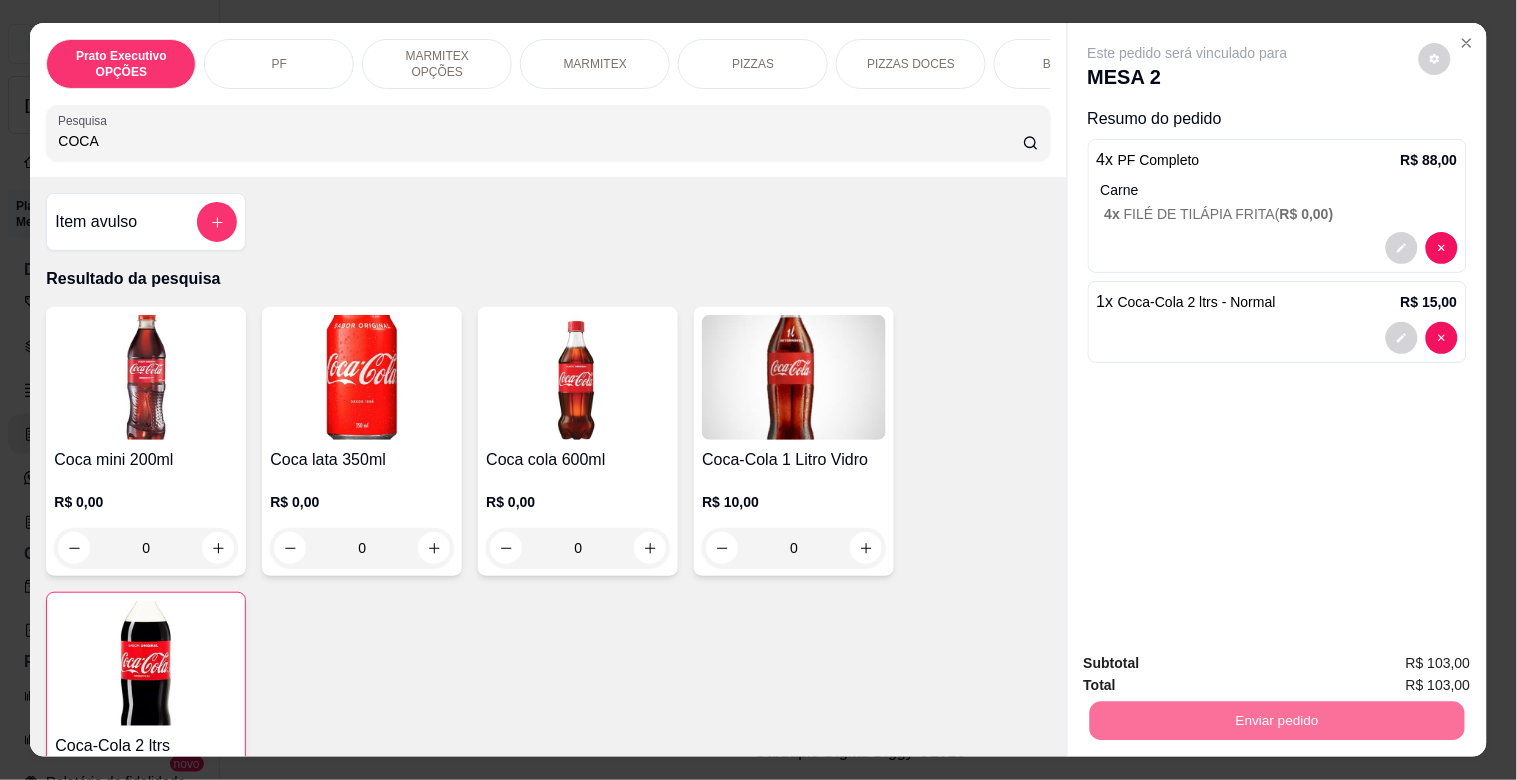 click on "Não registrar e enviar pedido" at bounding box center [1211, 663] 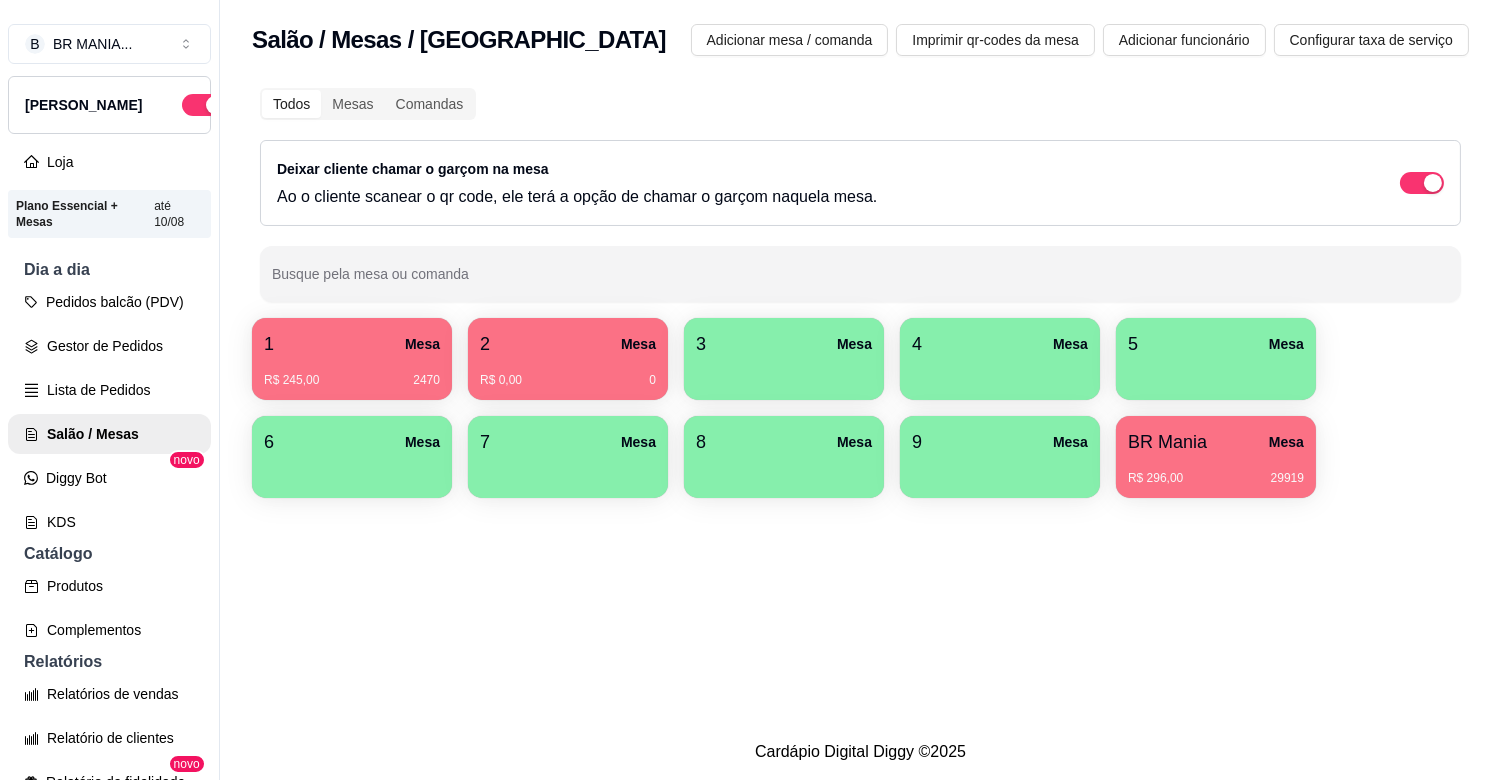 click on "2 Mesa" at bounding box center [568, 344] 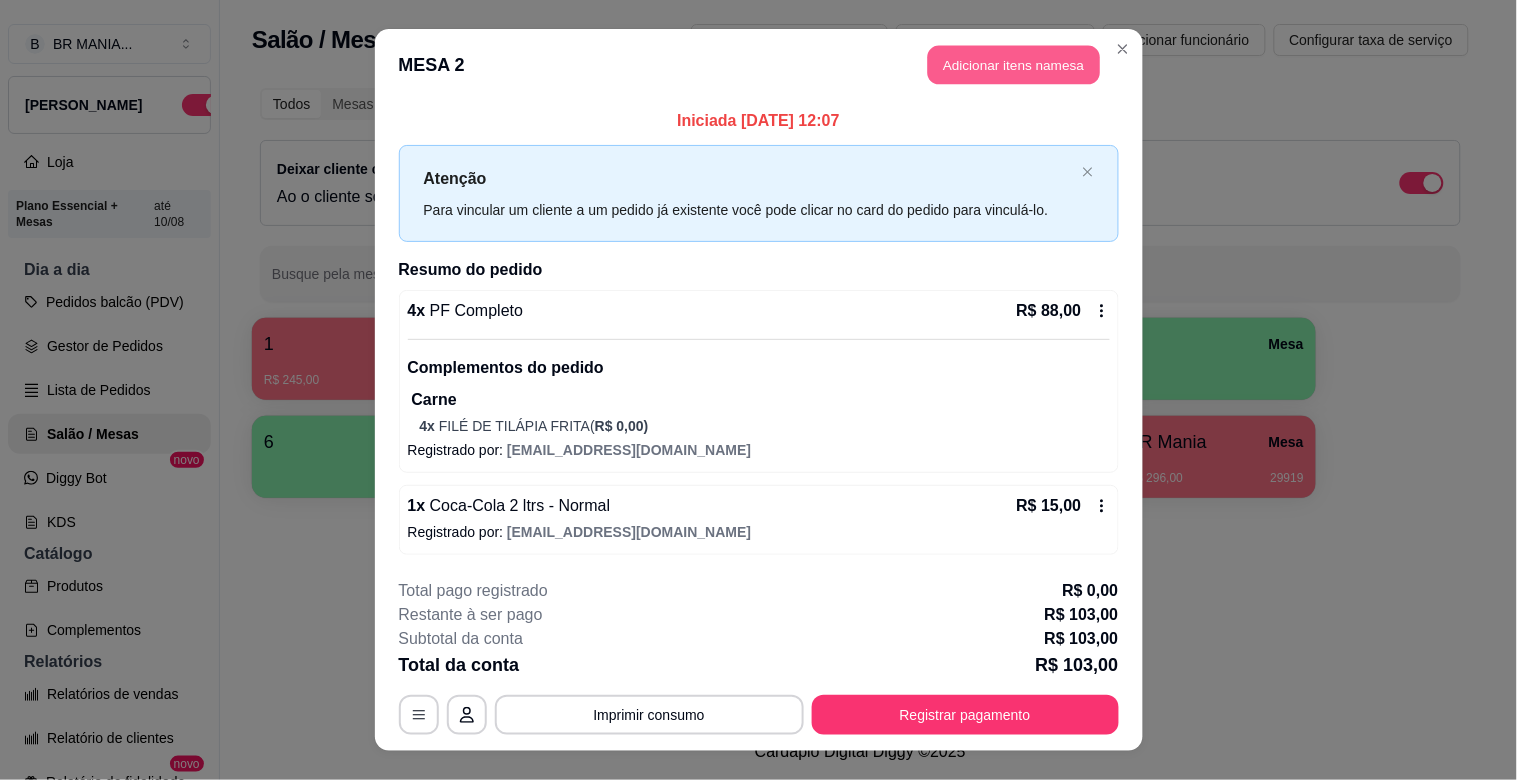 click on "Adicionar itens na  mesa" at bounding box center (1014, 65) 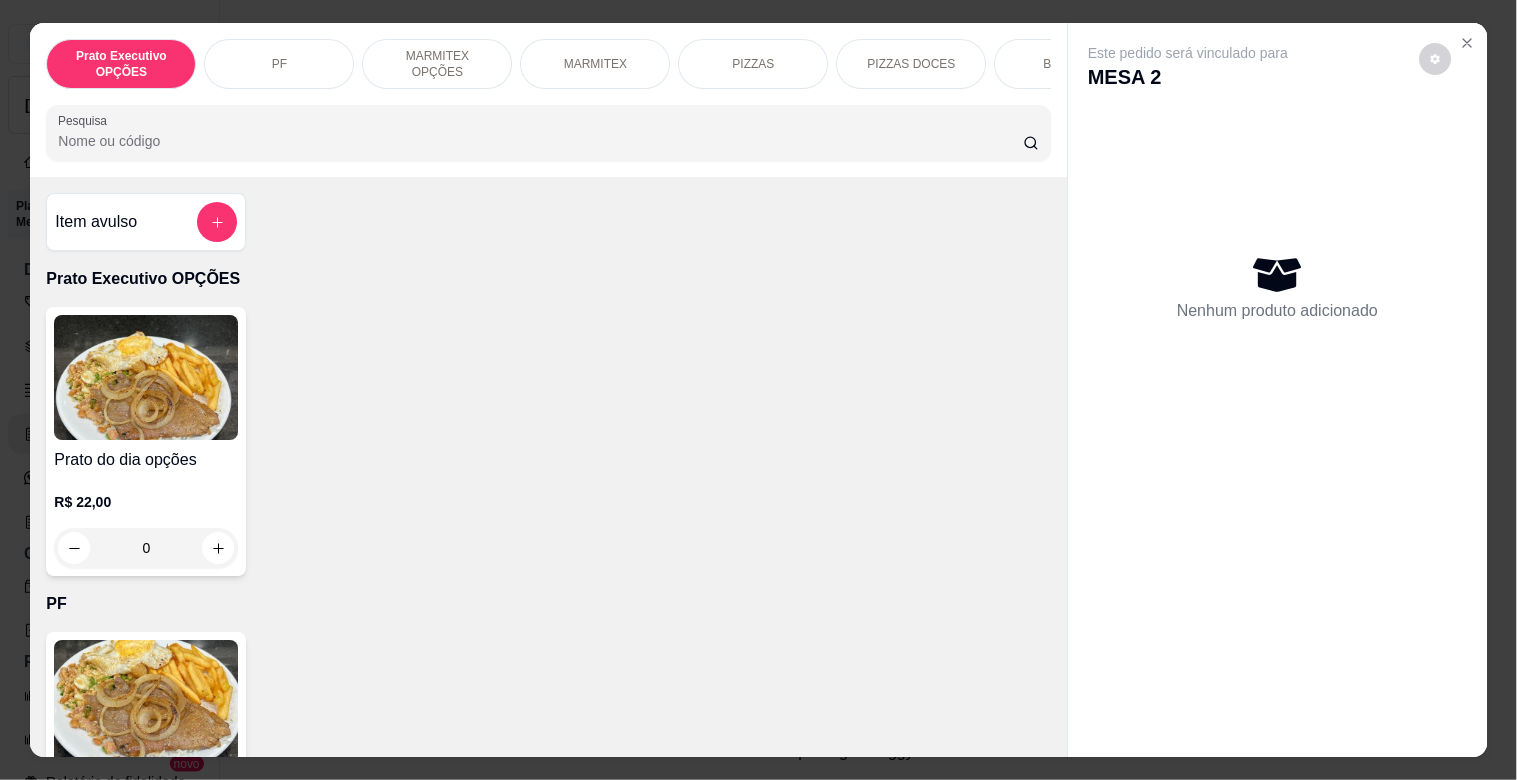 click on "Este pedido será vinculado para   MESA 2 Nenhum produto adicionado" at bounding box center [1277, 374] 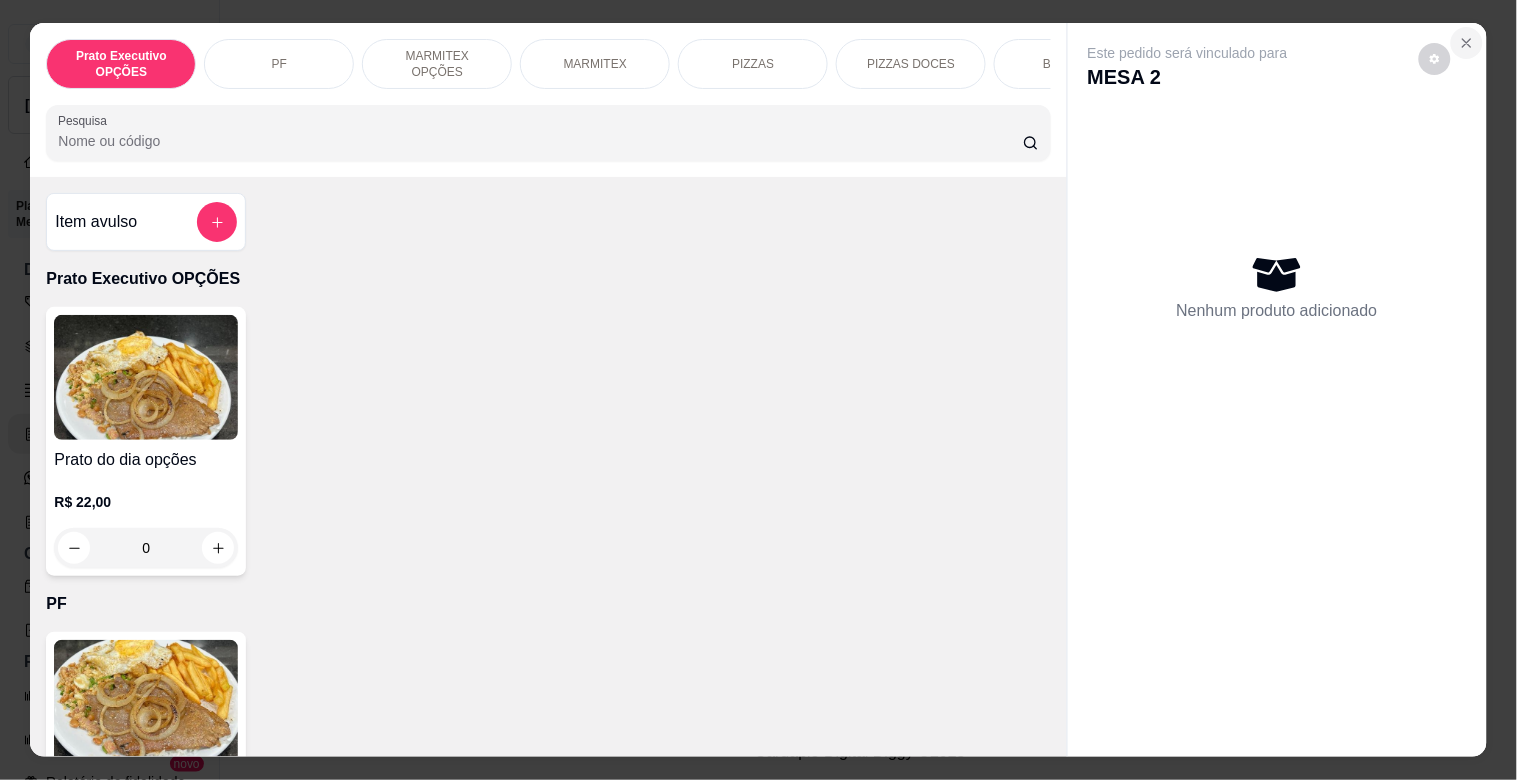 click 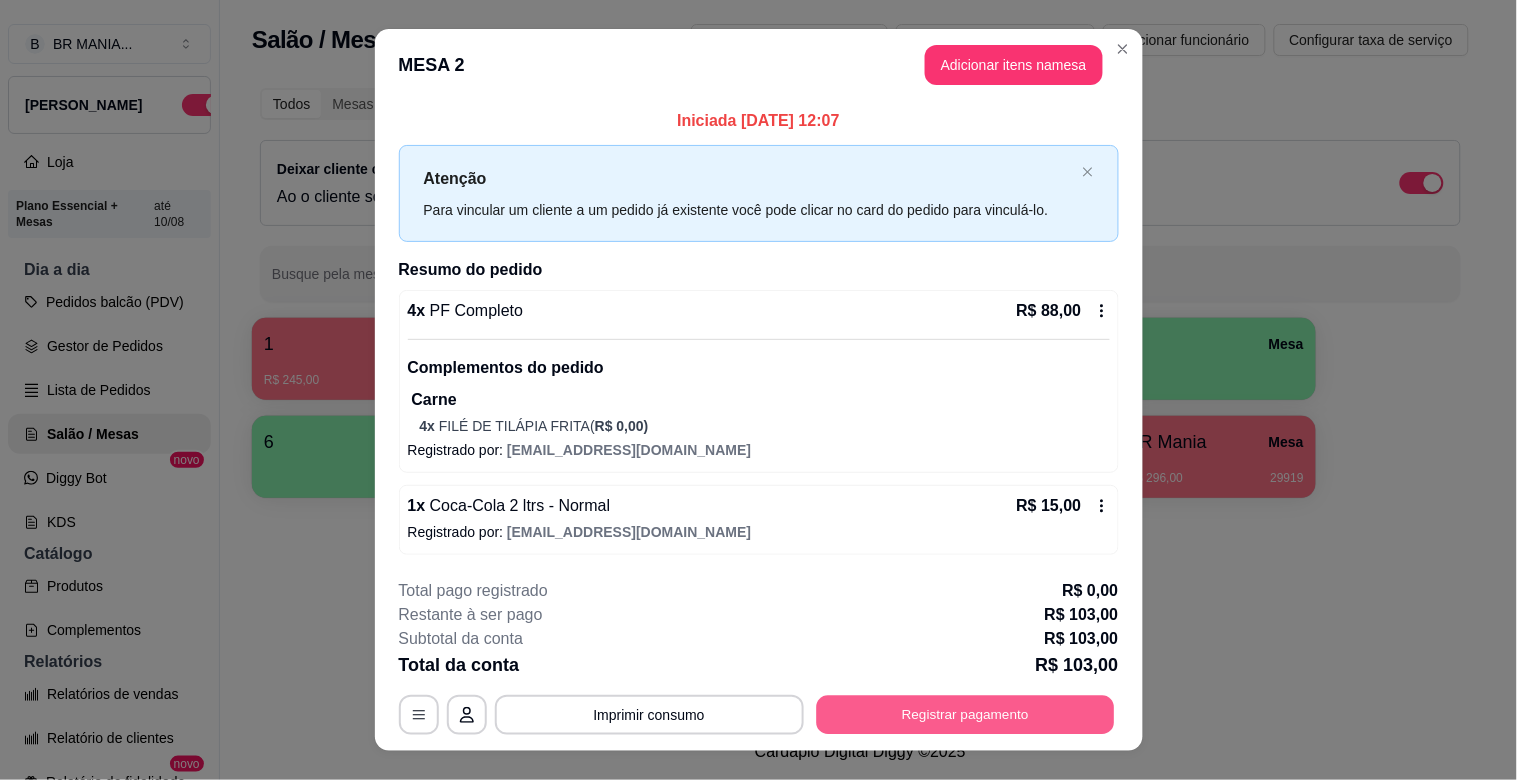 click on "Registrar pagamento" at bounding box center [965, 715] 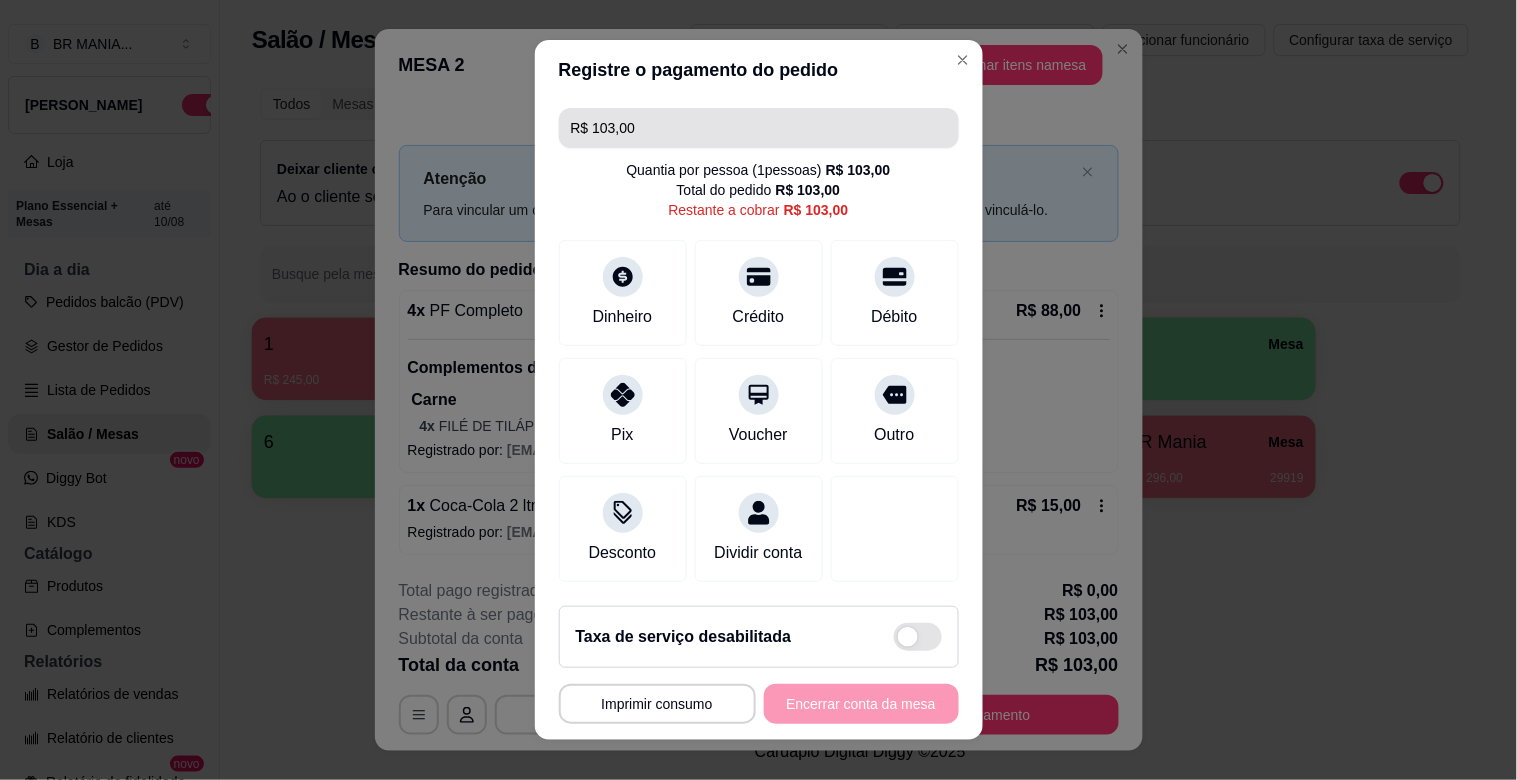 click on "R$ 103,00" at bounding box center (759, 128) 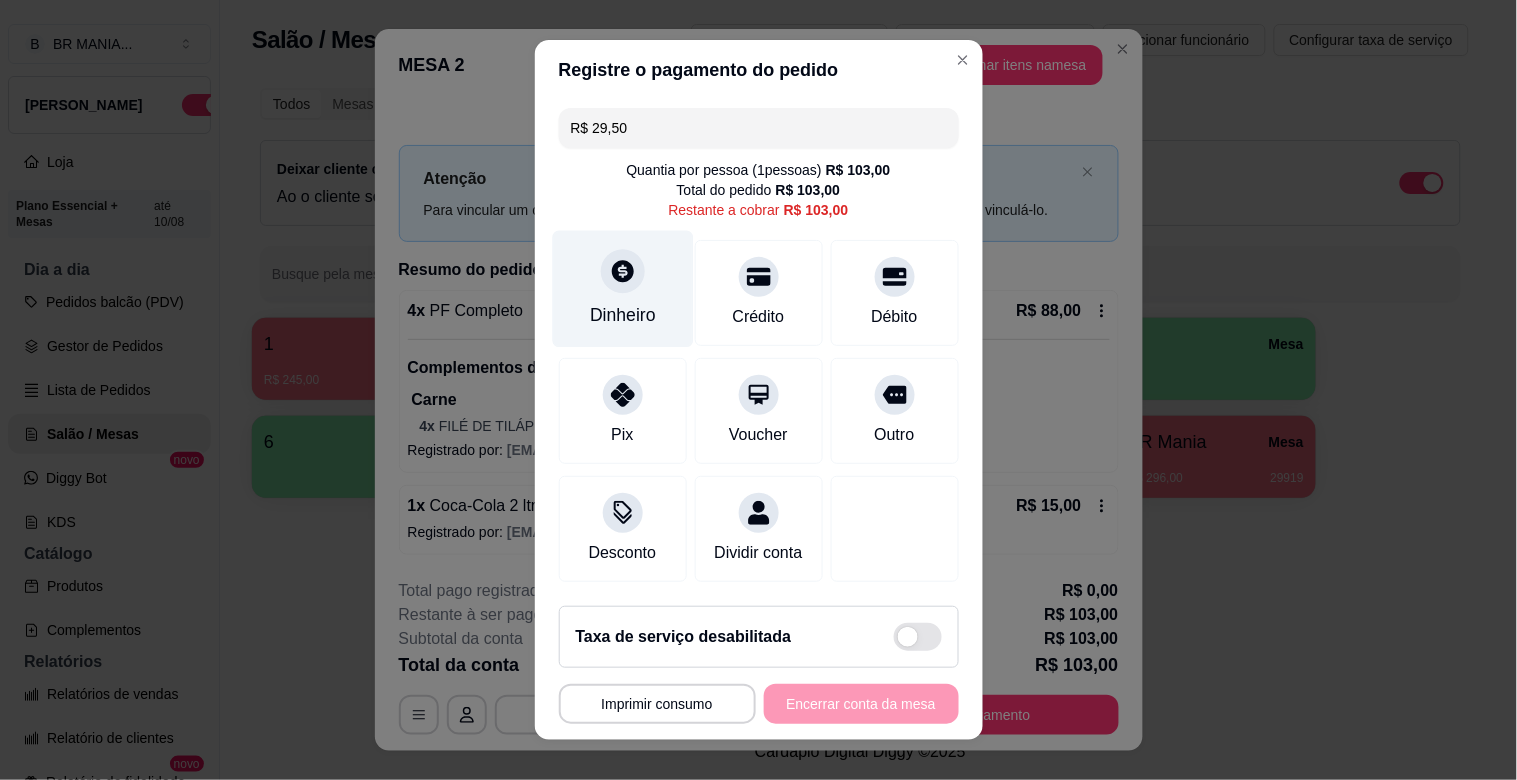 type on "R$ 29,50" 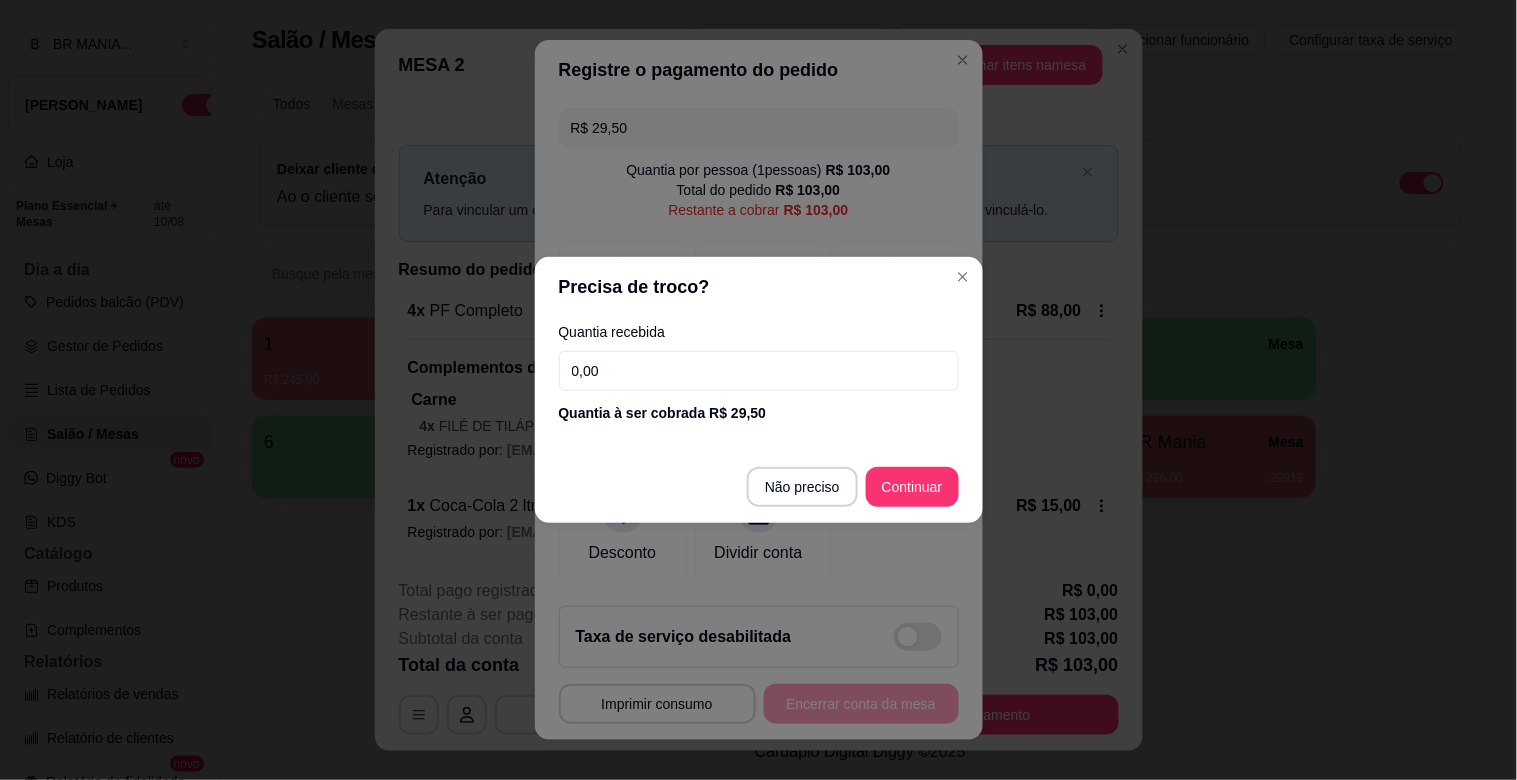 click on "0,00" at bounding box center (759, 371) 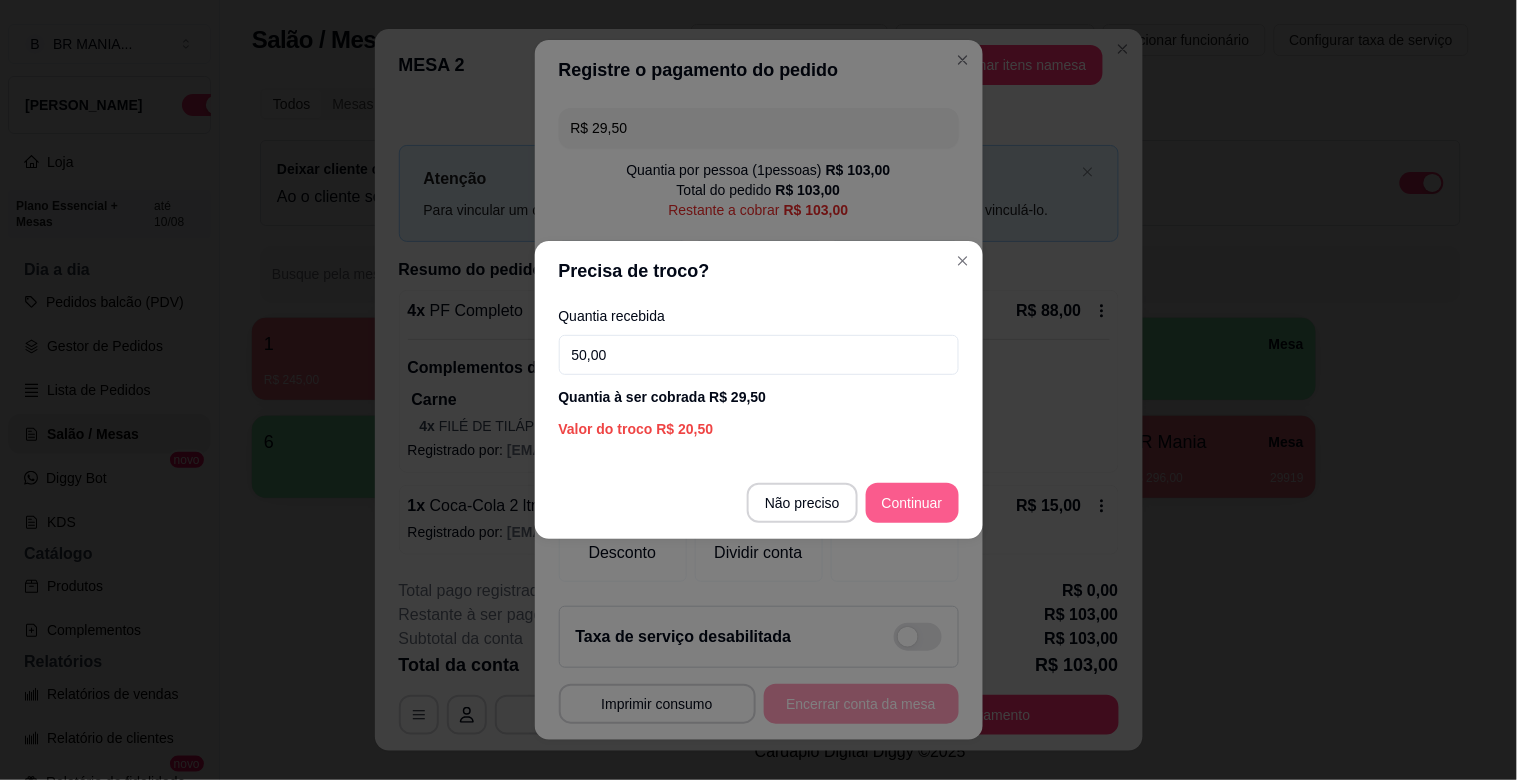 type on "50,00" 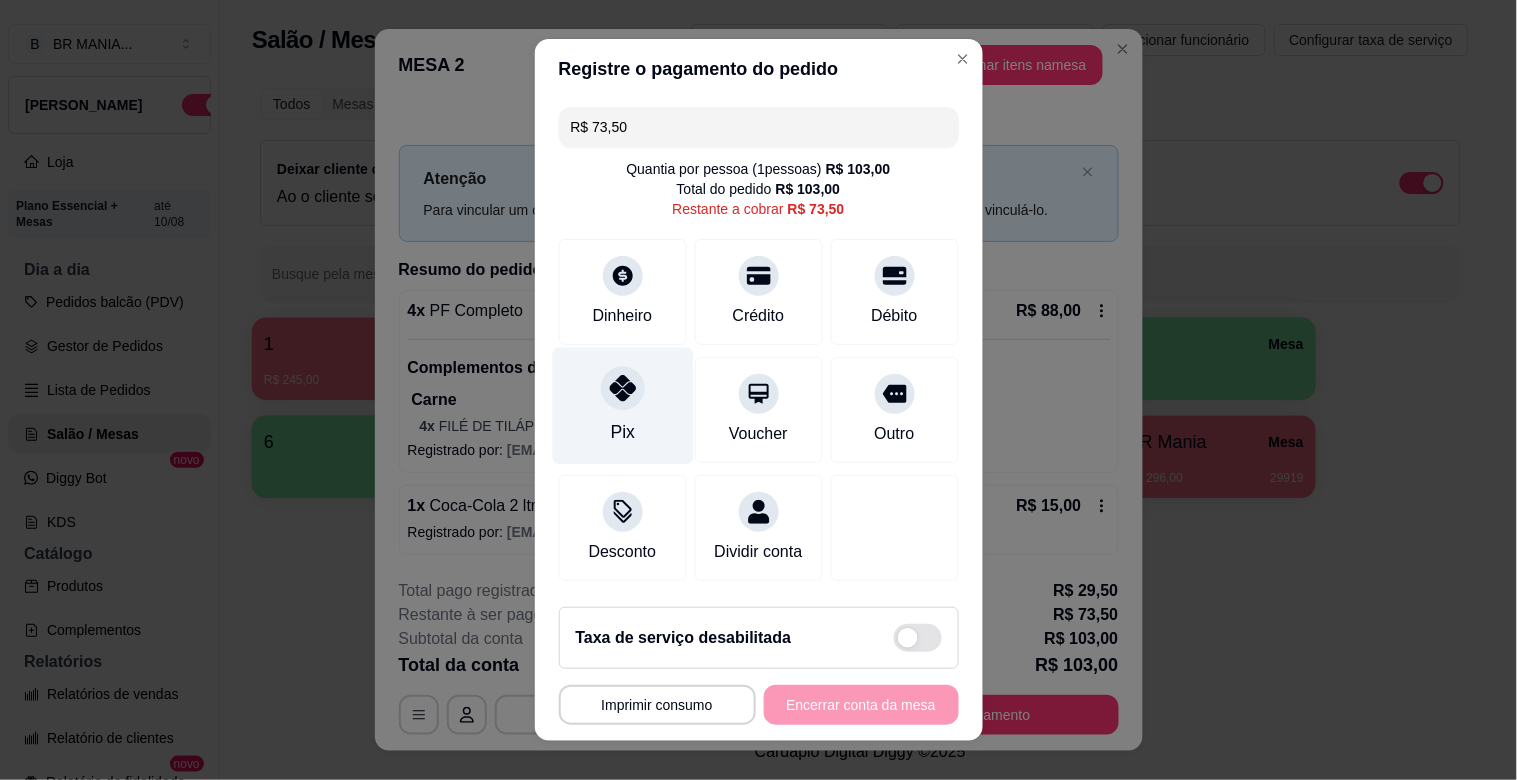 click at bounding box center [623, 388] 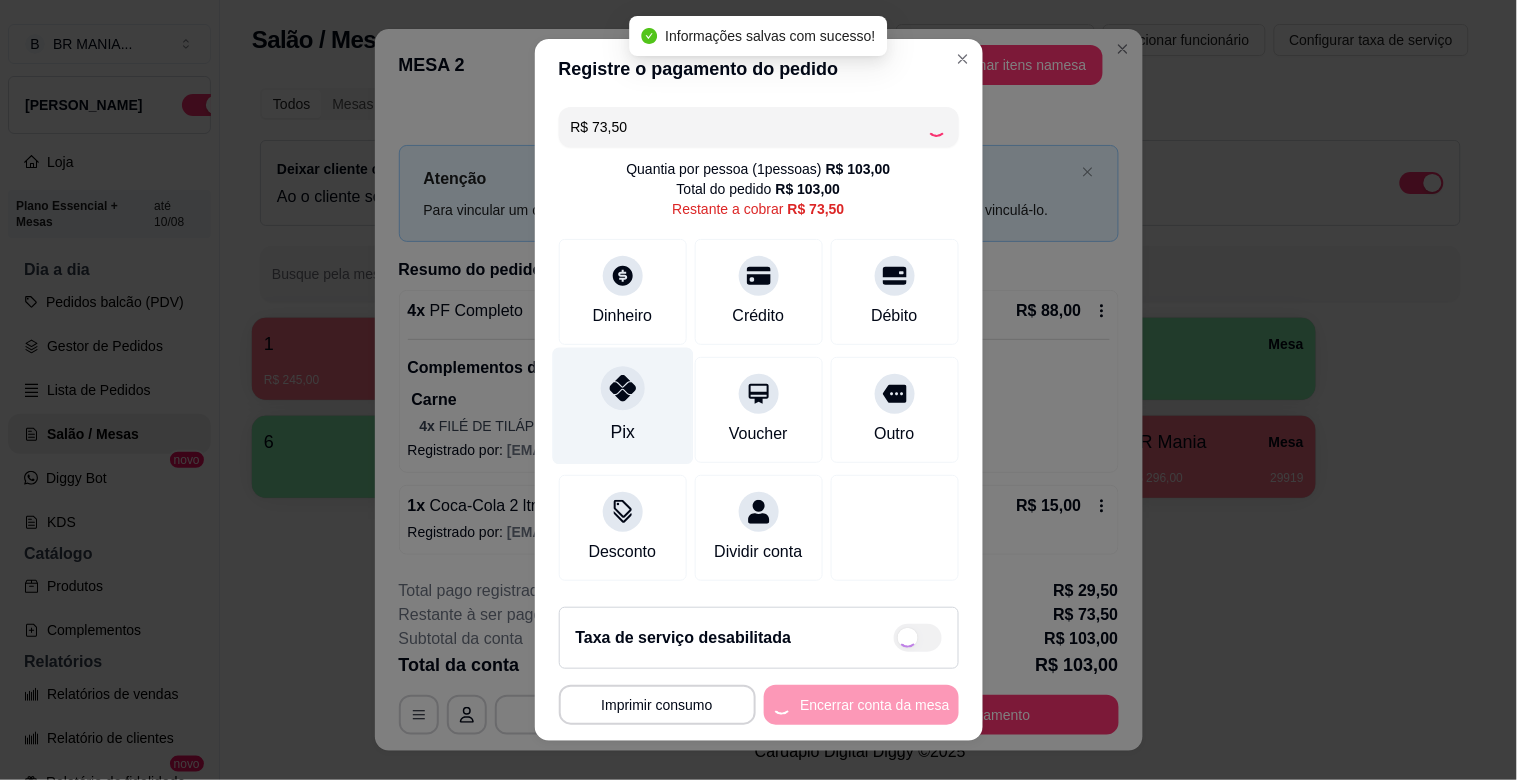 type on "R$ 0,00" 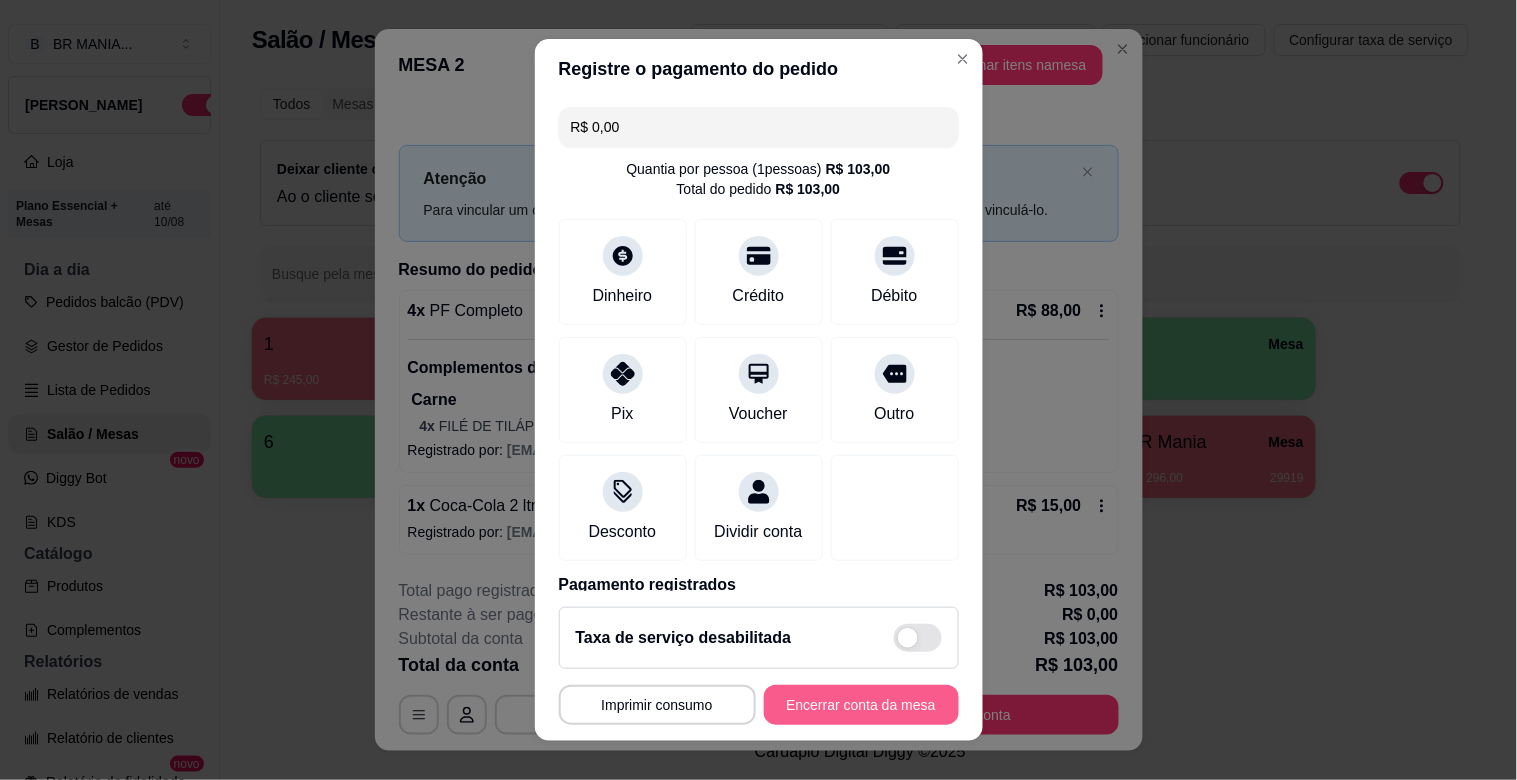 click on "Encerrar conta da mesa" at bounding box center (861, 705) 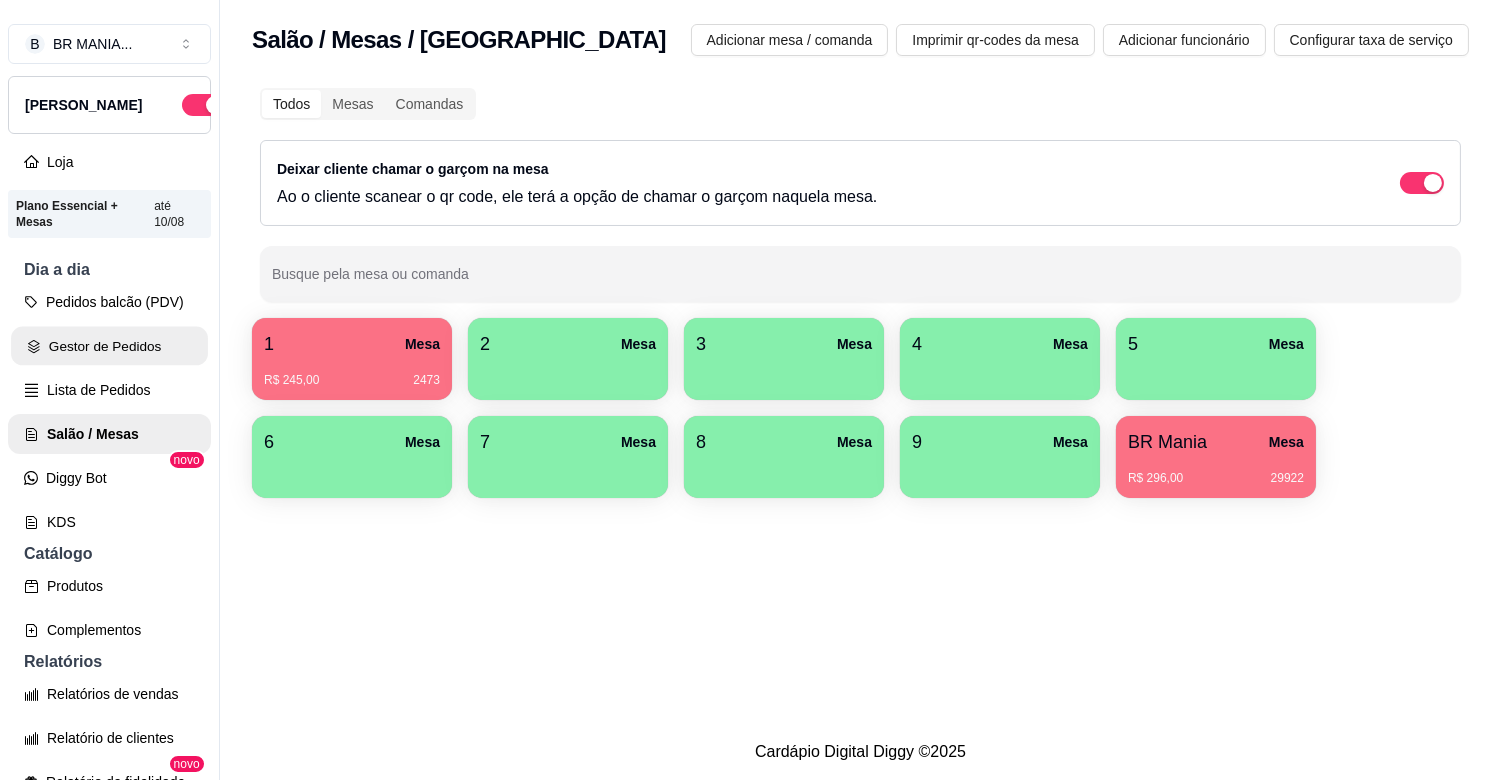 click on "Gestor de Pedidos" at bounding box center (109, 346) 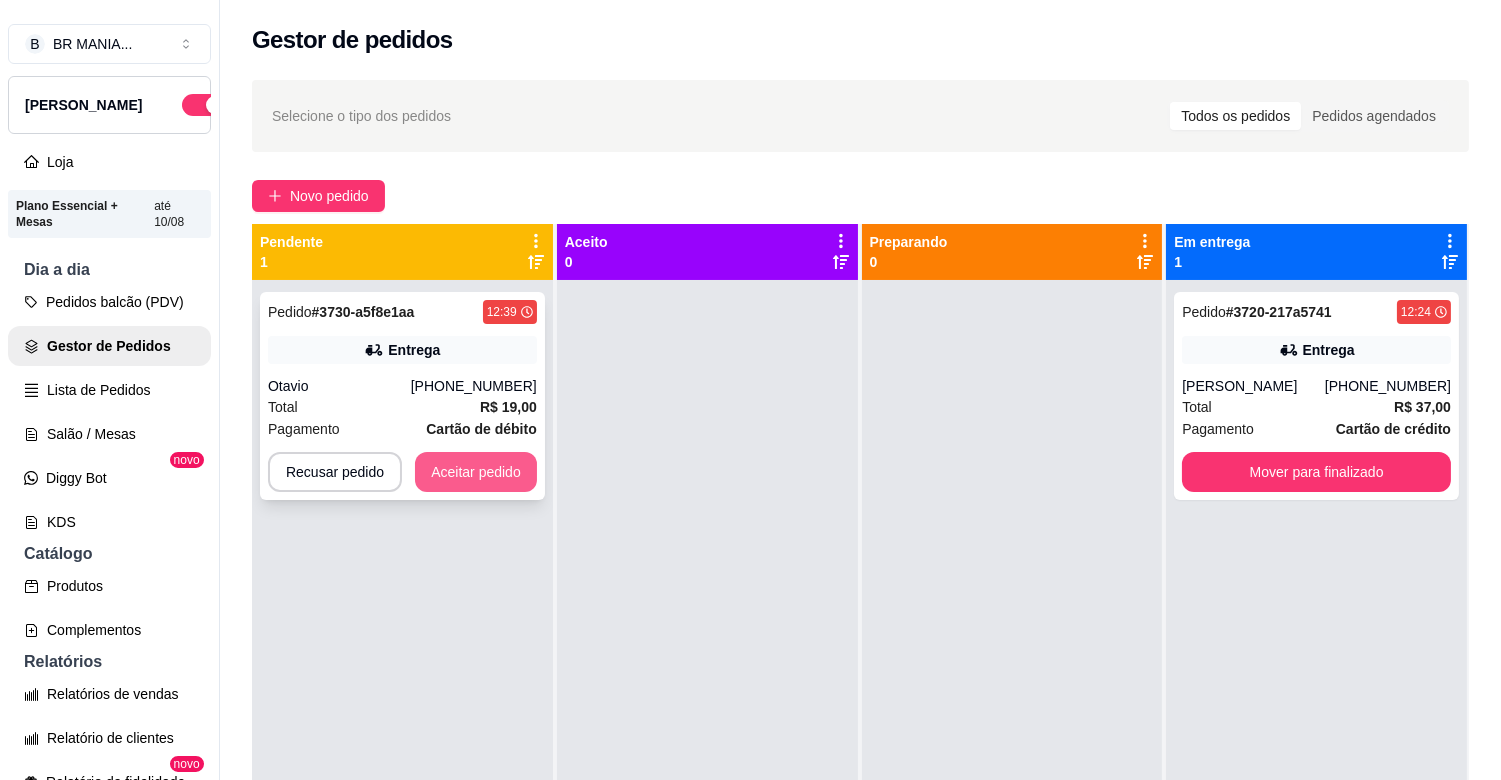 click on "Aceitar pedido" at bounding box center (476, 472) 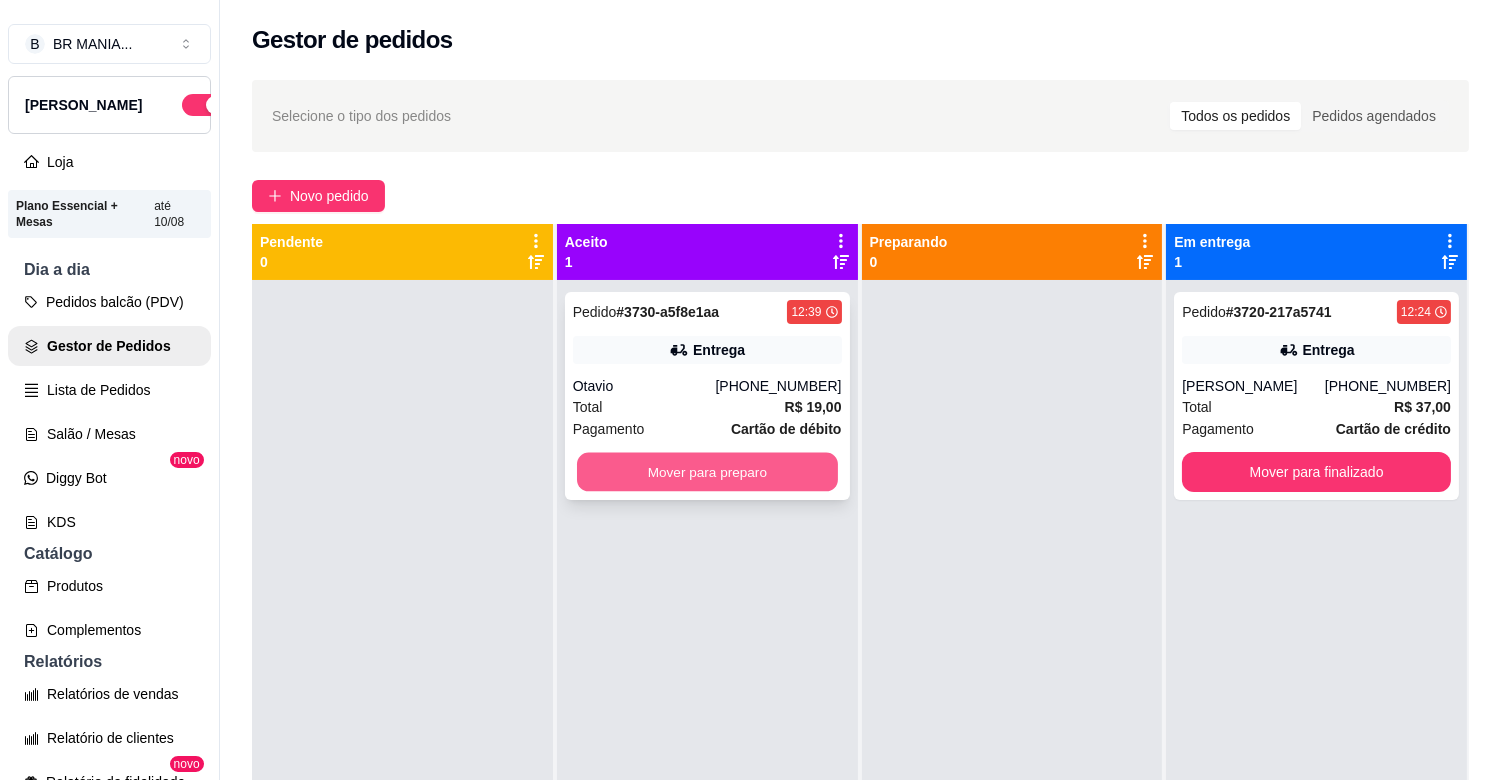 click on "Mover para preparo" at bounding box center [707, 472] 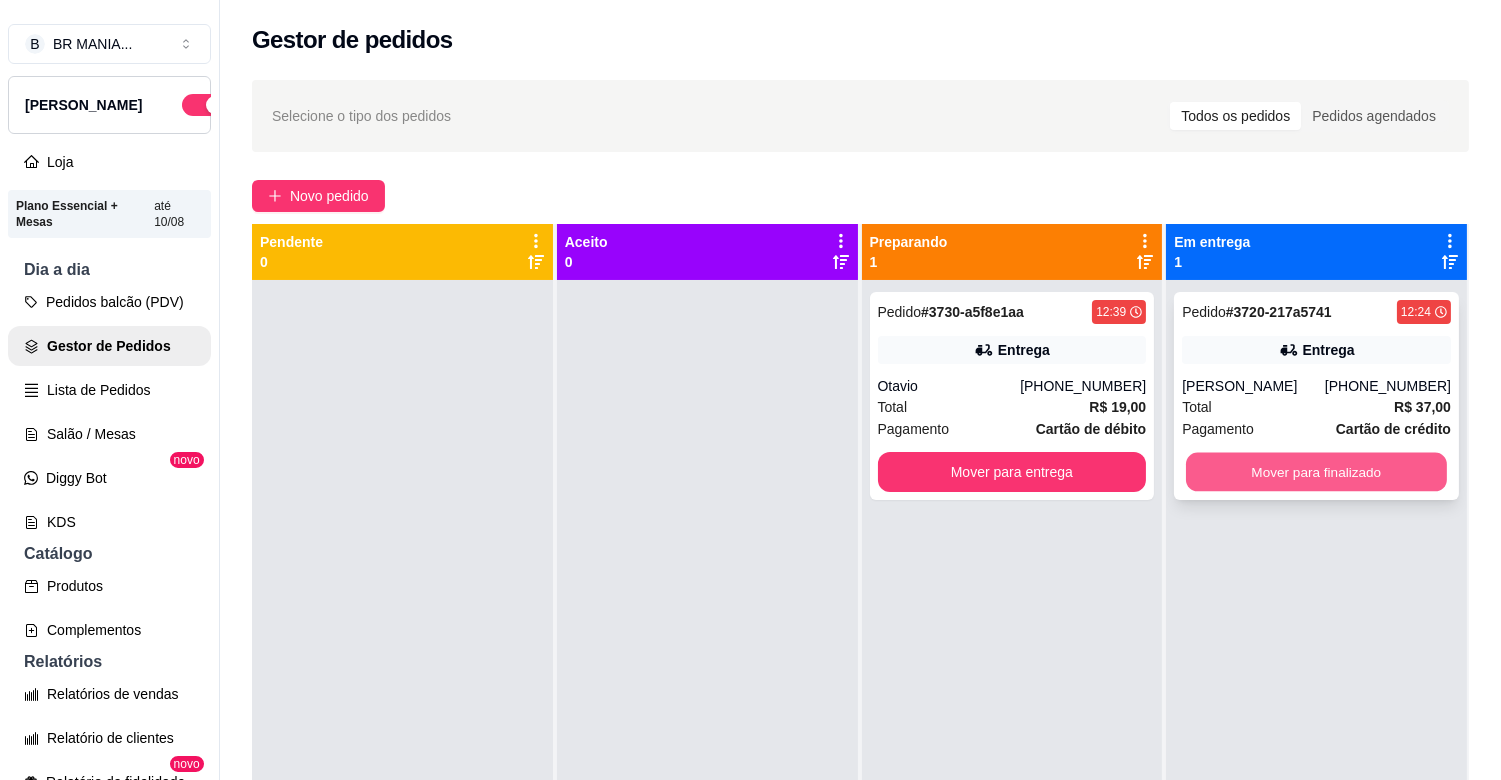 click on "Mover para finalizado" at bounding box center [1316, 472] 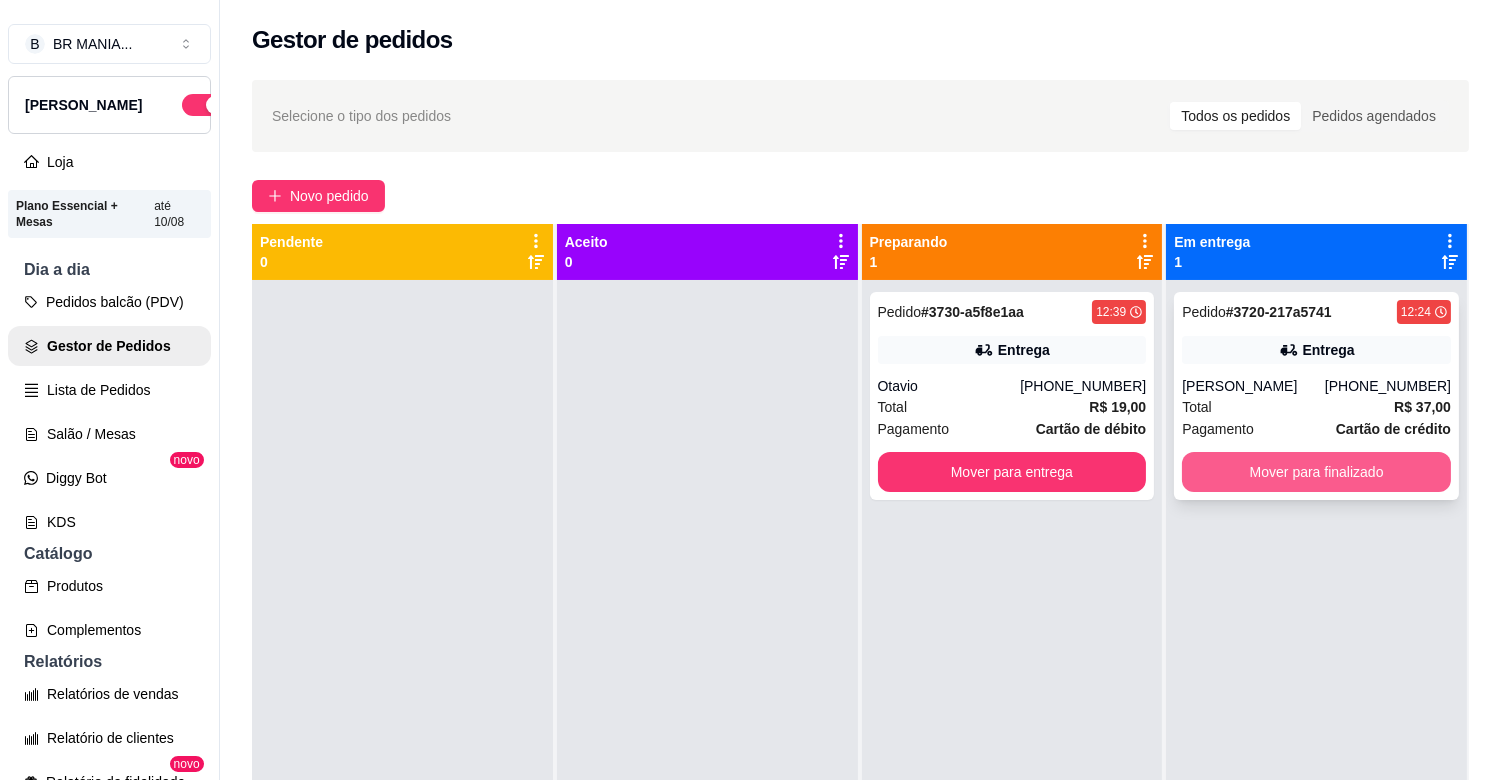 click on "Mover para finalizado" at bounding box center (1316, 472) 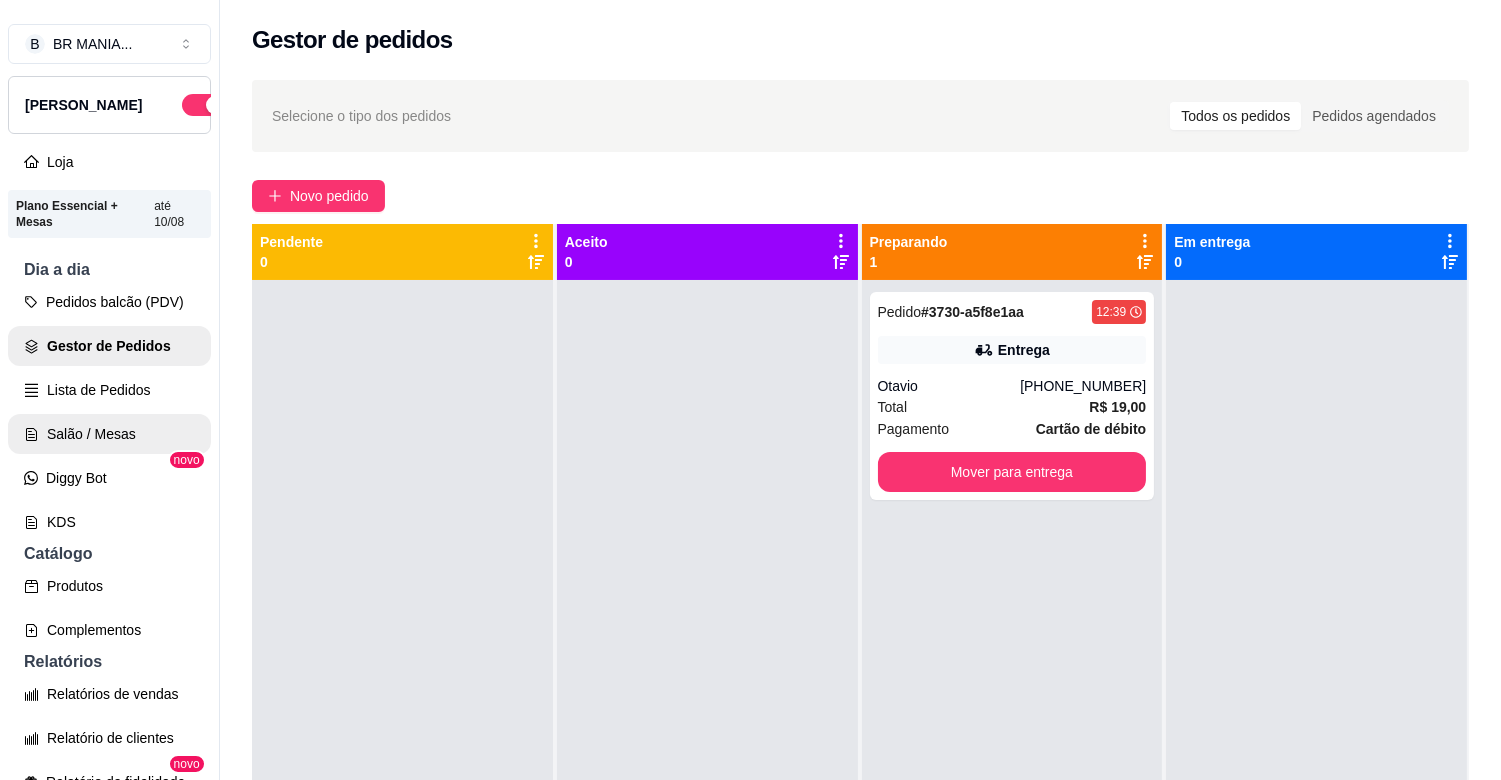 click on "Salão / Mesas" at bounding box center [109, 434] 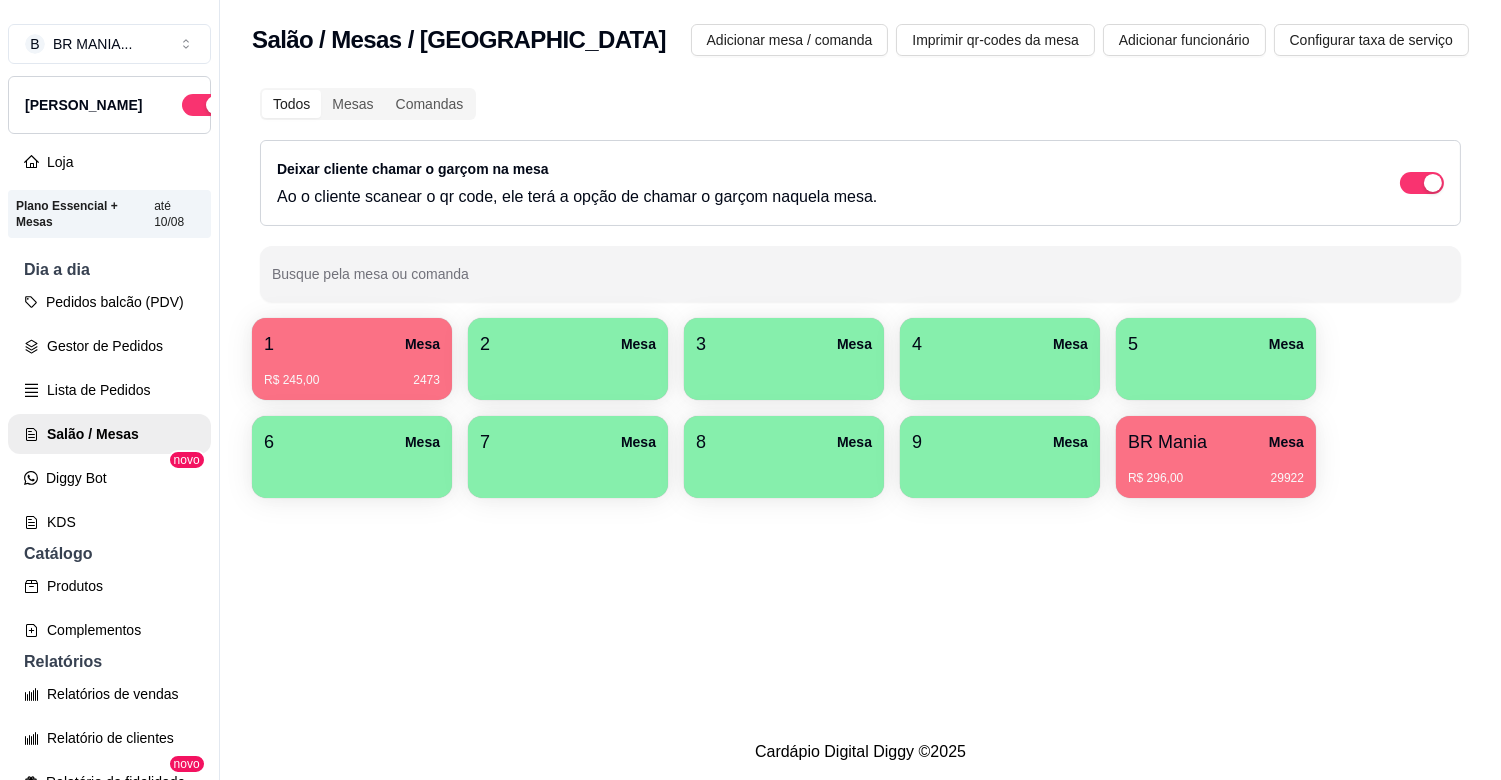 click on "R$ 245,00 2473" at bounding box center [352, 380] 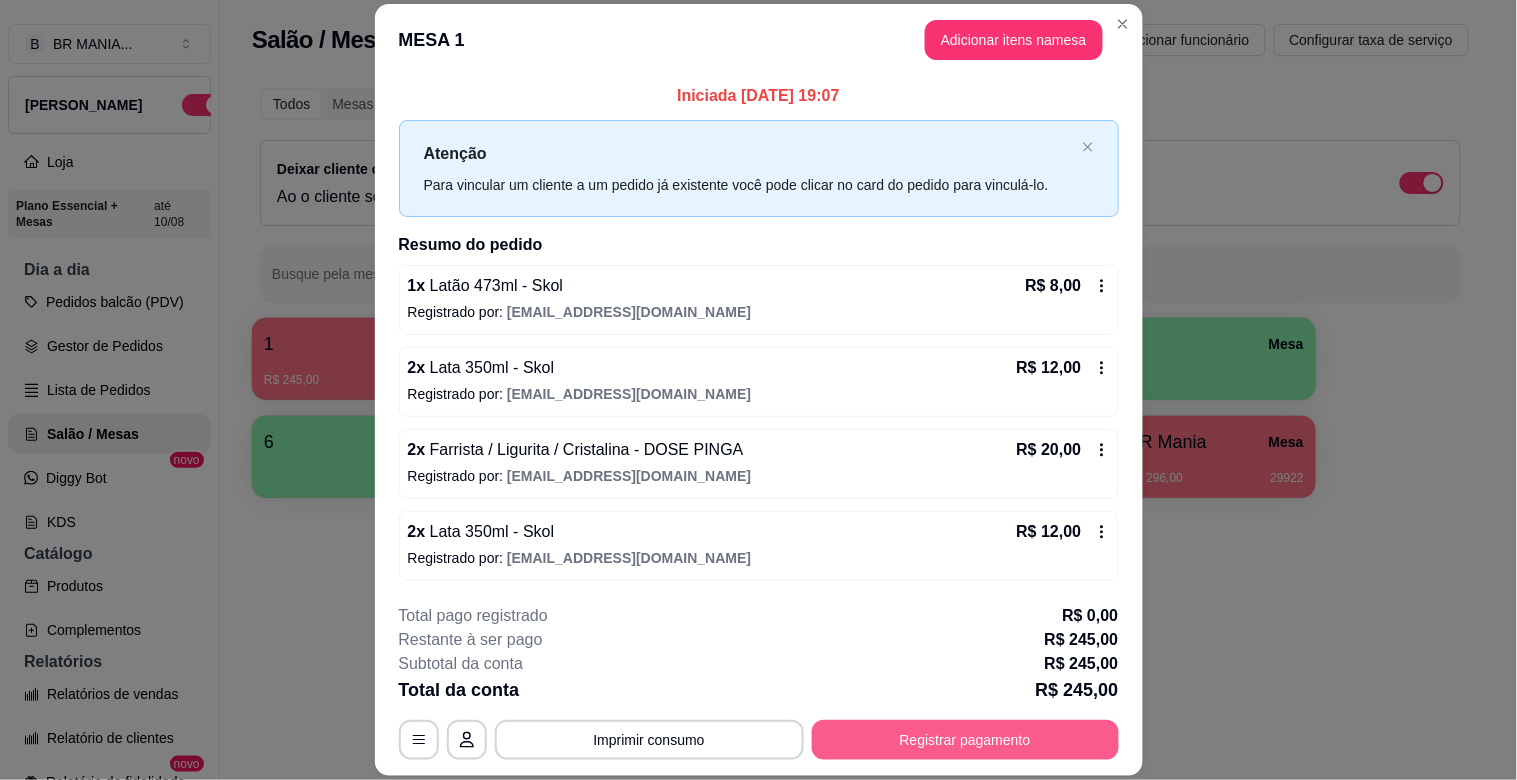 click on "Registrar pagamento" at bounding box center [965, 740] 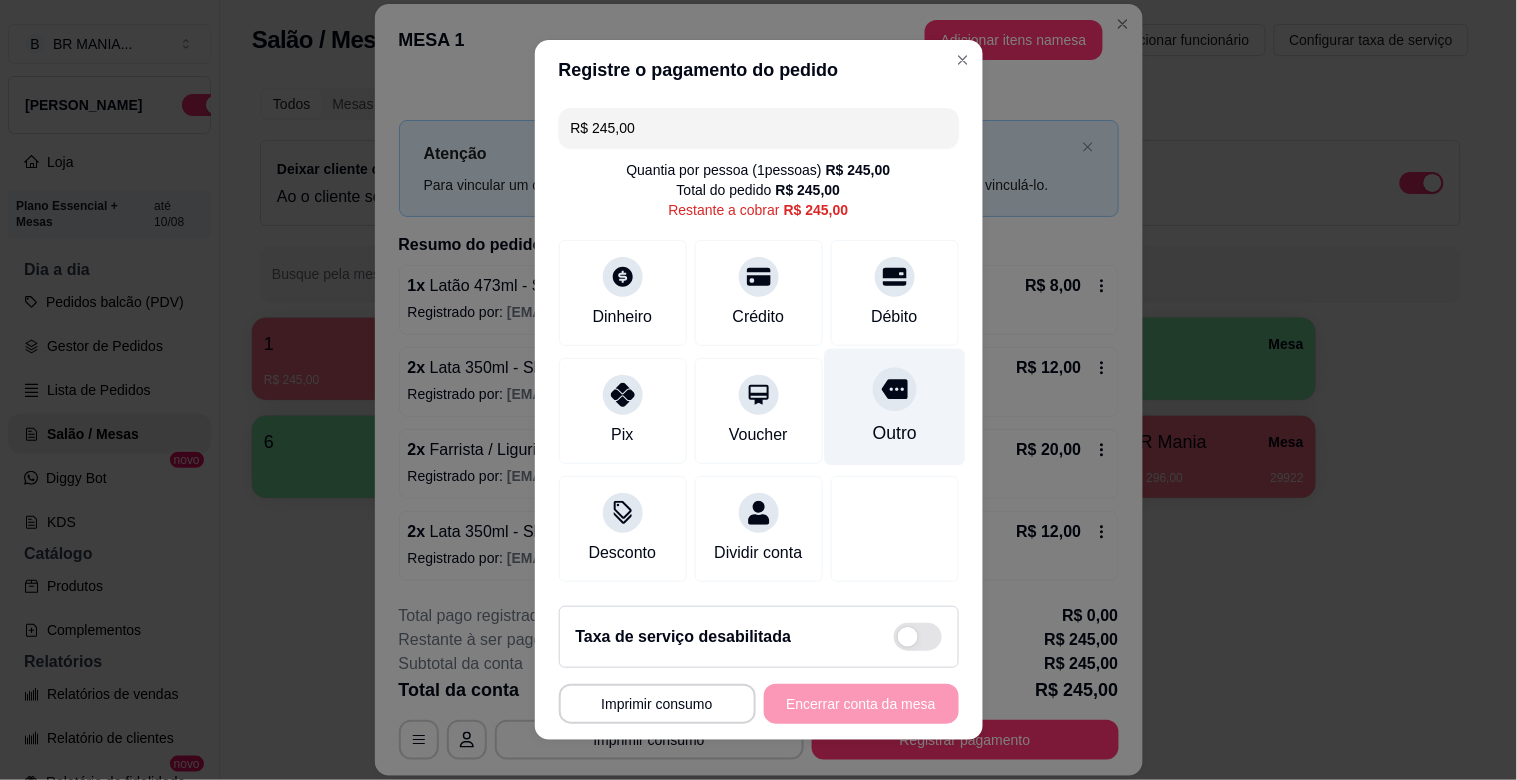 click on "Outro" at bounding box center (894, 433) 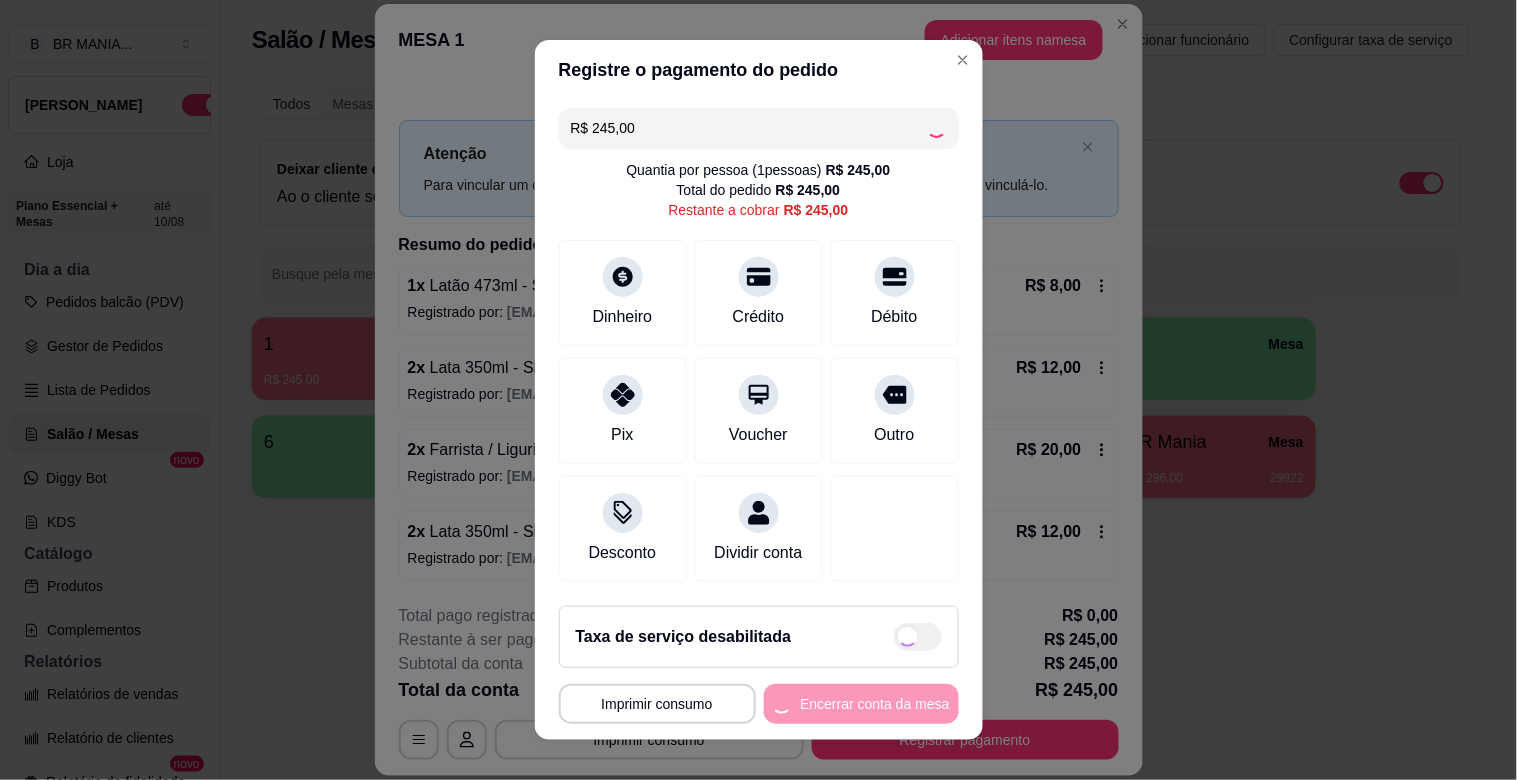 type on "R$ 0,00" 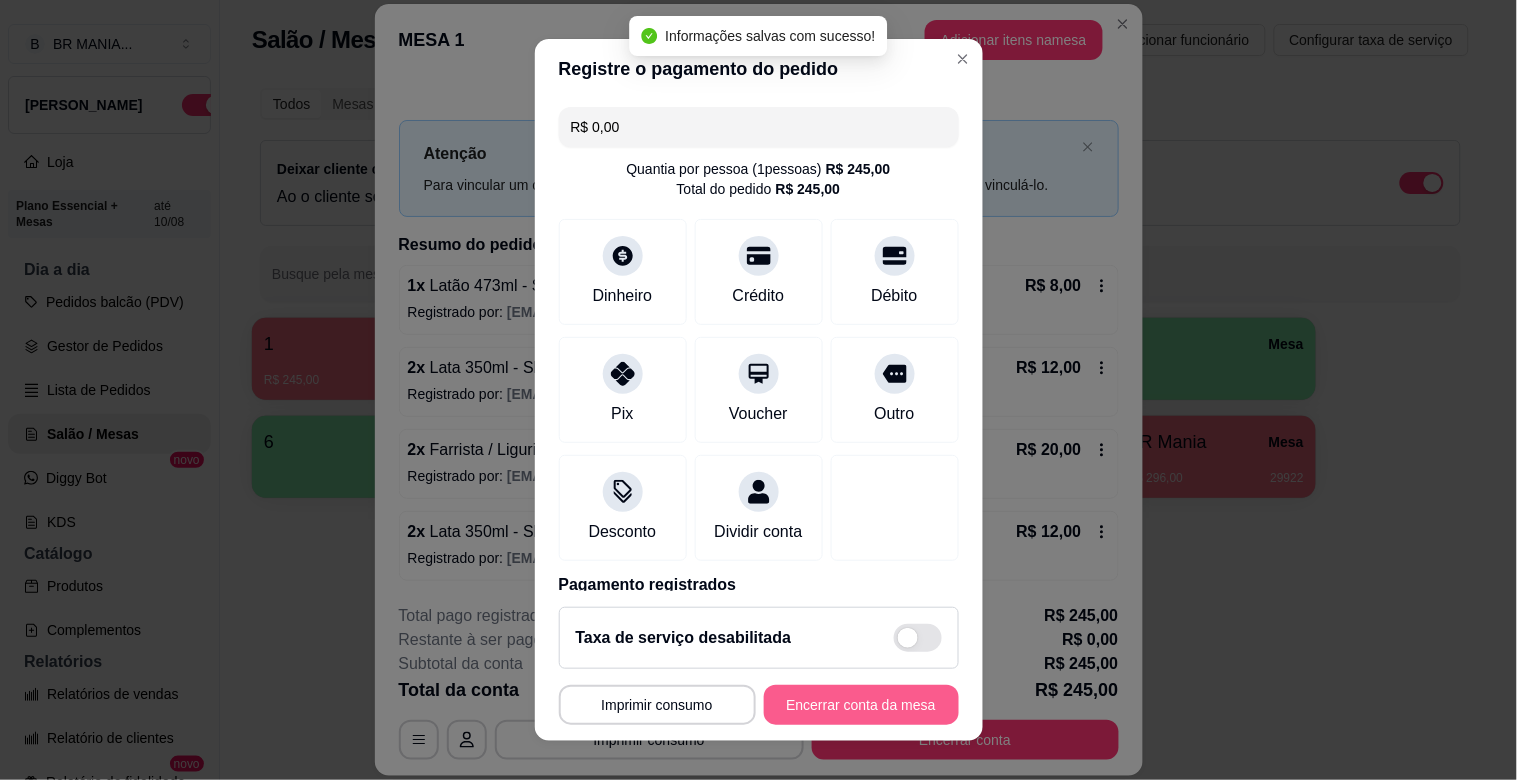 click on "Encerrar conta da mesa" at bounding box center (861, 705) 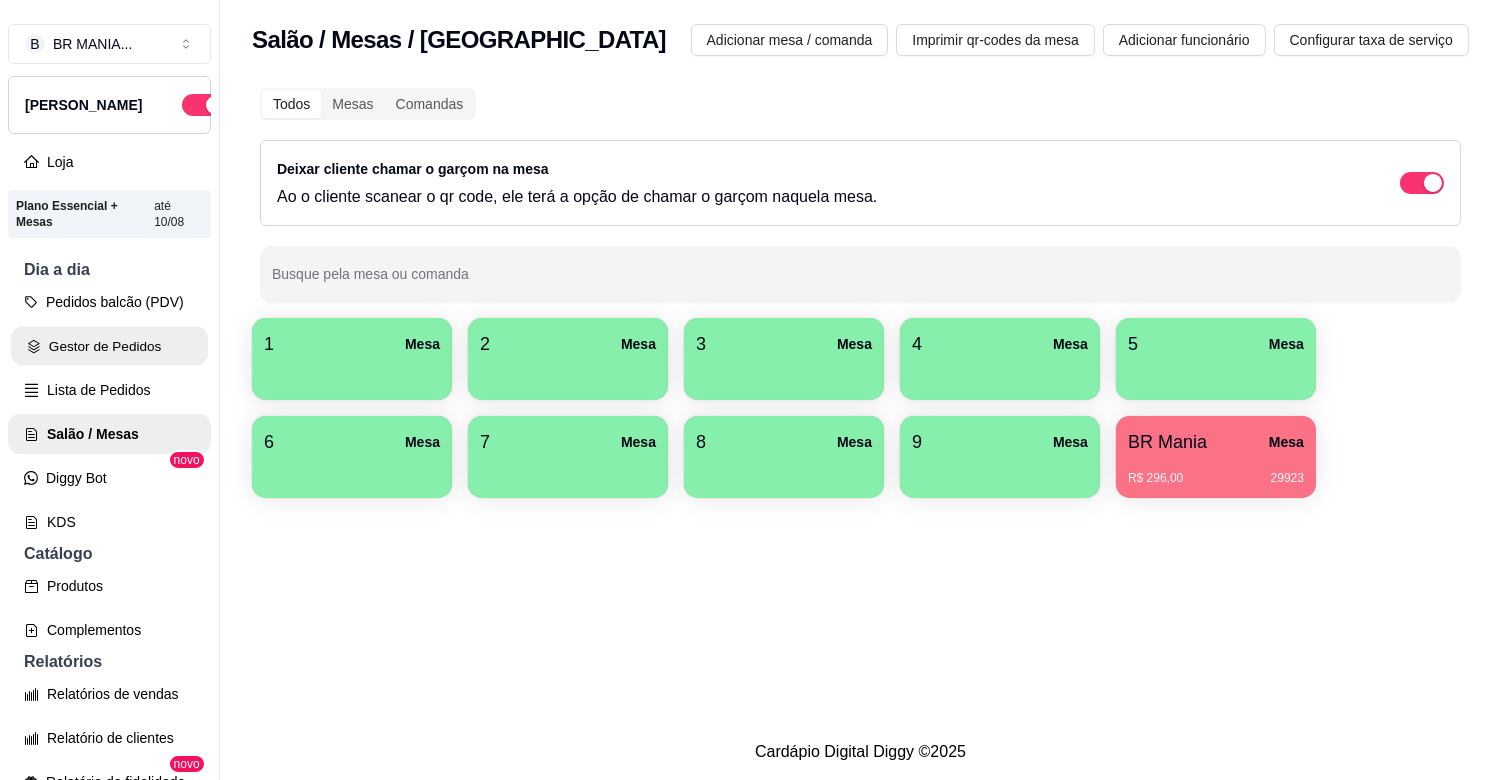 click on "Gestor de Pedidos" at bounding box center (109, 346) 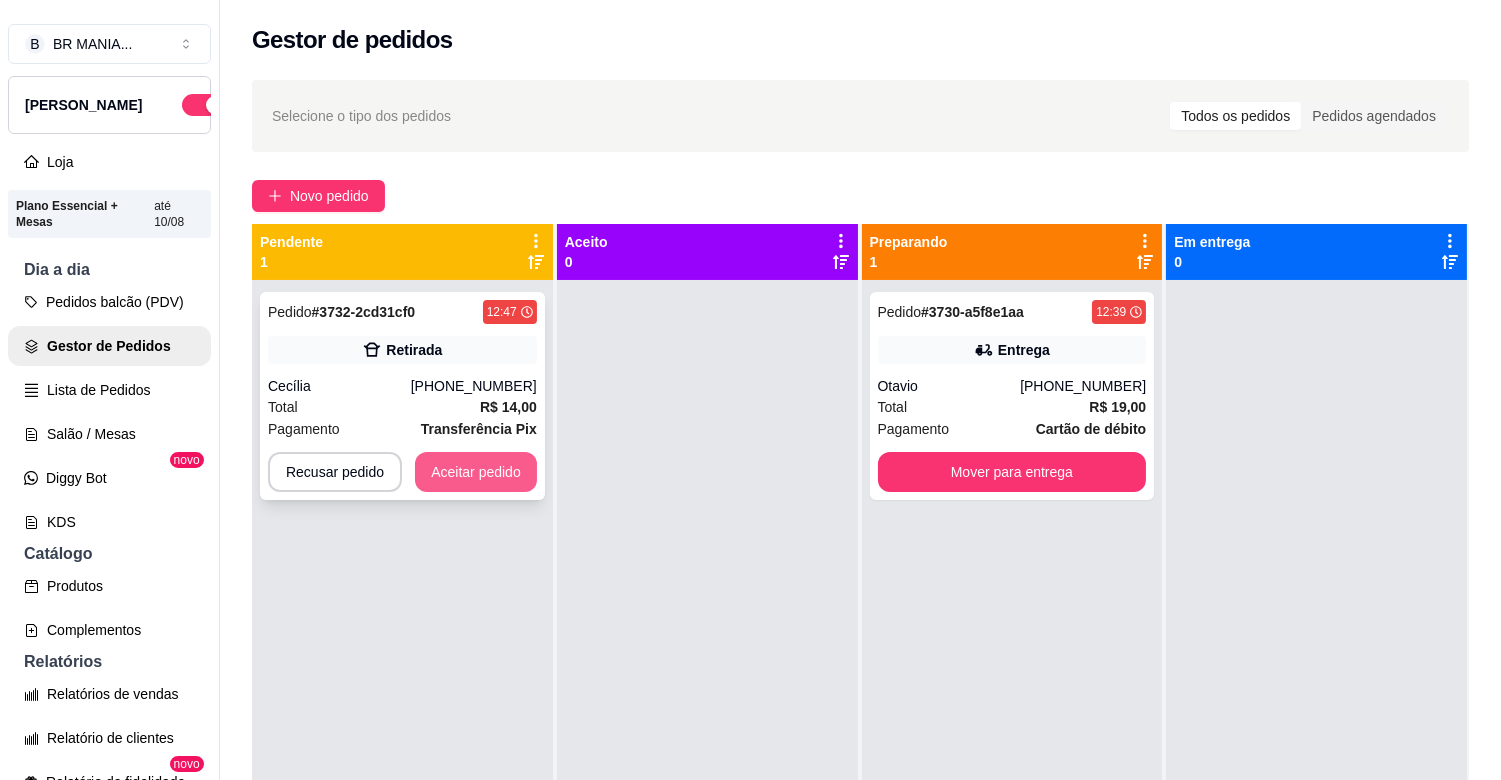 click on "Aceitar pedido" at bounding box center [476, 472] 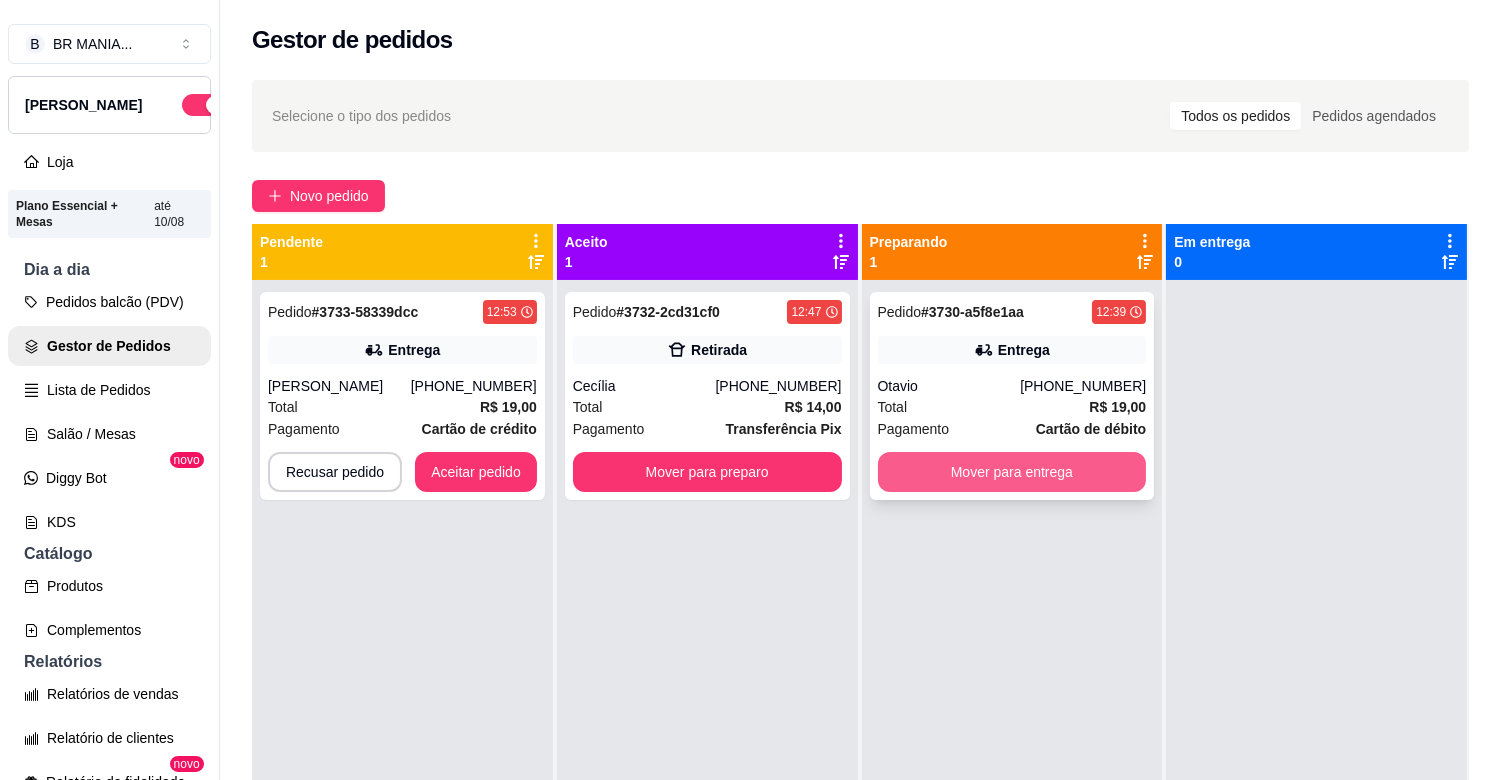 click on "Mover para entrega" at bounding box center [1012, 472] 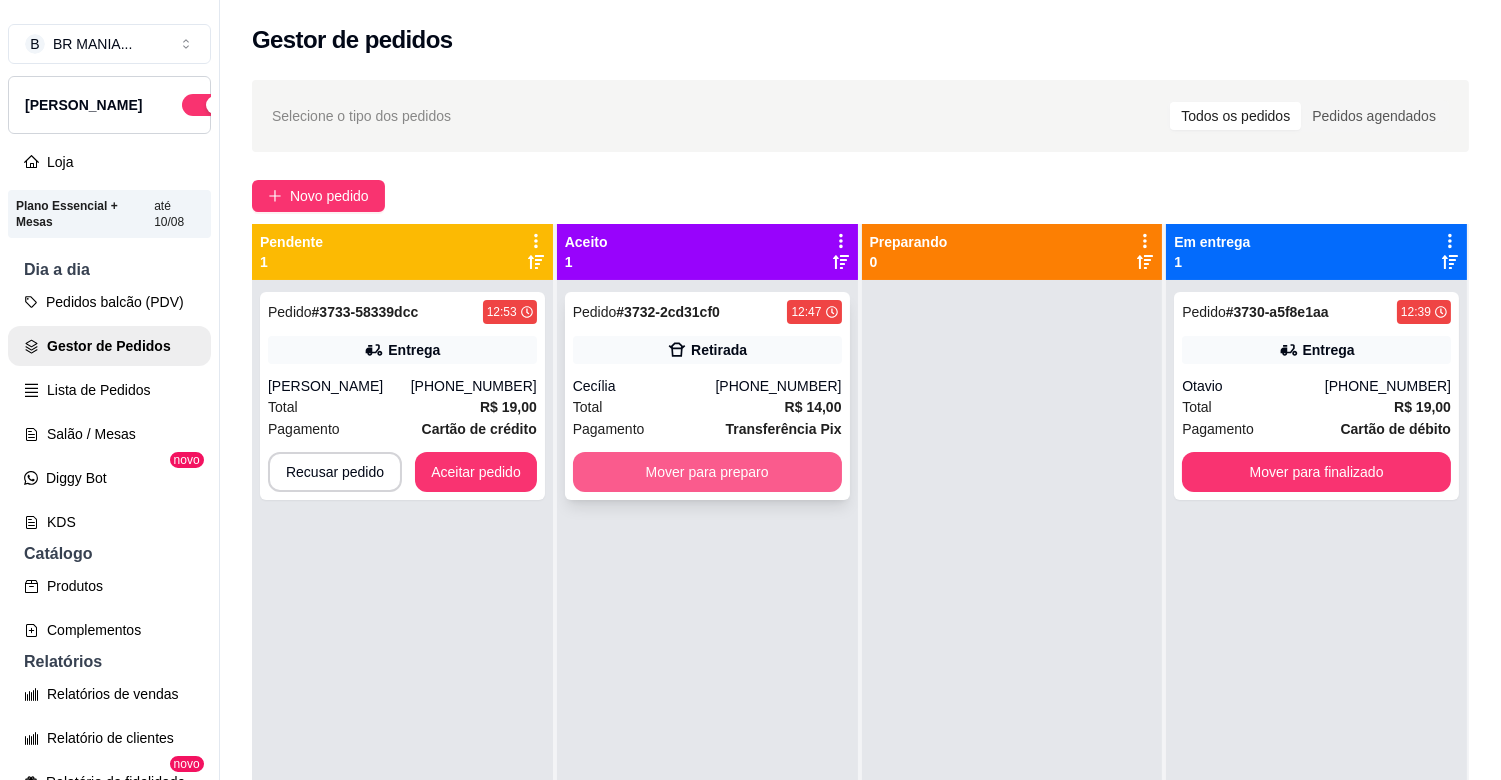 click on "Mover para preparo" at bounding box center (707, 472) 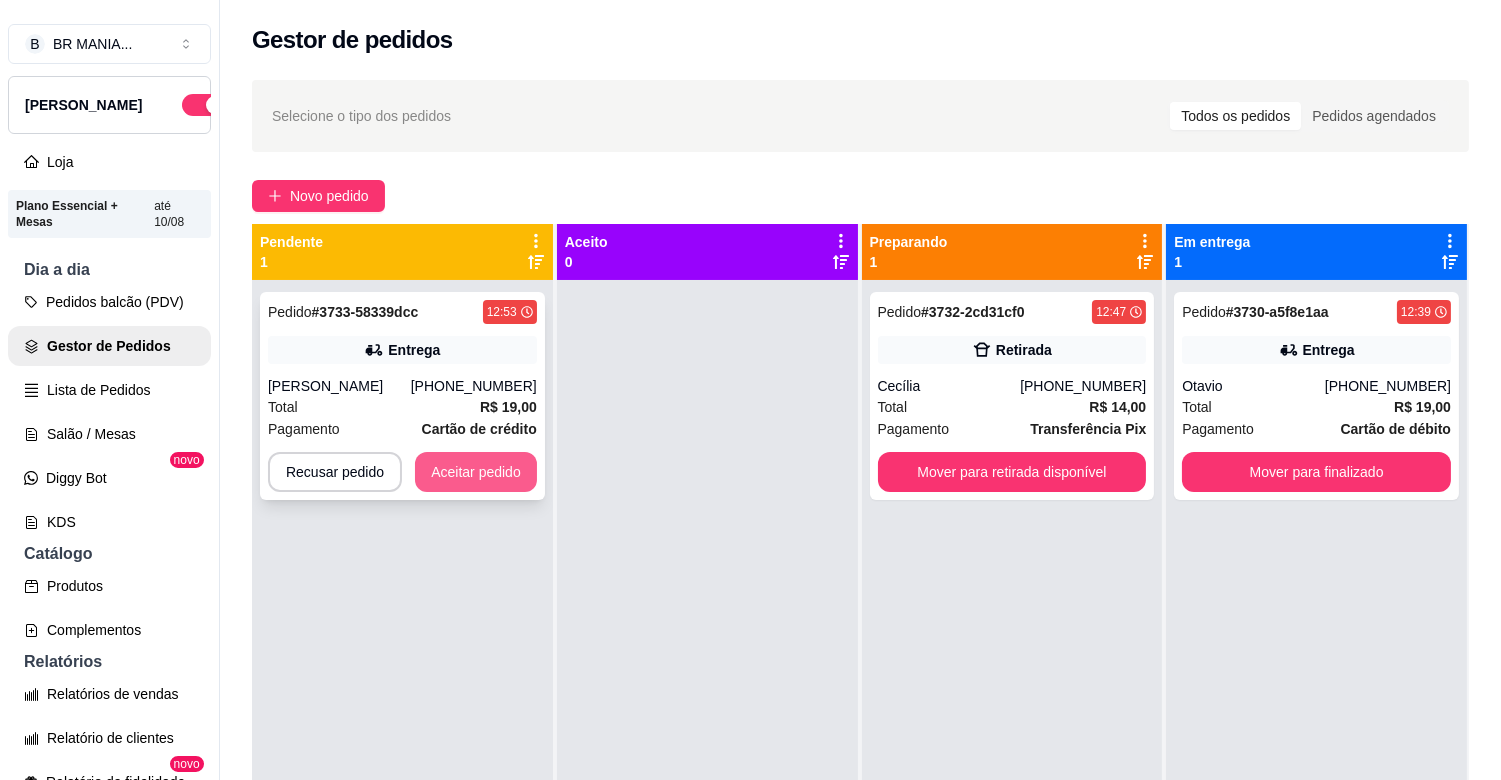 click on "Aceitar pedido" at bounding box center [476, 472] 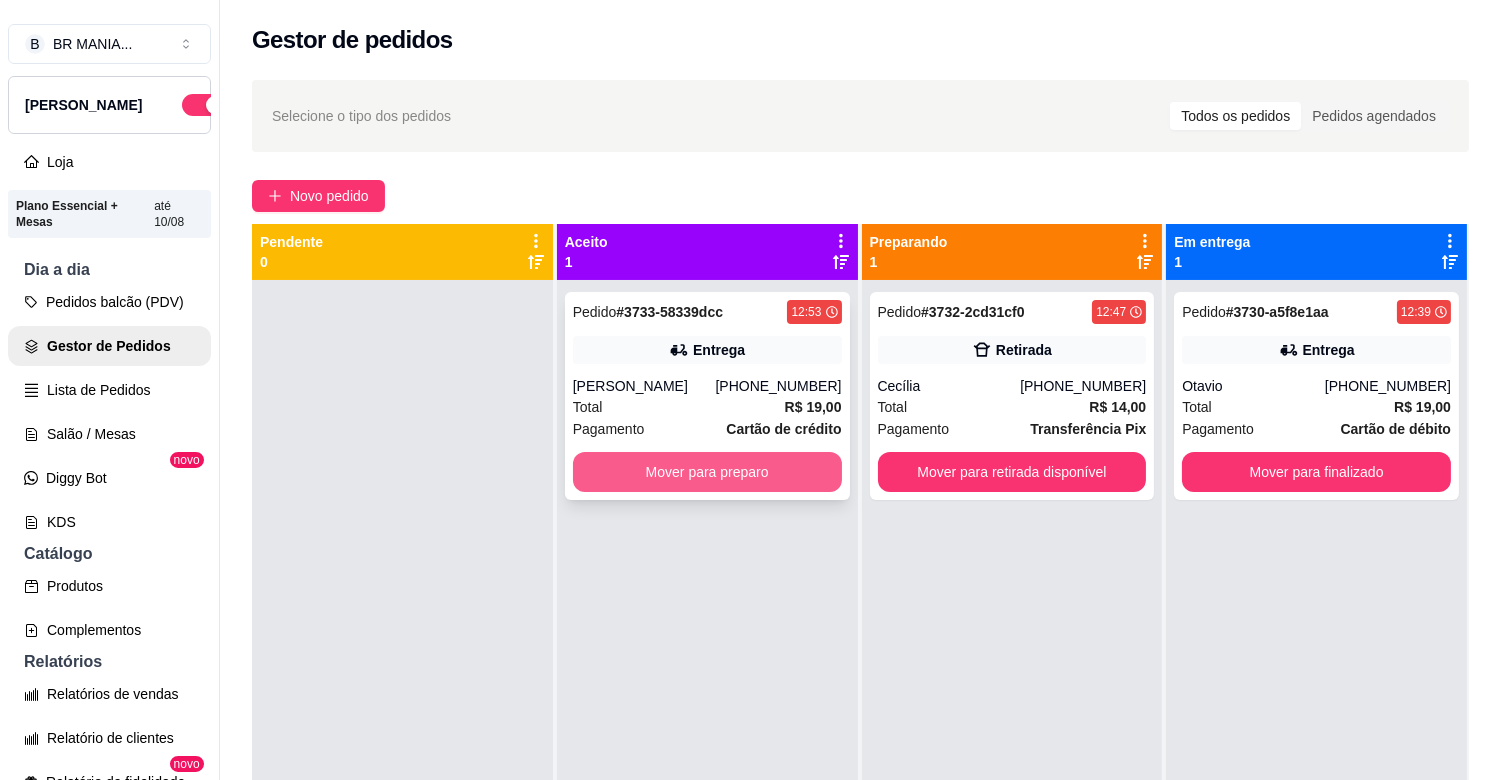 click on "Mover para preparo" at bounding box center [707, 472] 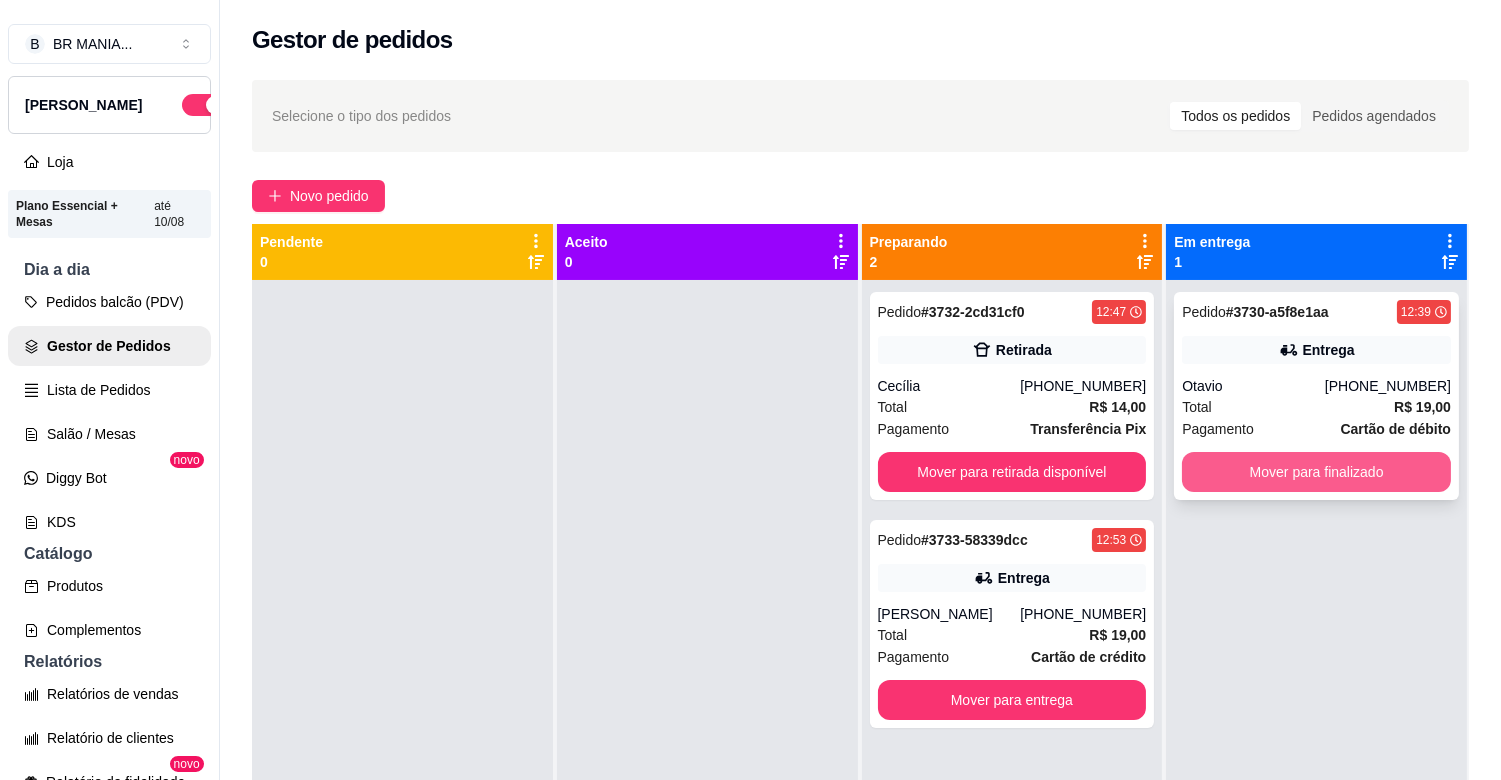 click on "Mover para finalizado" at bounding box center (1316, 472) 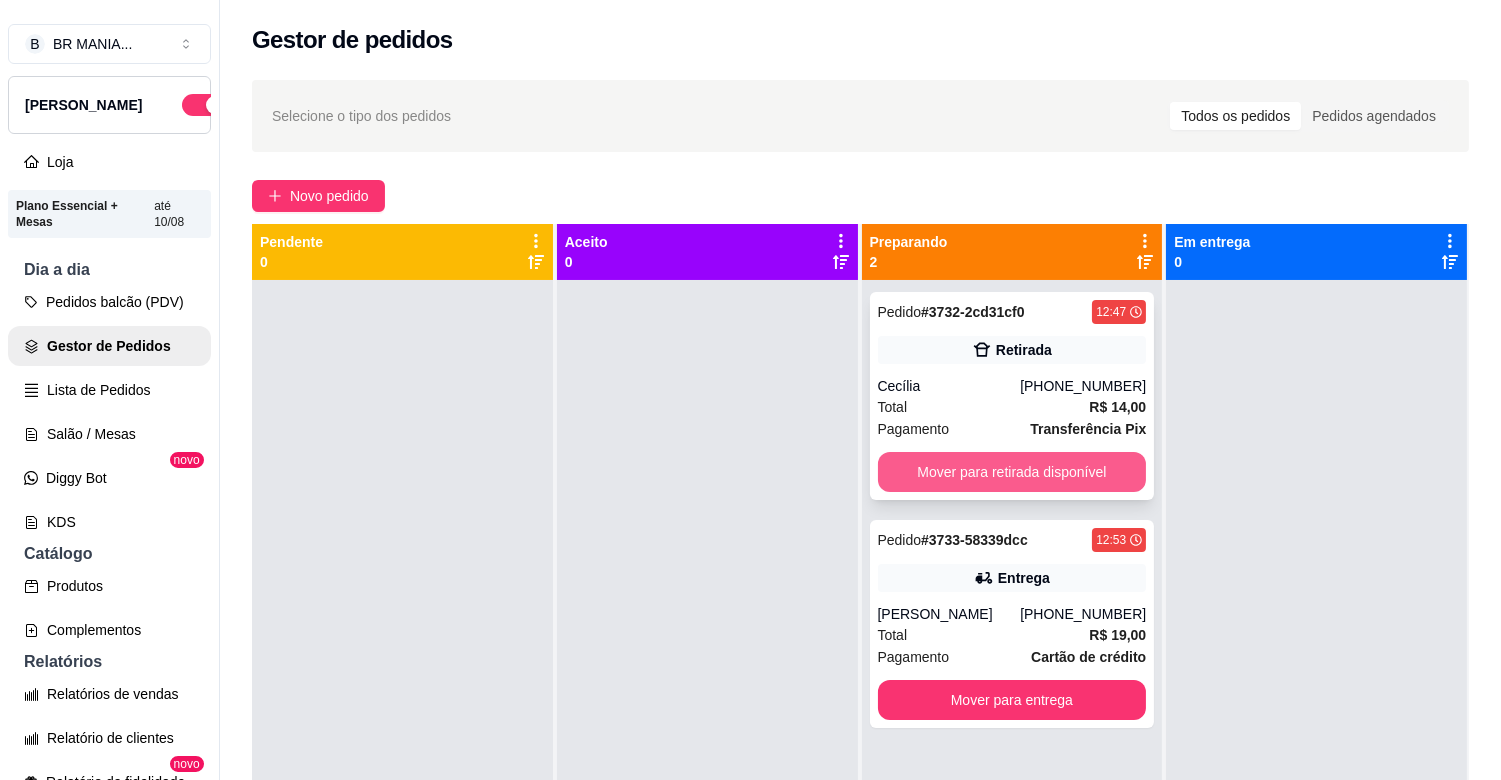 click on "Mover para retirada disponível" at bounding box center [1012, 472] 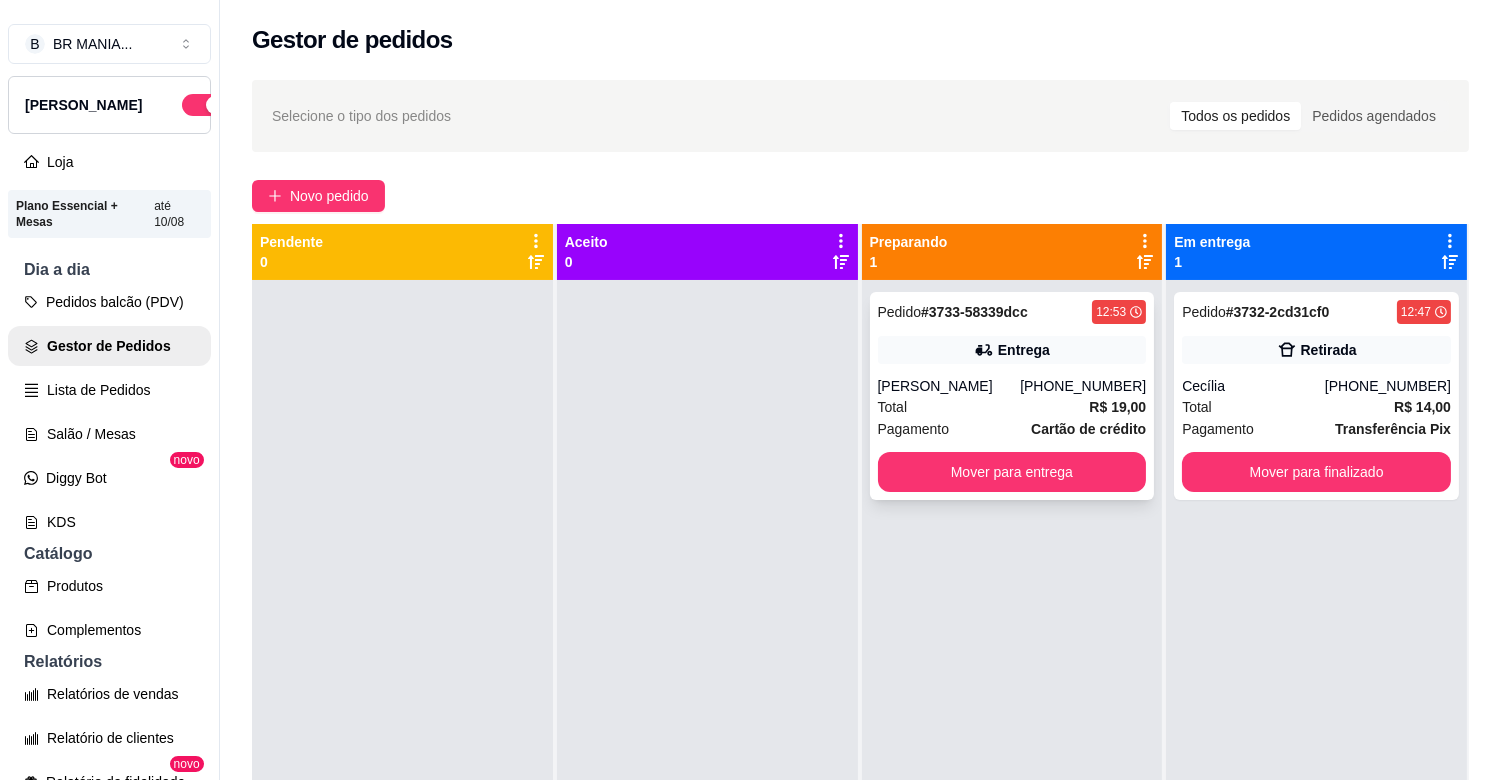 click on "[PHONE_NUMBER]" at bounding box center (1083, 386) 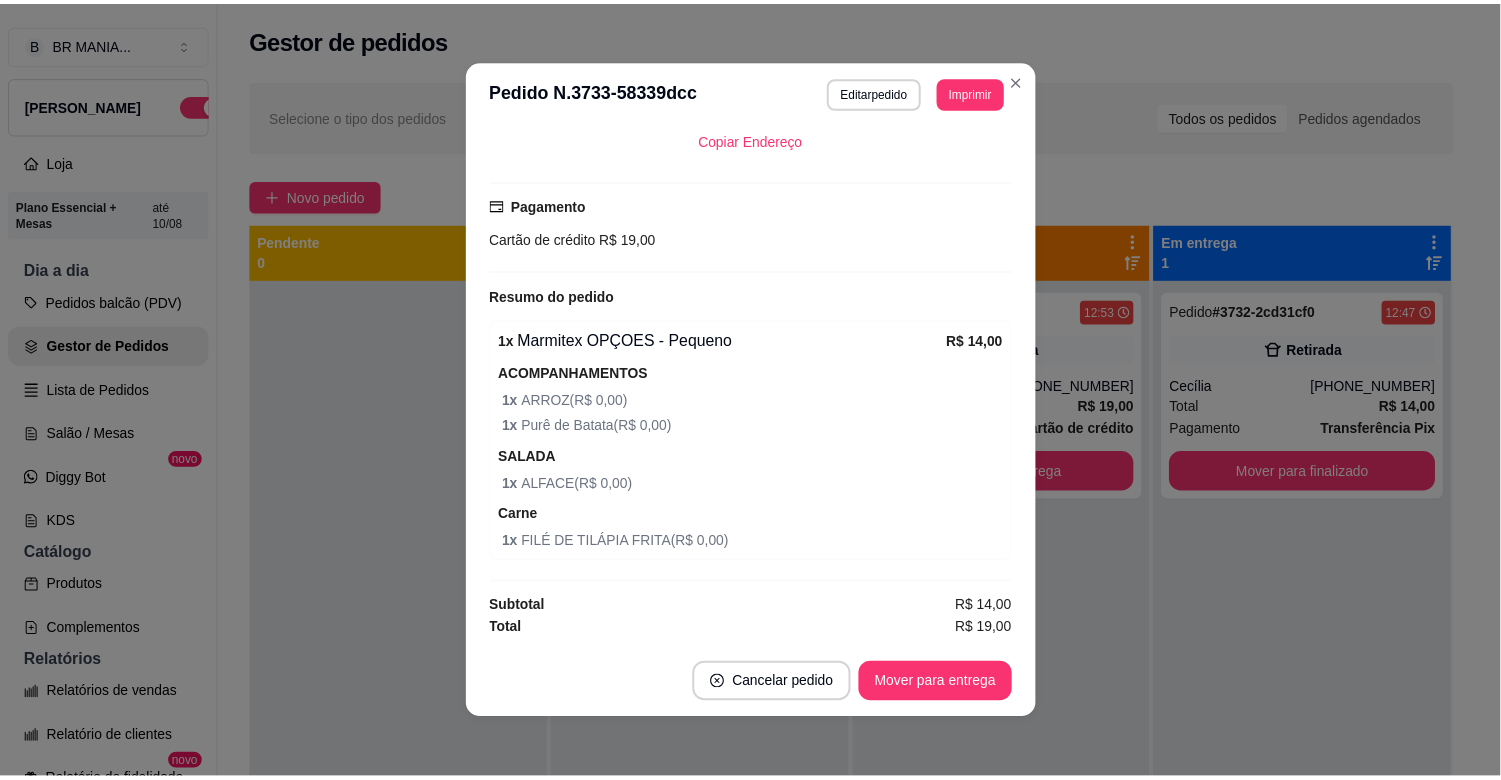 scroll, scrollTop: 471, scrollLeft: 0, axis: vertical 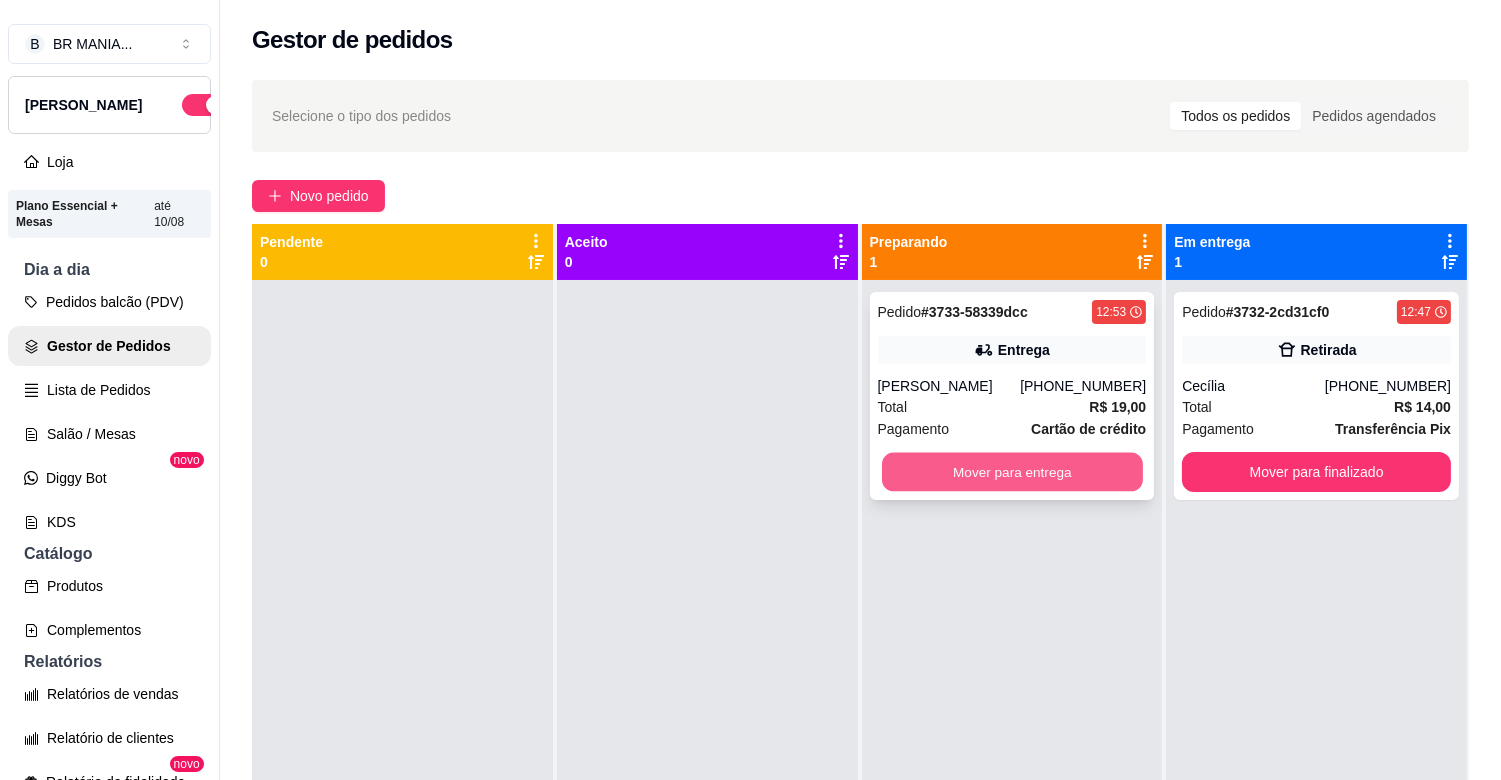 click on "Mover para entrega" at bounding box center [1012, 472] 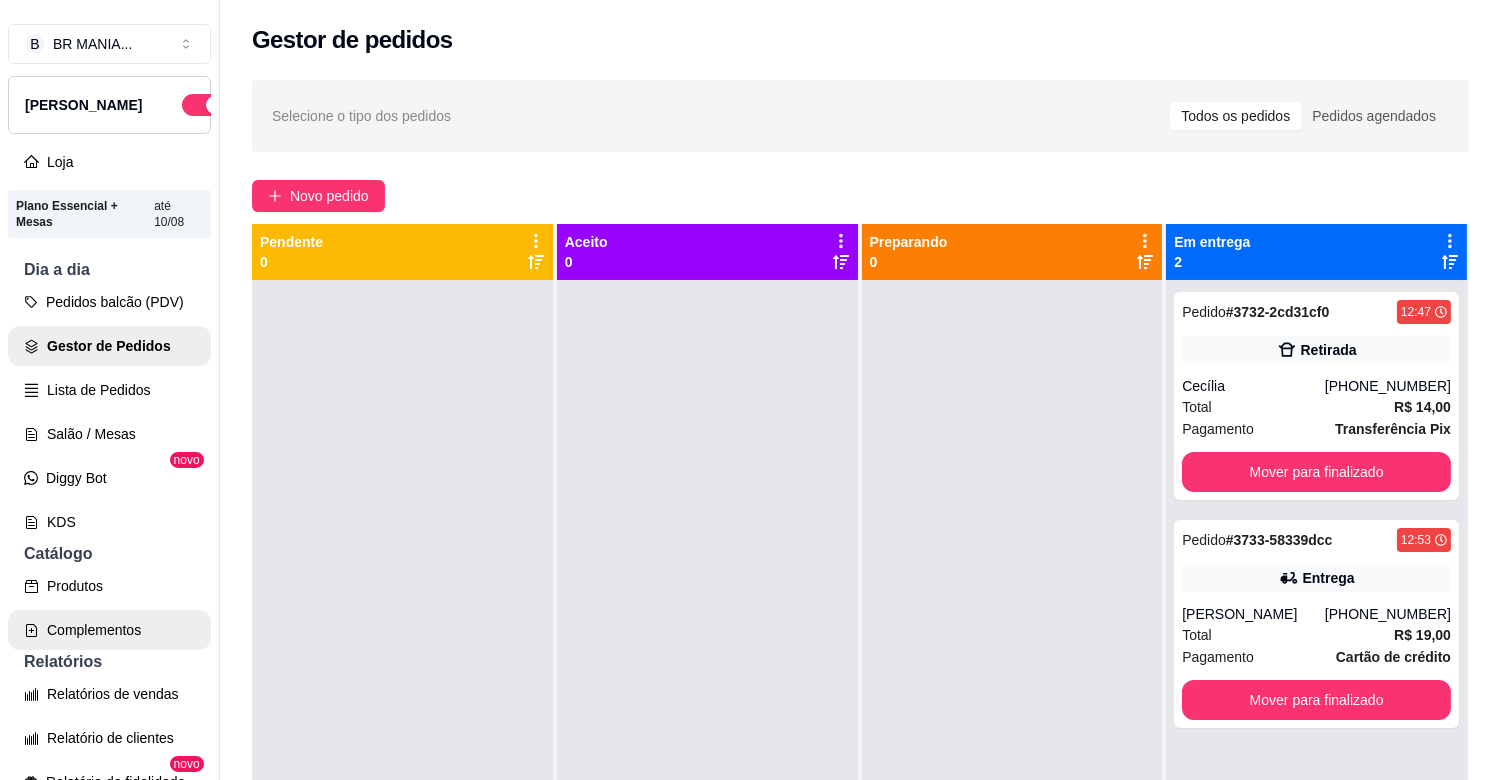 click on "Complementos" at bounding box center (109, 630) 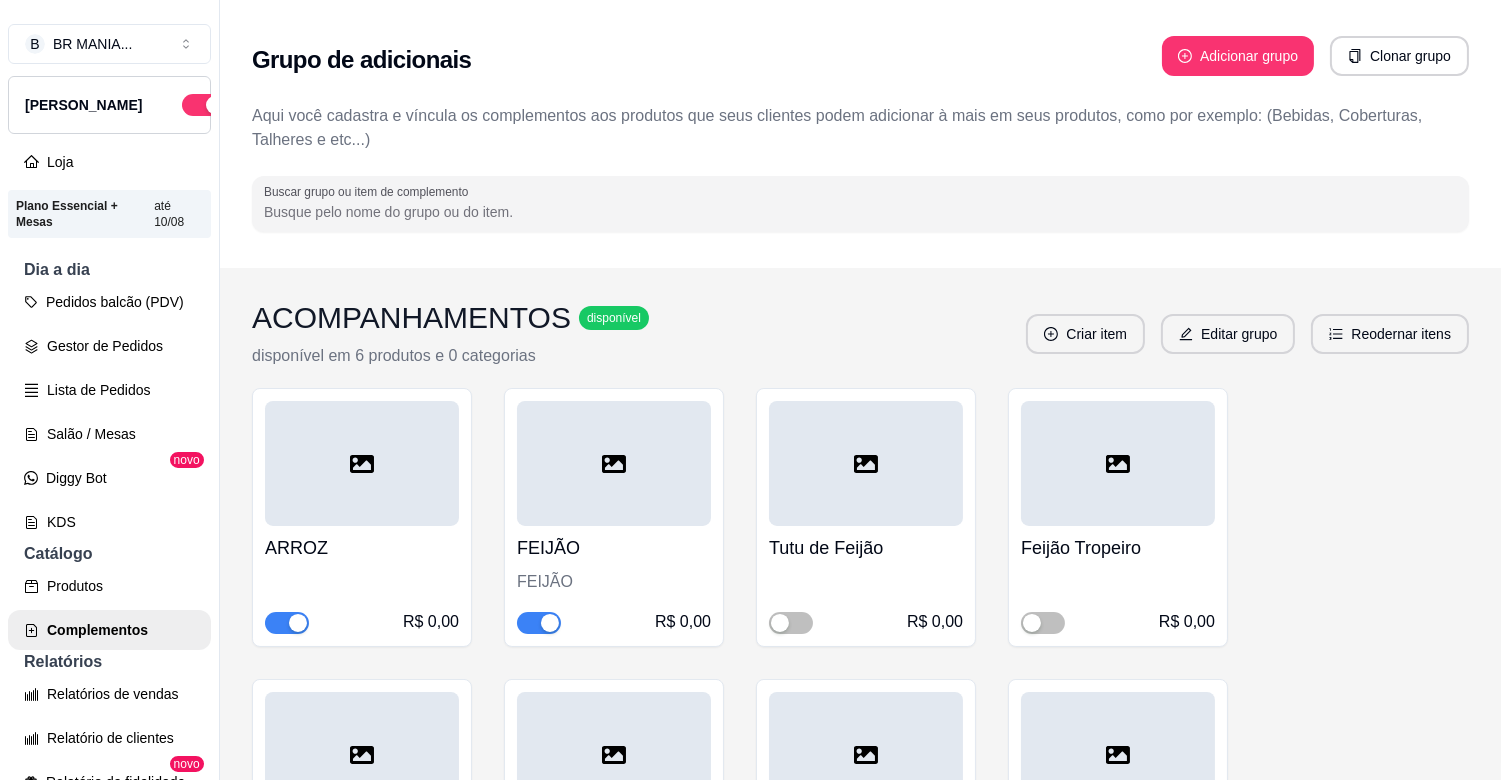 click on "ACOMPANHAMENTOS  disponível disponível em 6 produtos e 0 categorias Criar item Editar grupo Reodernar itens" at bounding box center [860, 334] 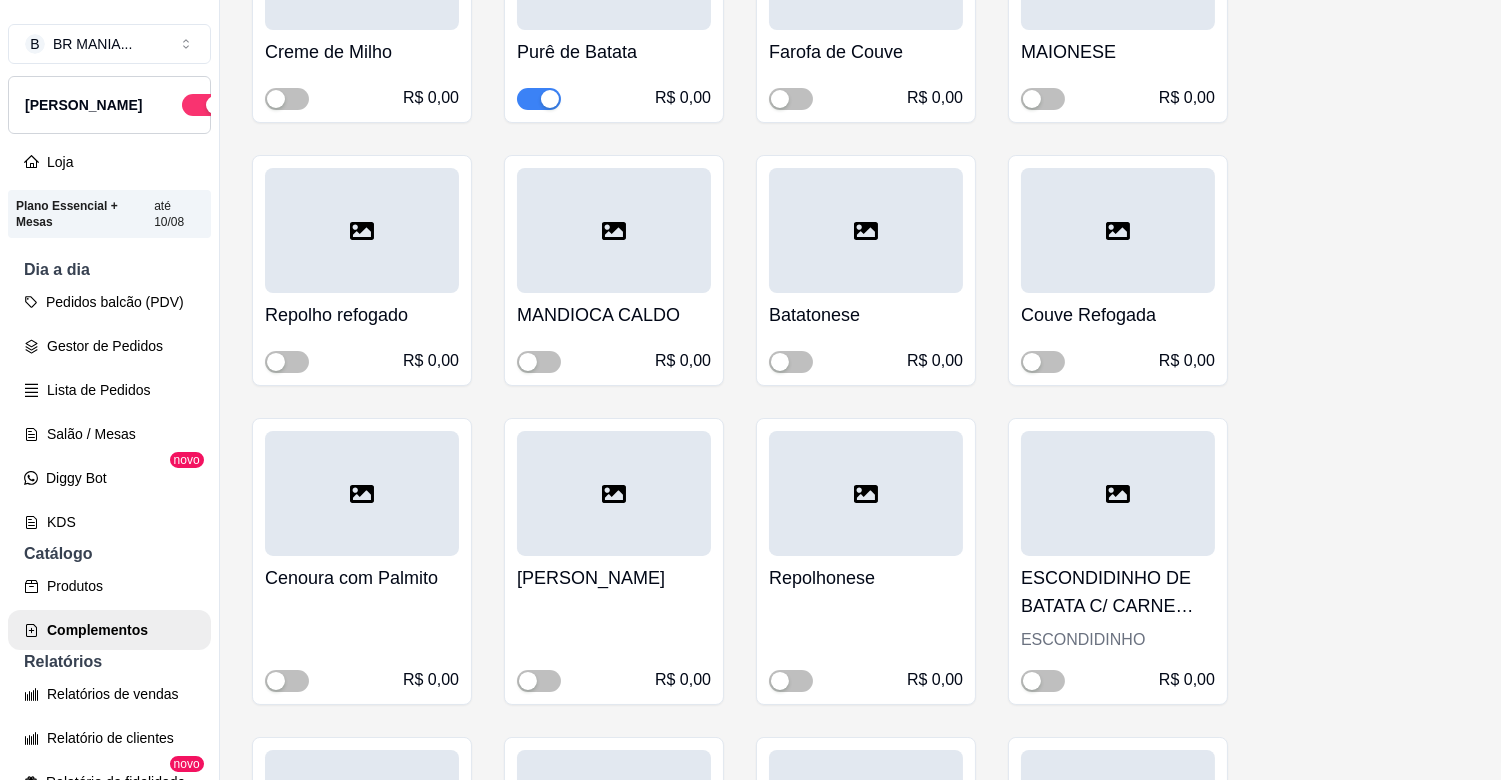 scroll, scrollTop: 1644, scrollLeft: 0, axis: vertical 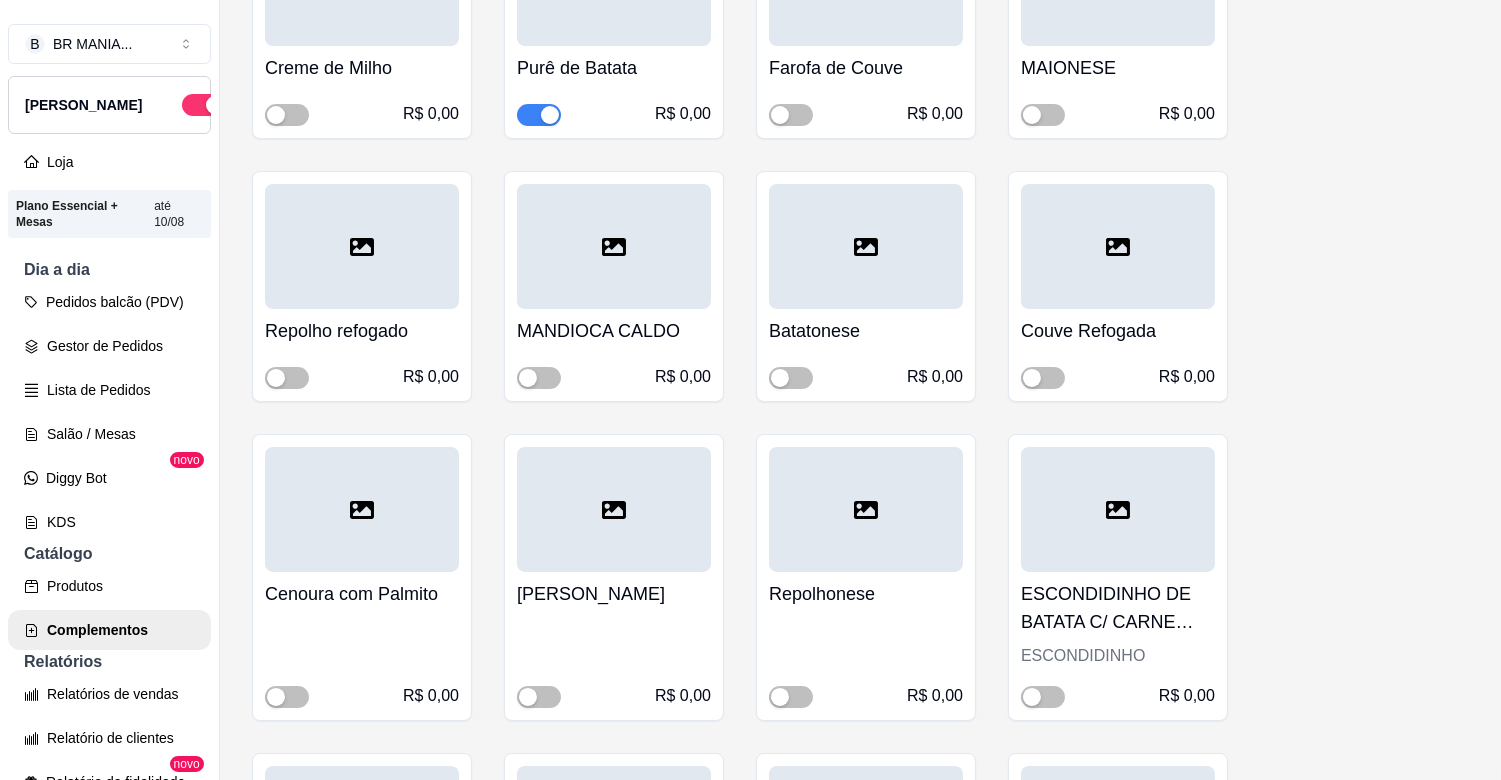 click at bounding box center [550, 115] 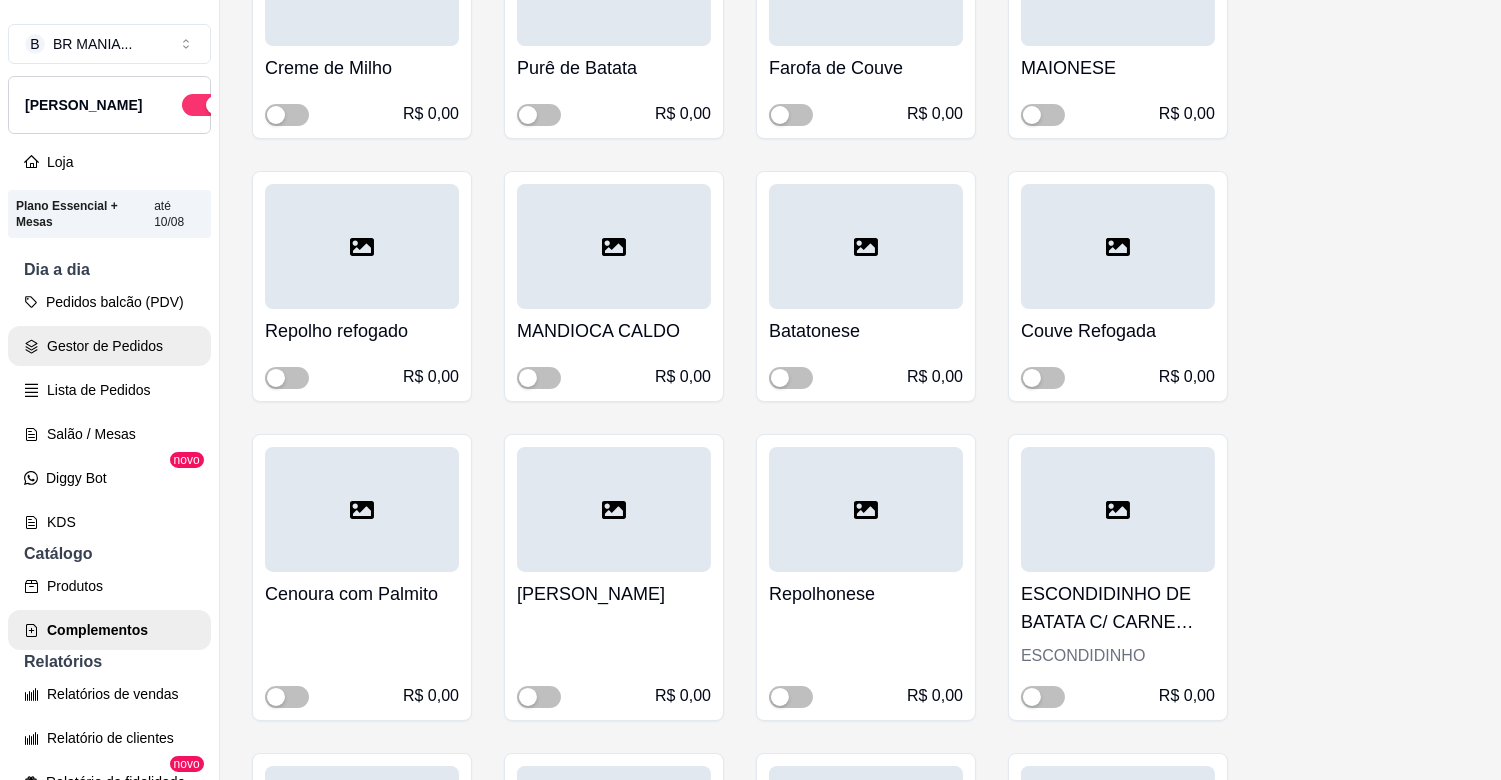click on "Gestor de Pedidos" at bounding box center [109, 346] 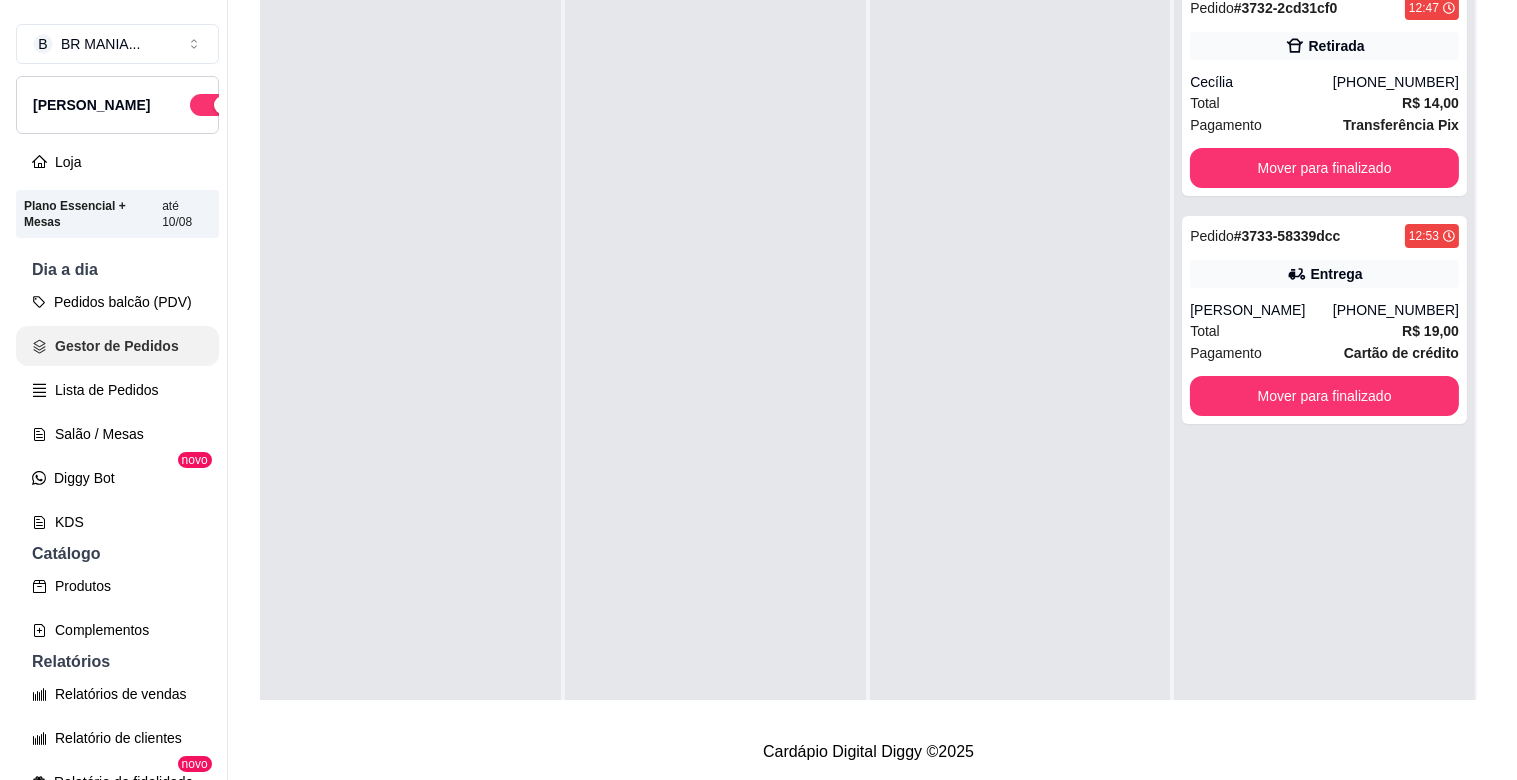 scroll, scrollTop: 0, scrollLeft: 0, axis: both 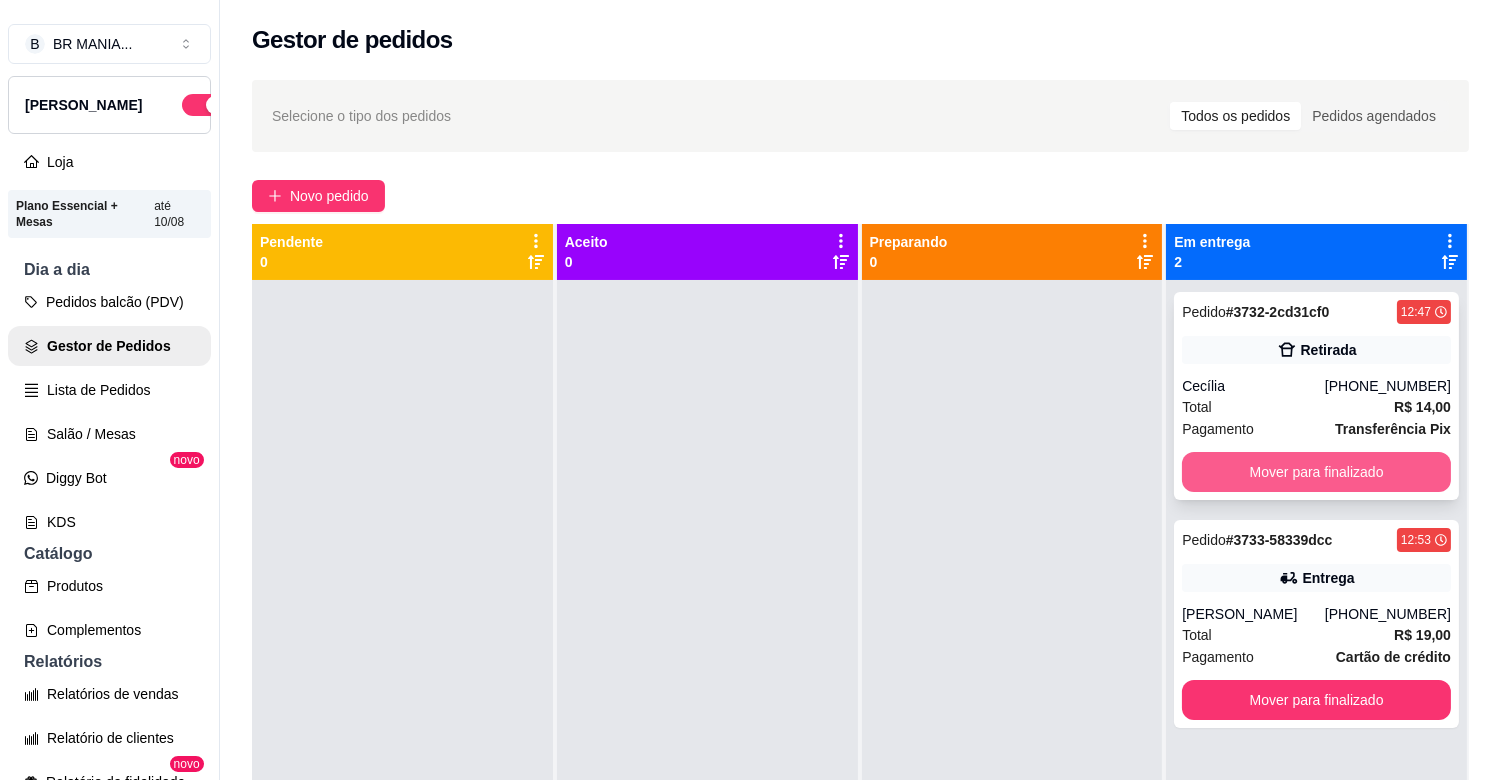 click on "Mover para finalizado" at bounding box center [1316, 472] 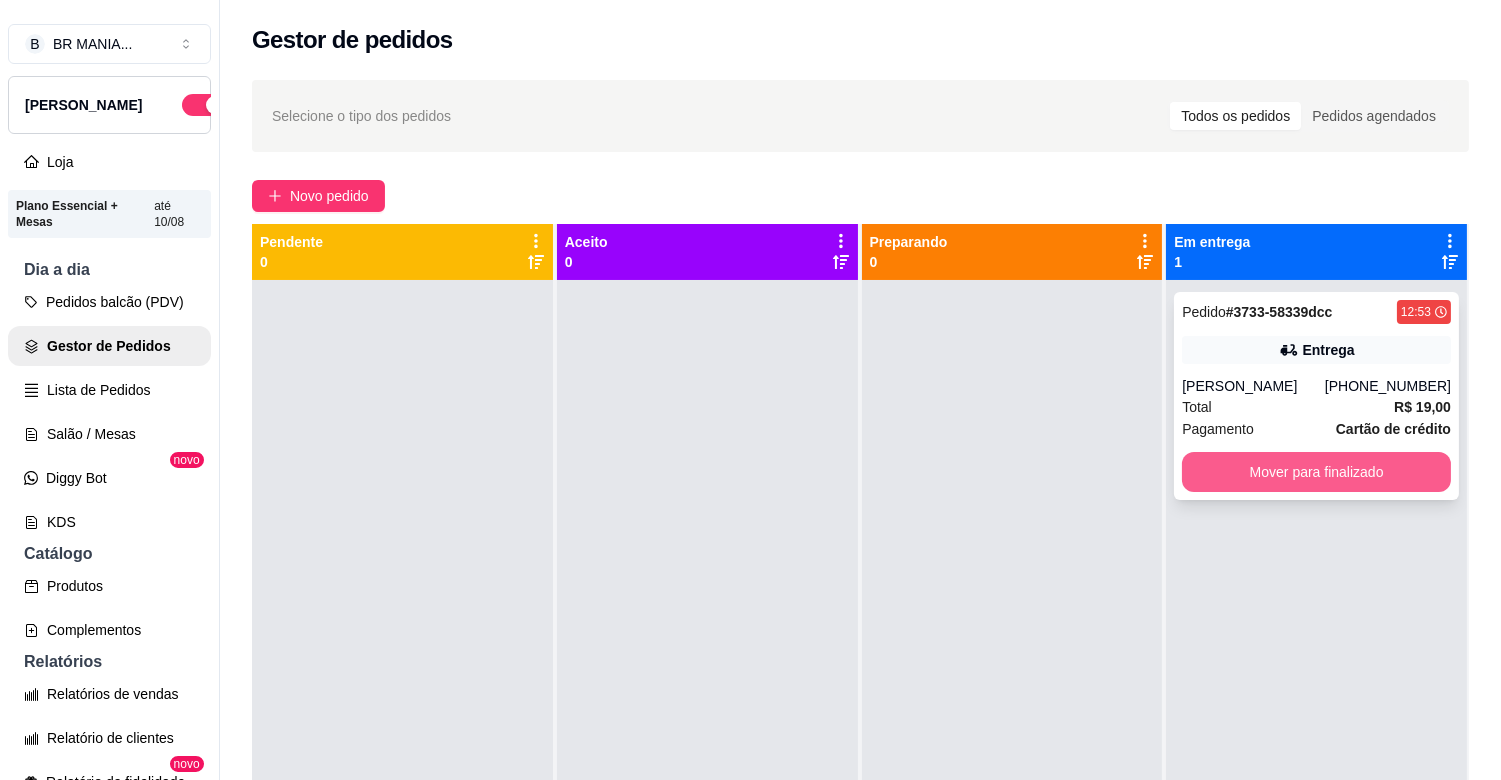 click on "Mover para finalizado" at bounding box center (1316, 472) 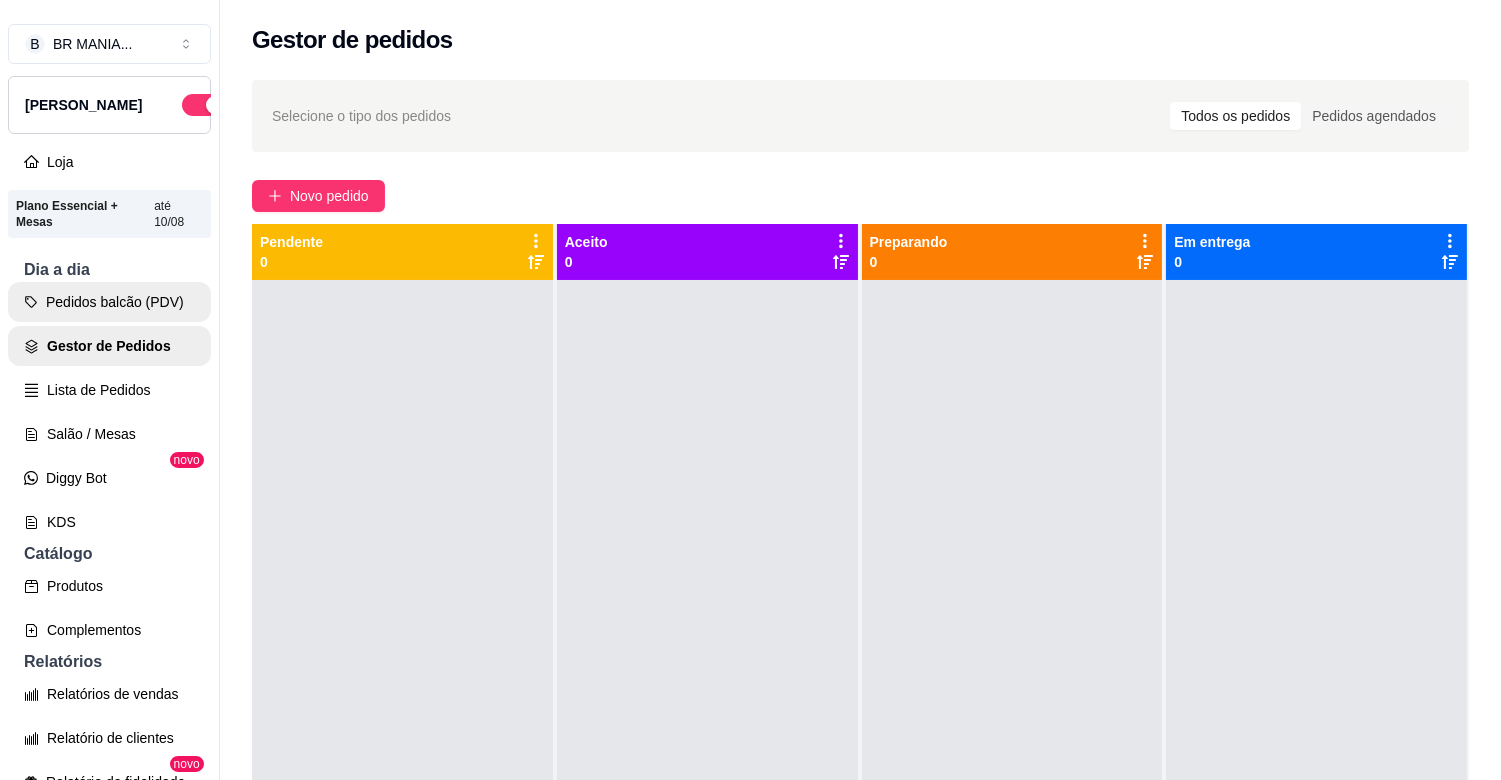 click on "Pedidos balcão (PDV)" at bounding box center [109, 302] 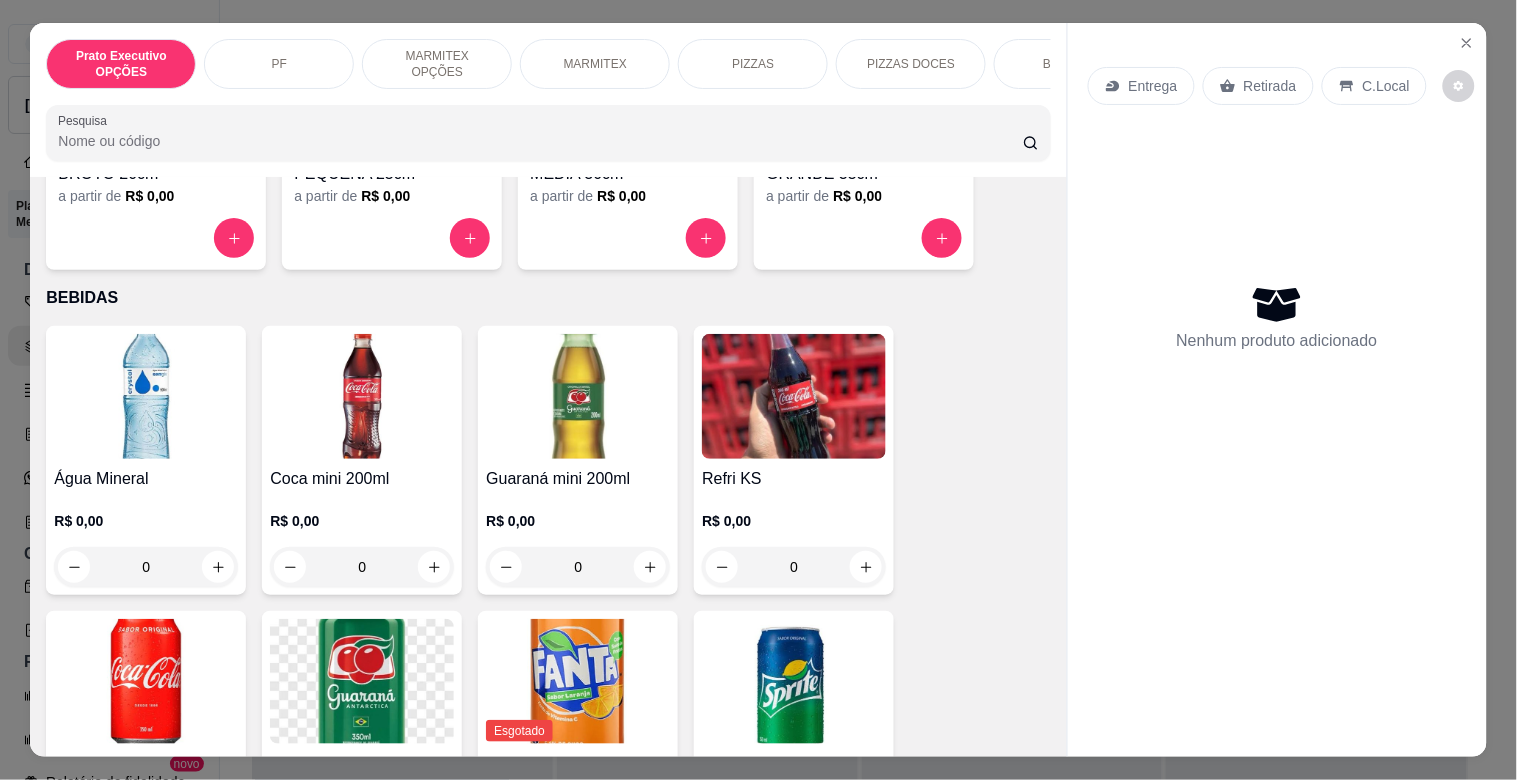 scroll, scrollTop: 2133, scrollLeft: 0, axis: vertical 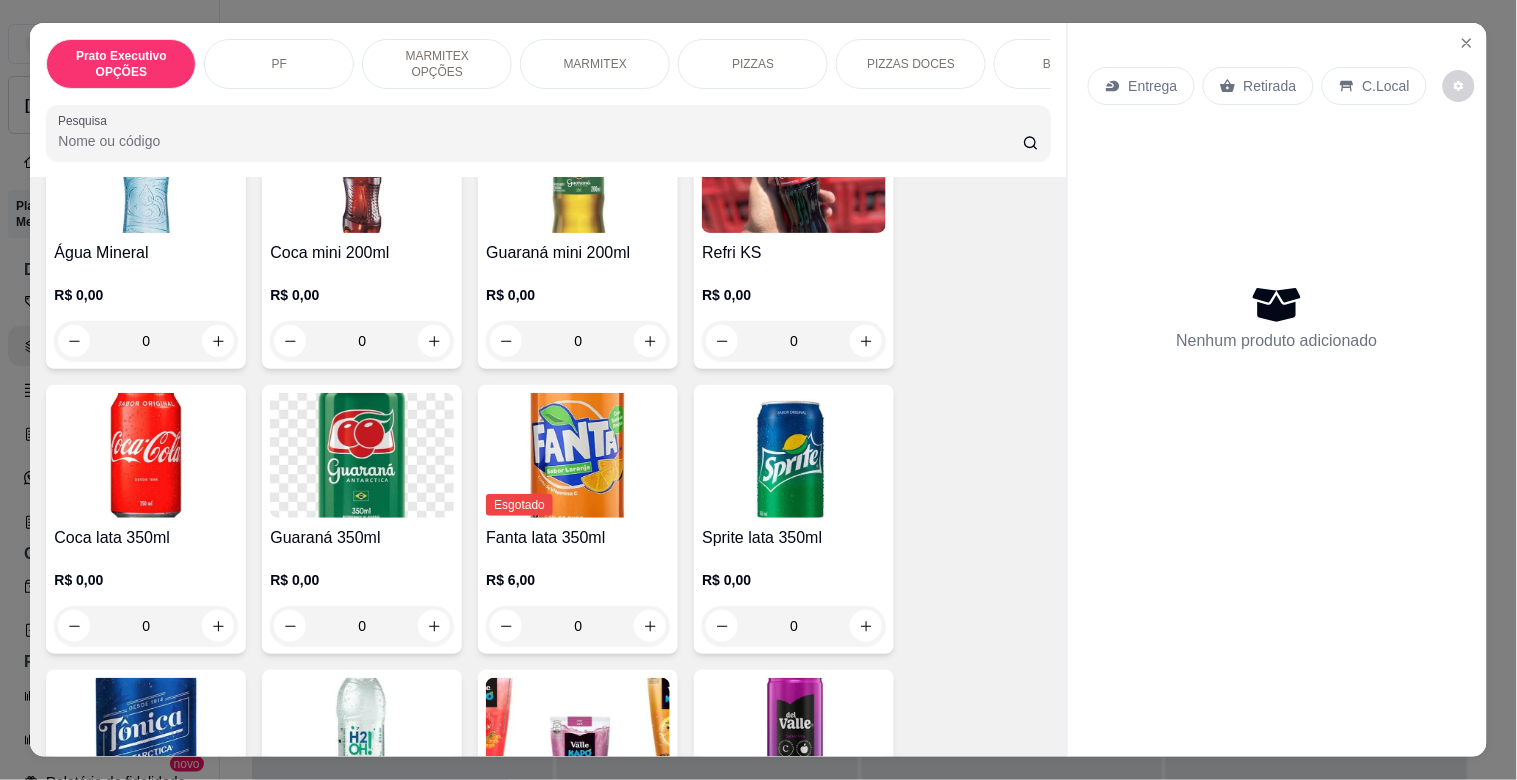 click on "Coca mini 200ml" at bounding box center [362, 253] 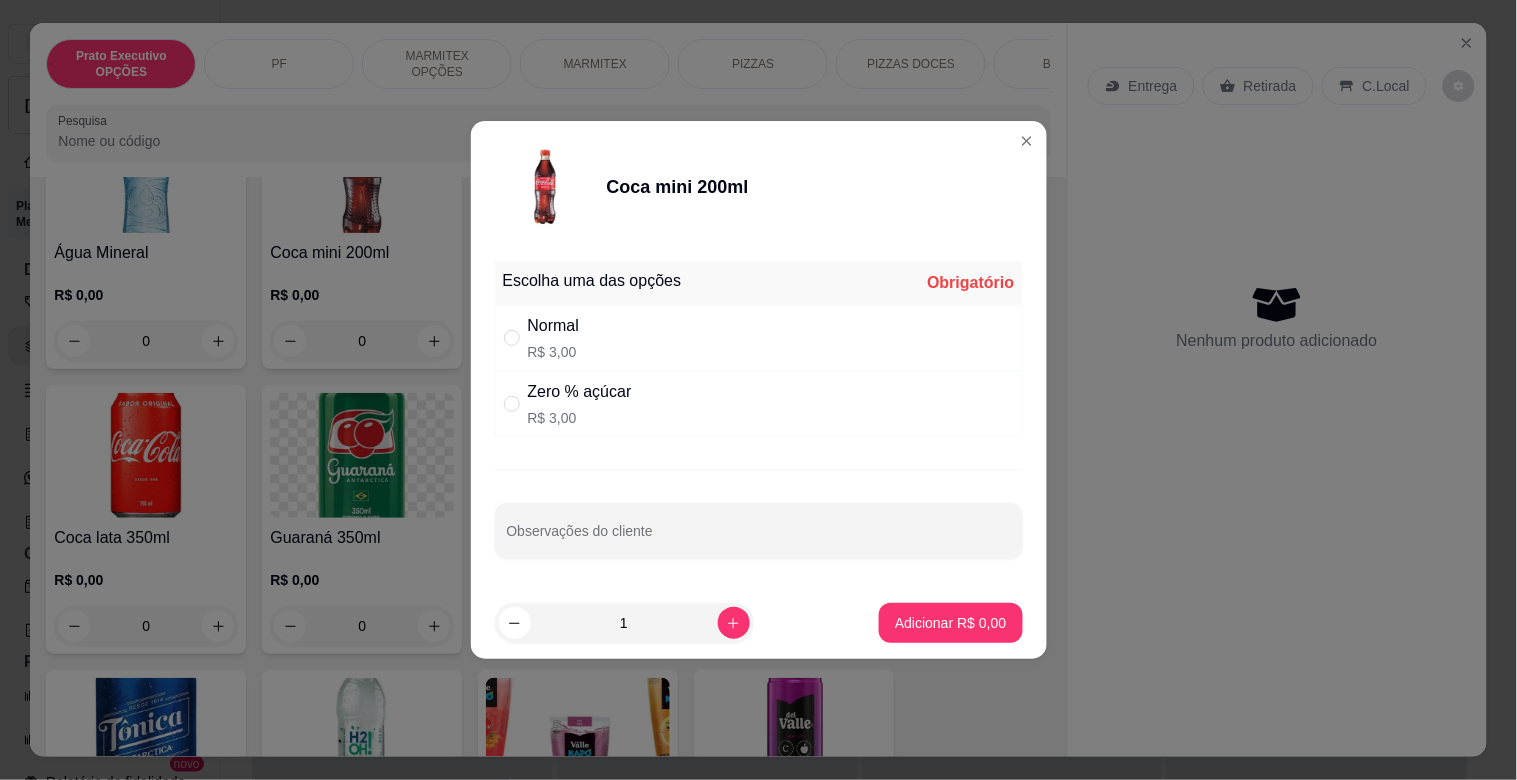 drag, startPoint x: 647, startPoint y: 425, endPoint x: 771, endPoint y: 496, distance: 142.88806 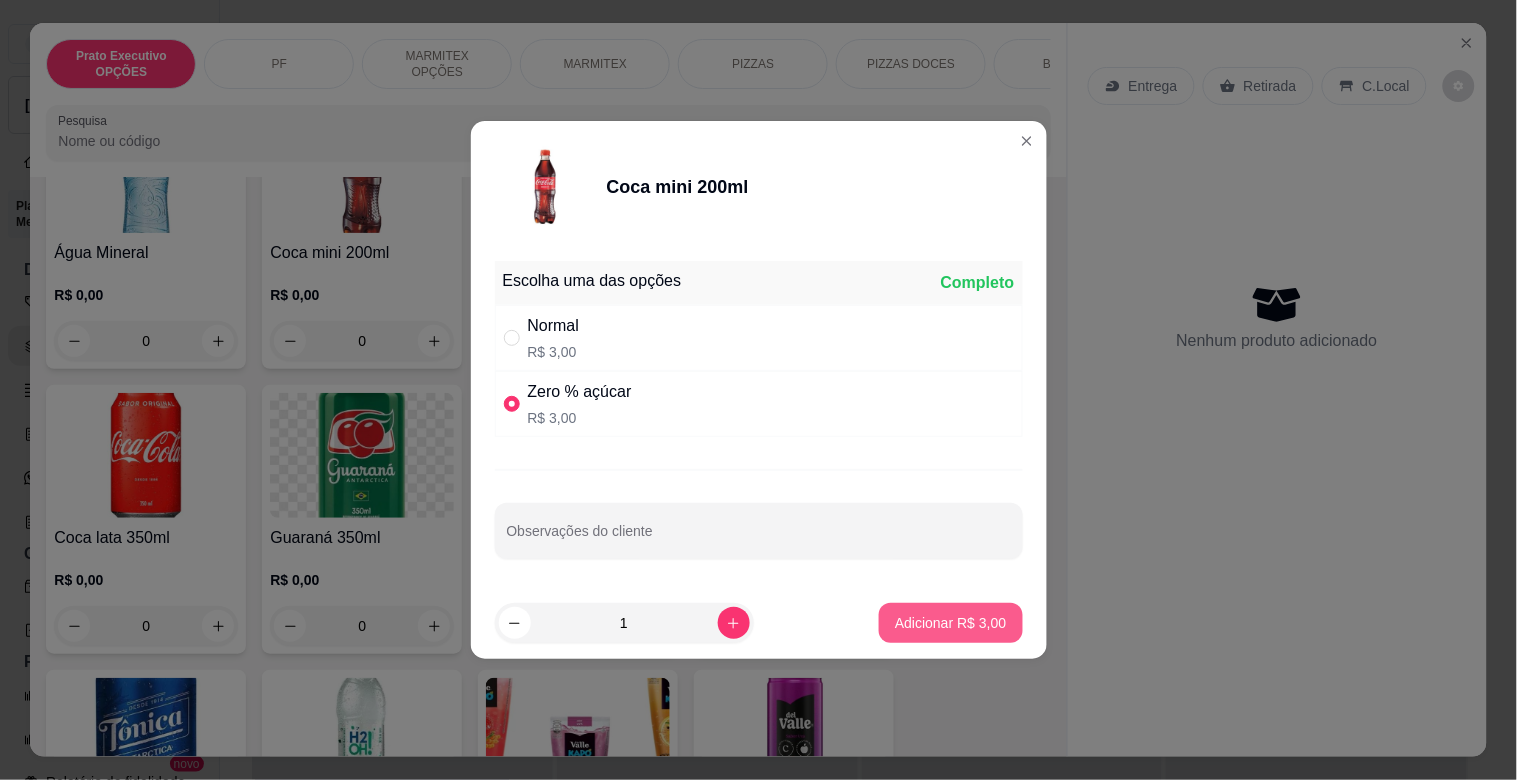 click on "Adicionar   R$ 3,00" at bounding box center (950, 623) 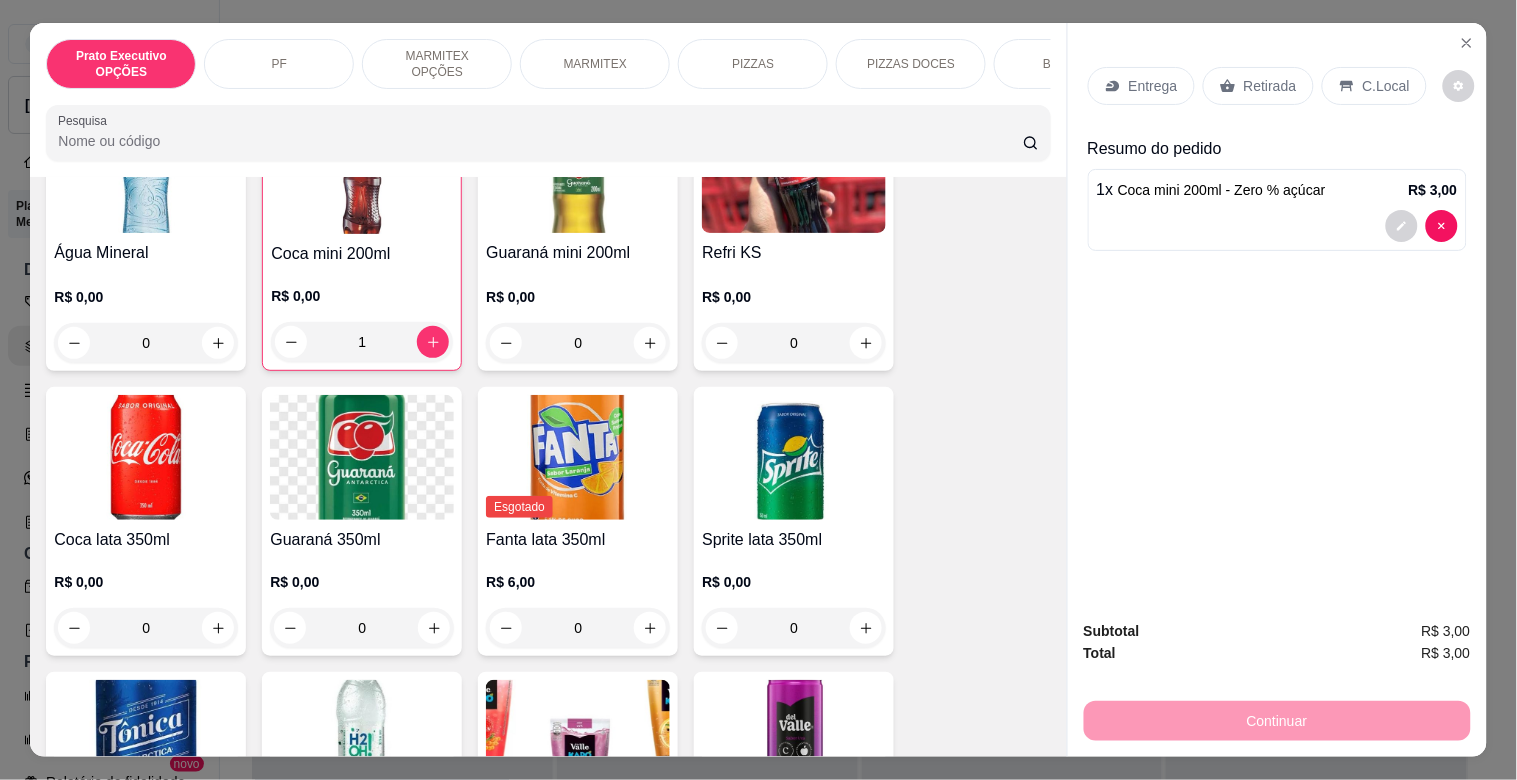 click on "Retirada" at bounding box center [1258, 86] 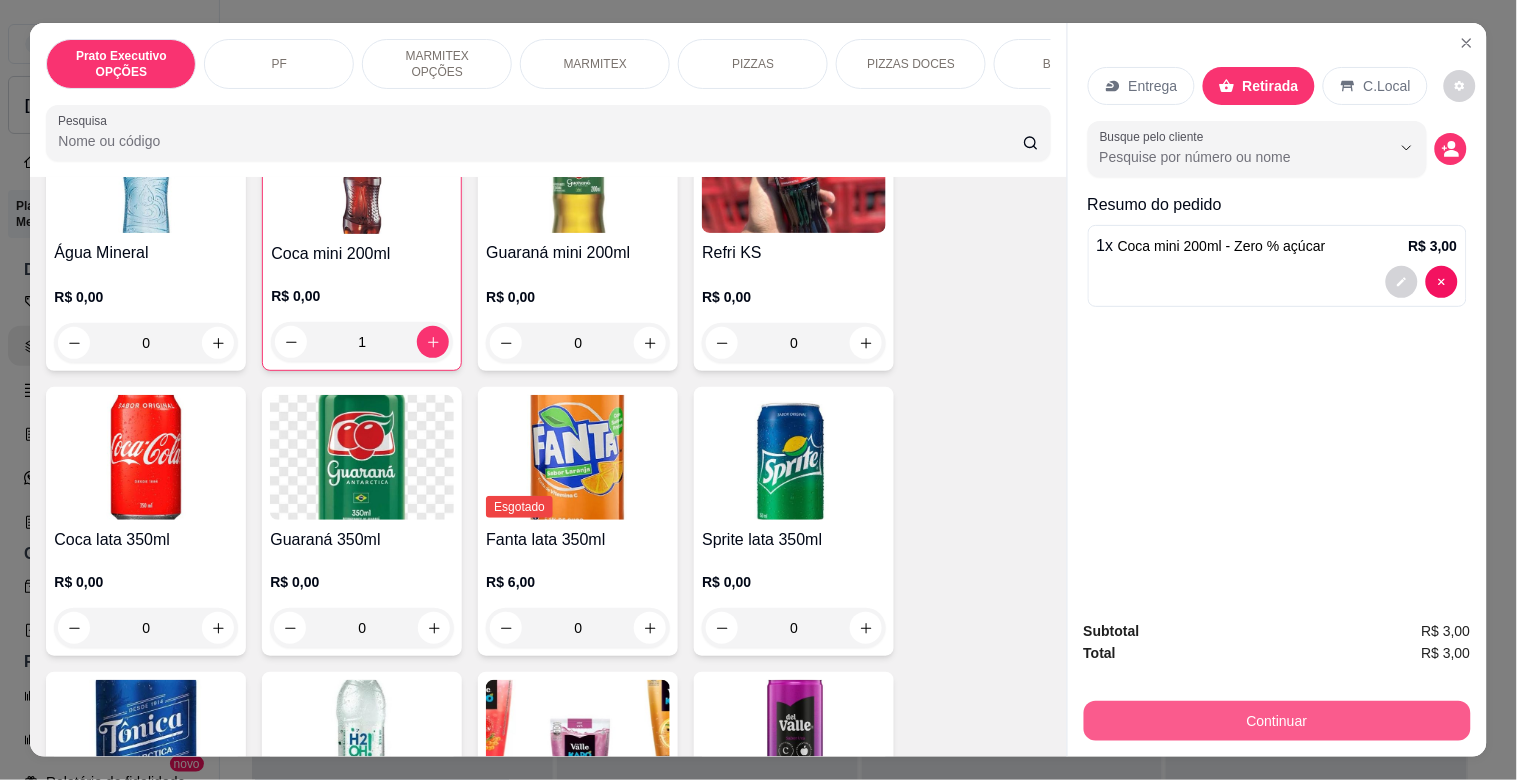 click on "Continuar" at bounding box center (1277, 721) 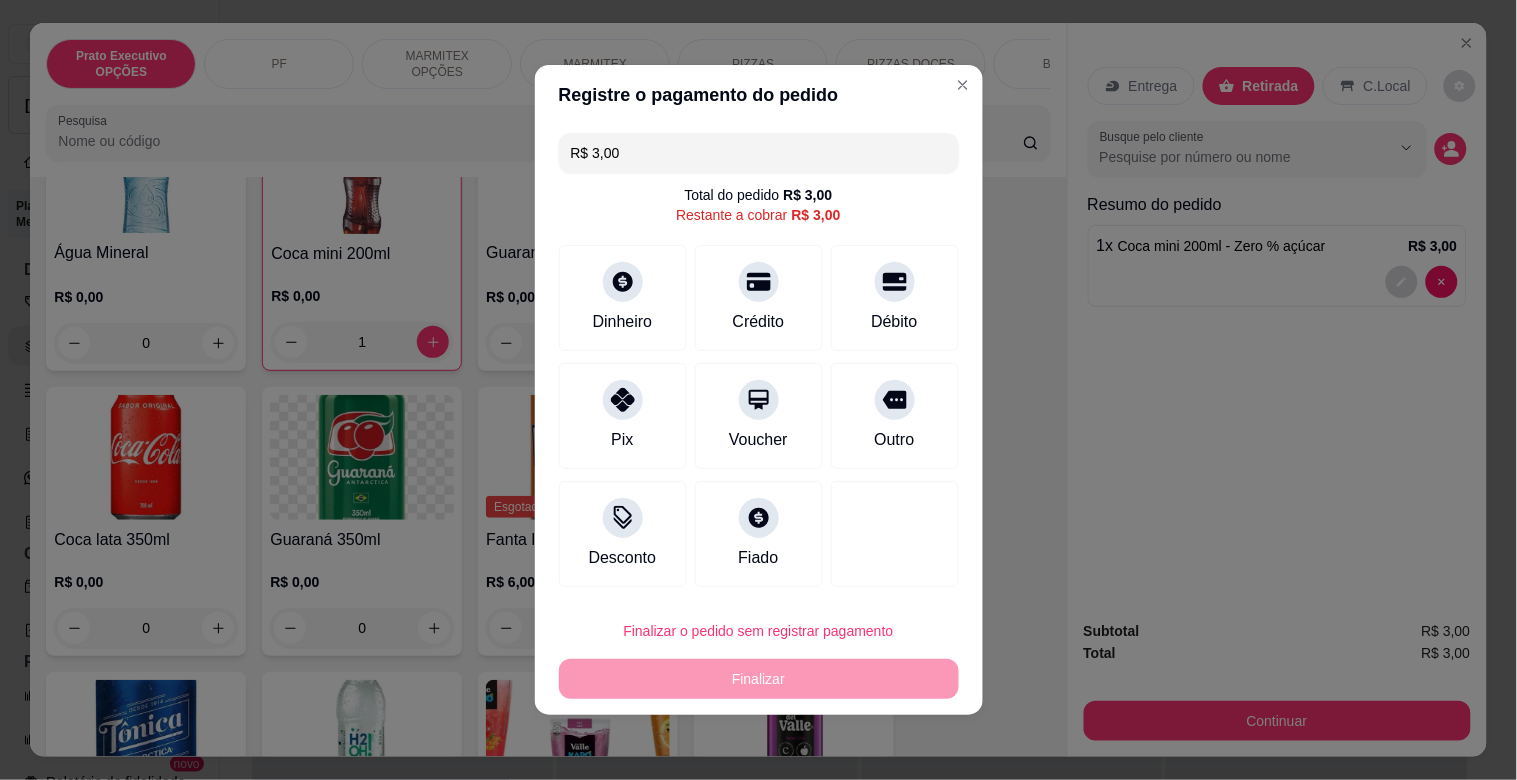 drag, startPoint x: 621, startPoint y: 412, endPoint x: 633, endPoint y: 438, distance: 28.635643 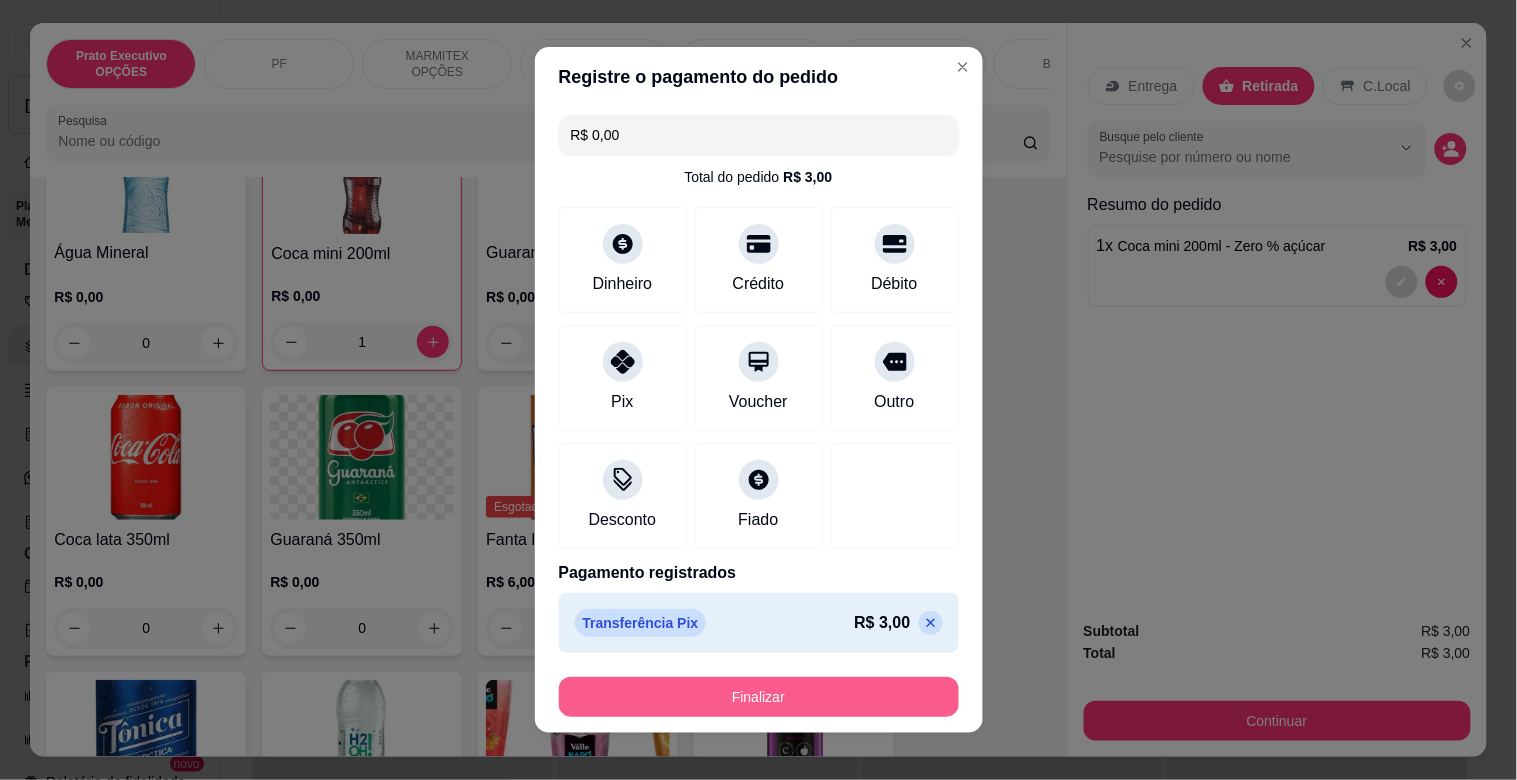 click on "Finalizar" at bounding box center (759, 697) 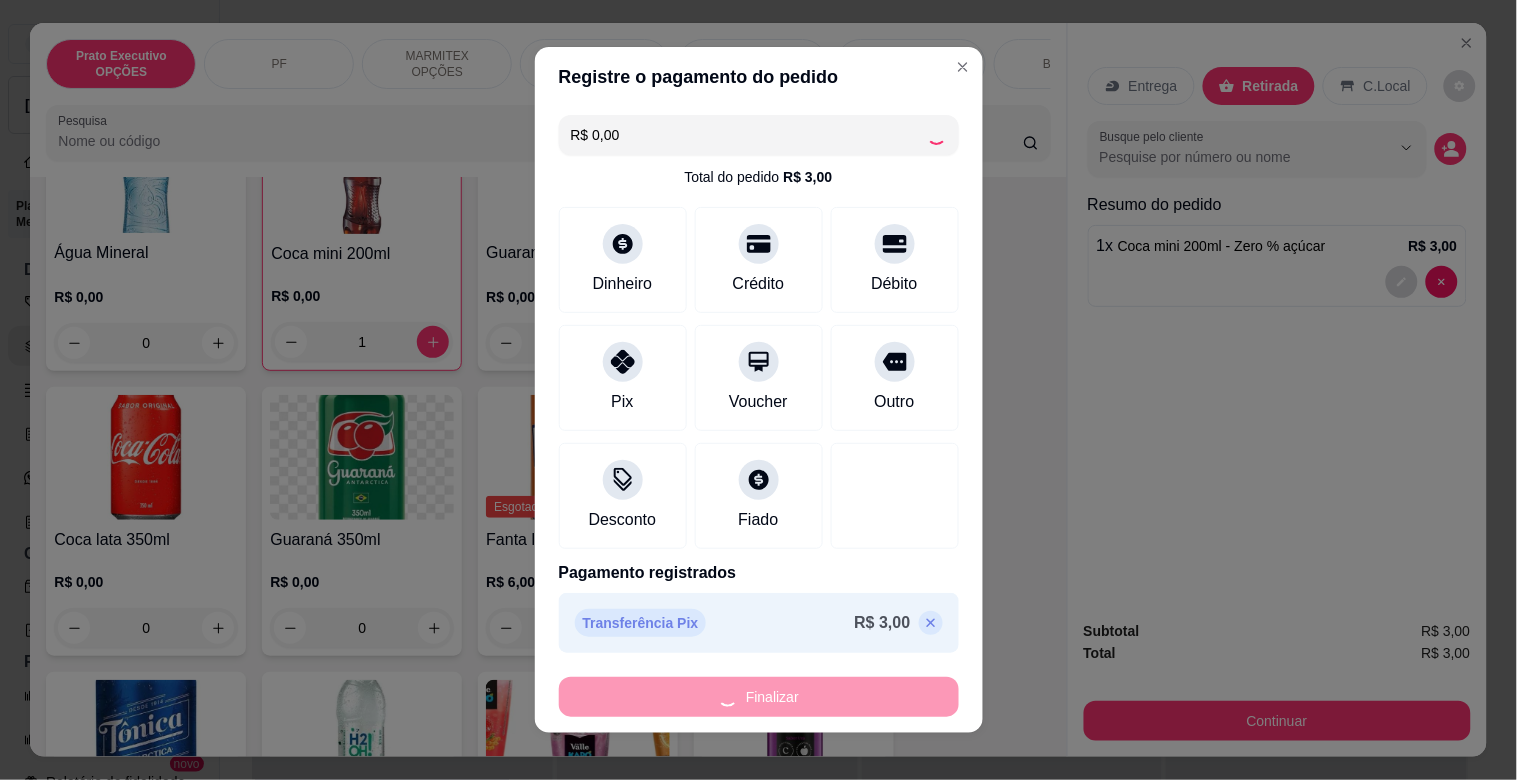 type on "0" 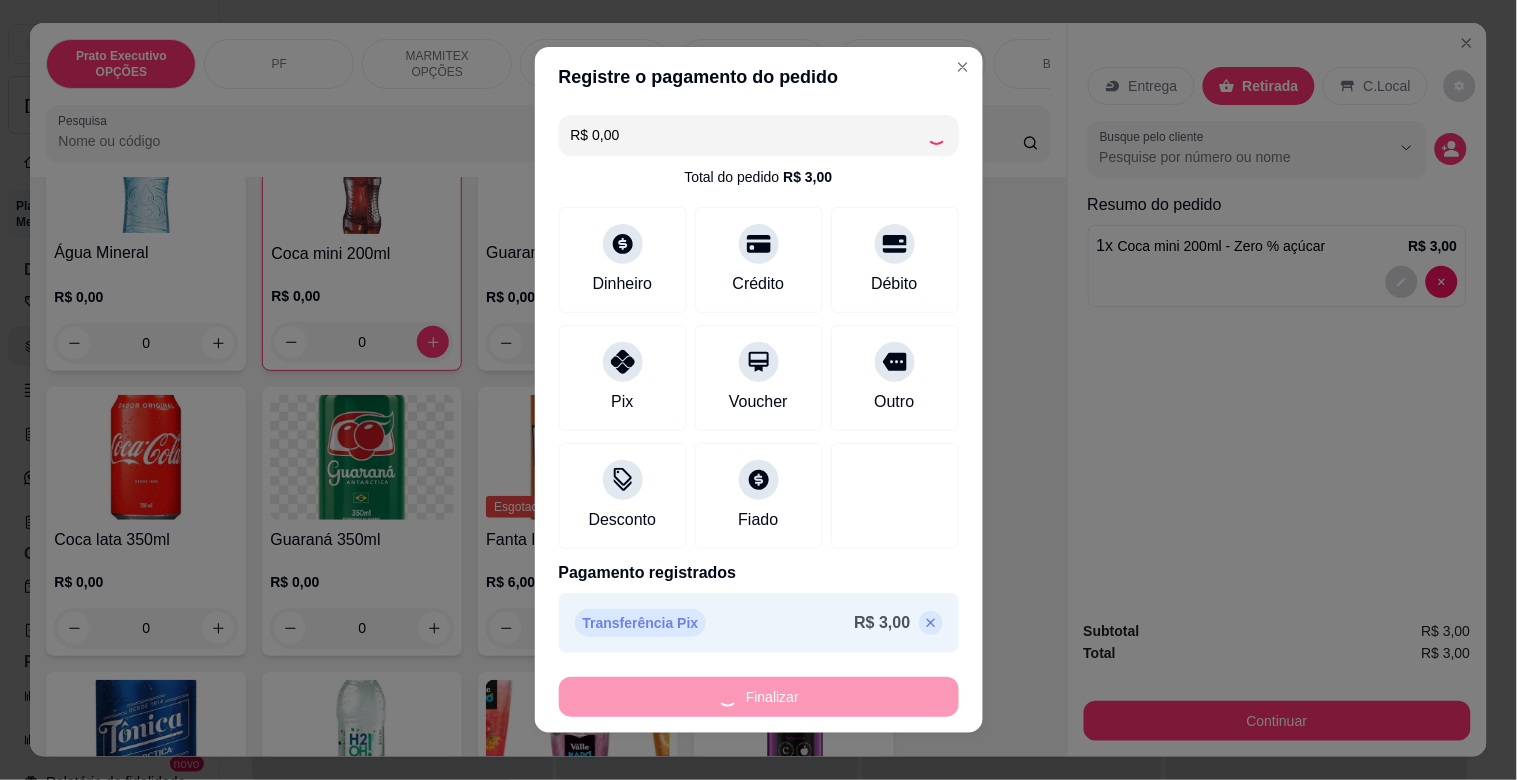 type on "-R$ 3,00" 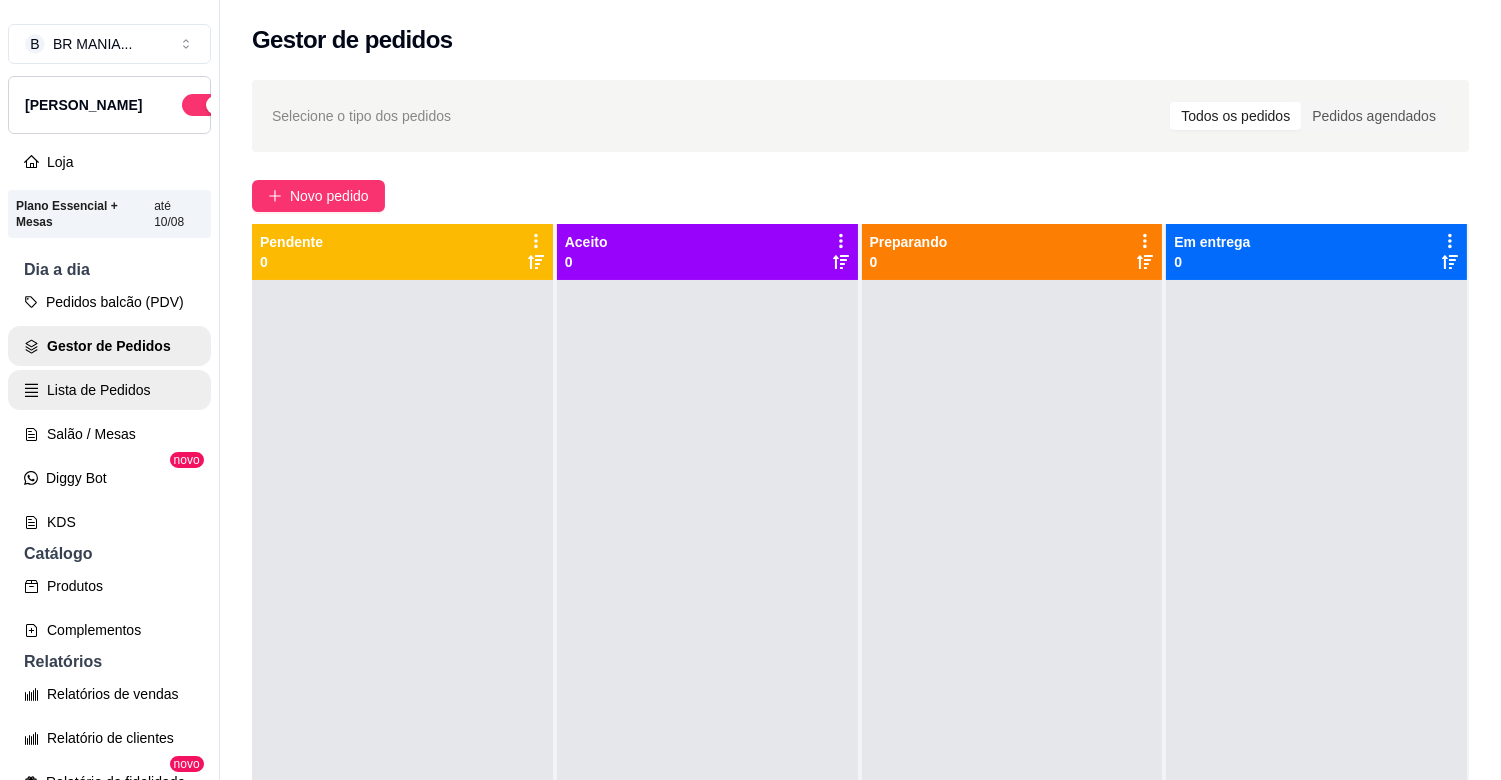 click on "Lista de Pedidos" at bounding box center (109, 390) 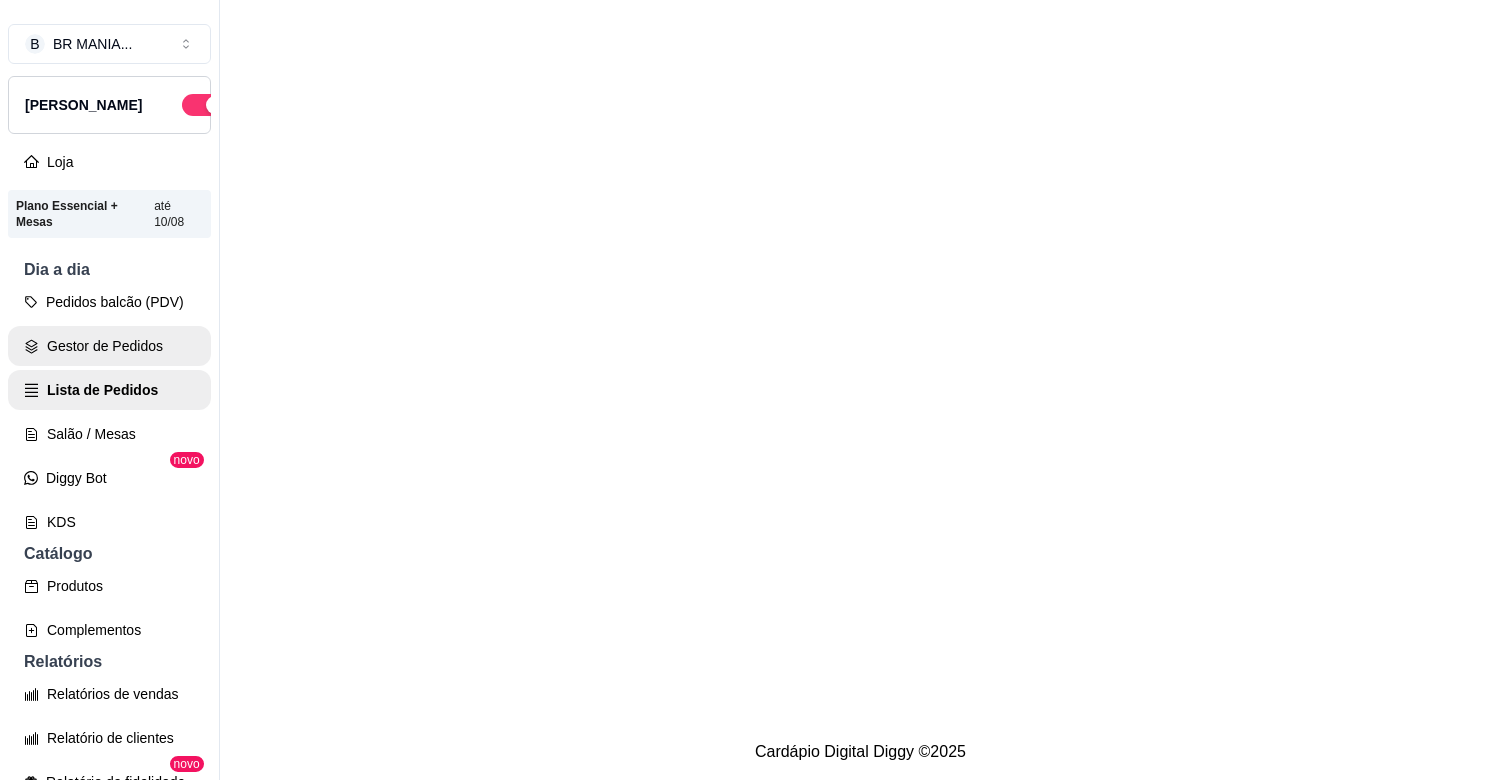 click on "Gestor de Pedidos" at bounding box center (109, 346) 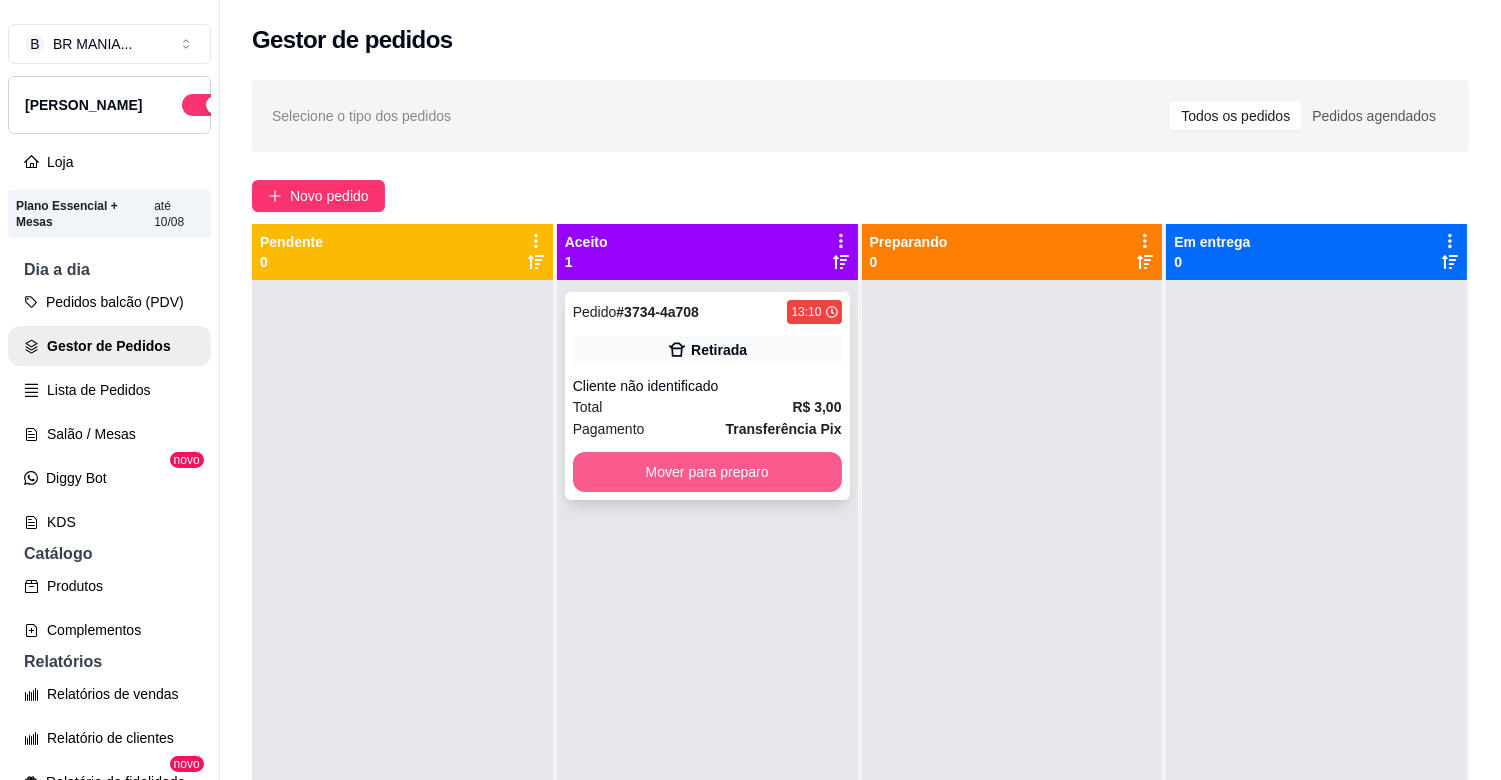 click on "Mover para preparo" at bounding box center (707, 472) 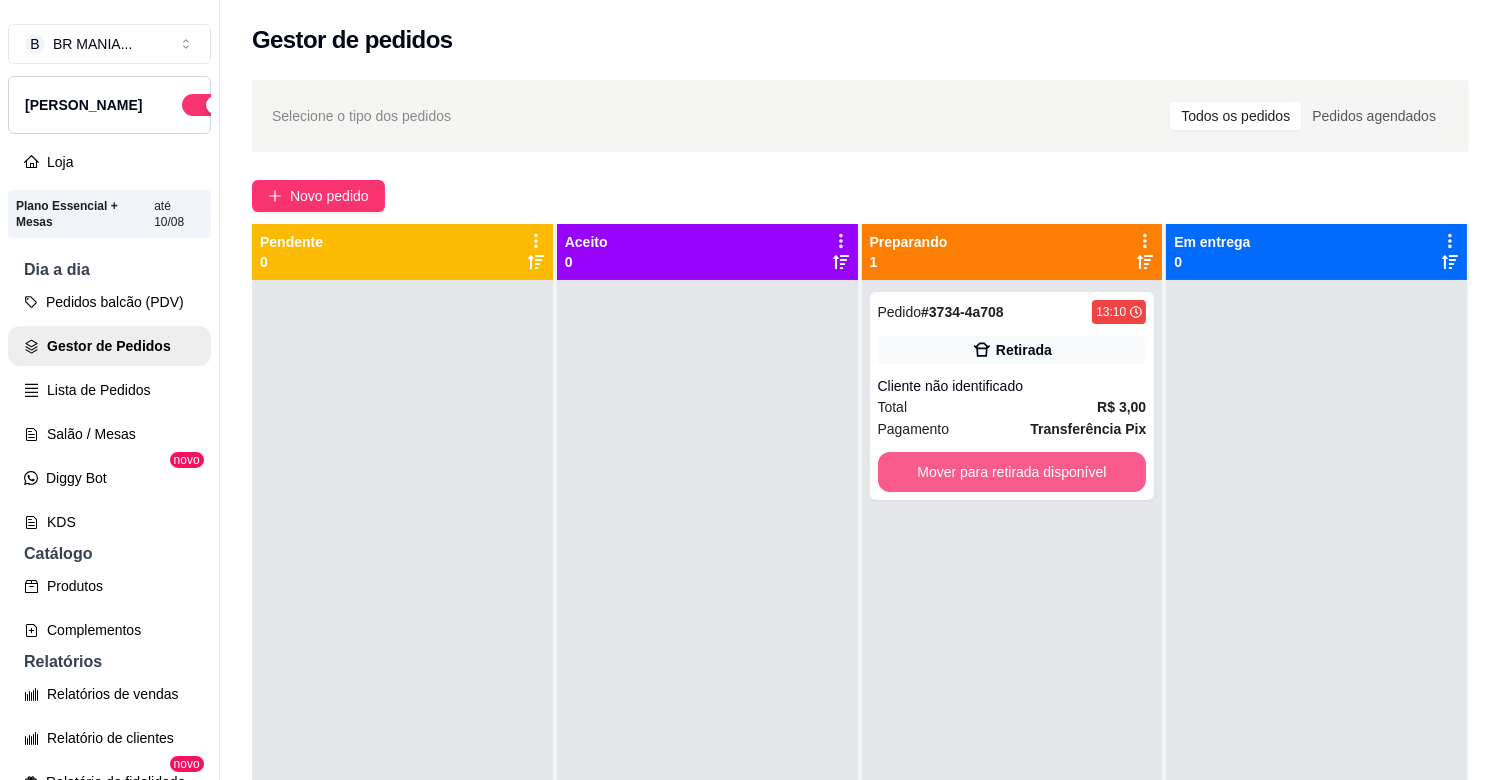 click on "Mover para retirada disponível" at bounding box center (1012, 472) 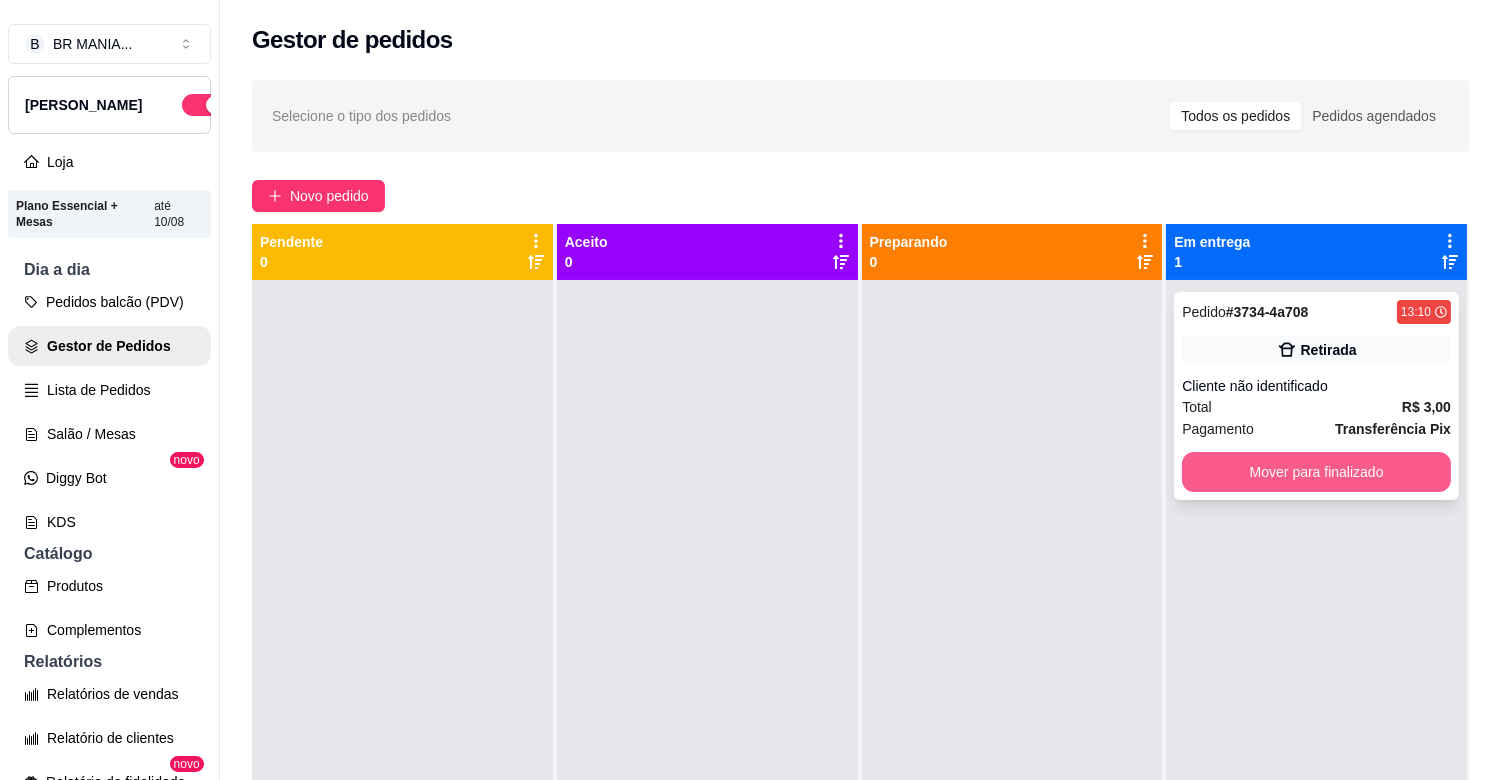 click on "Mover para finalizado" at bounding box center (1316, 472) 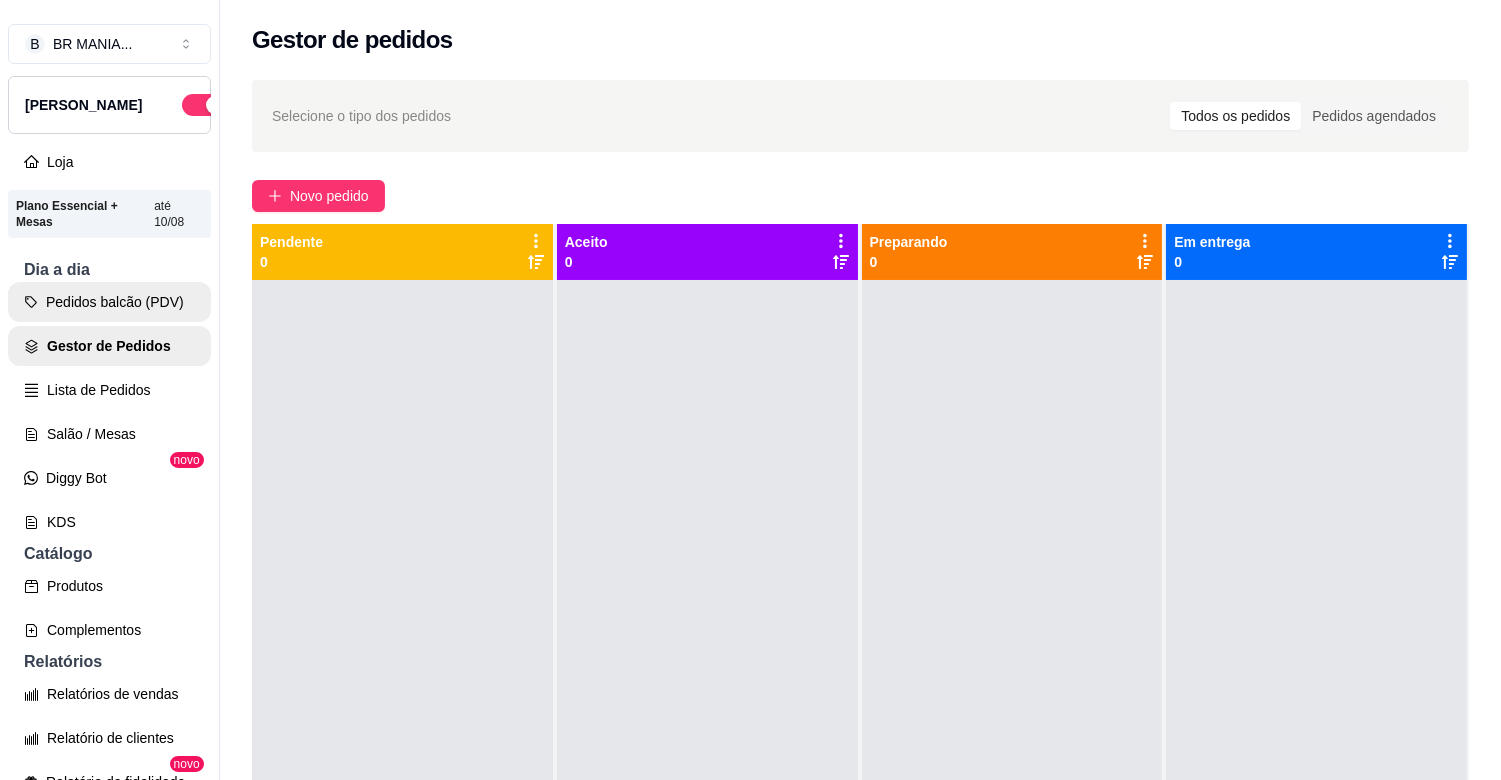 click on "Pedidos balcão (PDV)" at bounding box center (109, 302) 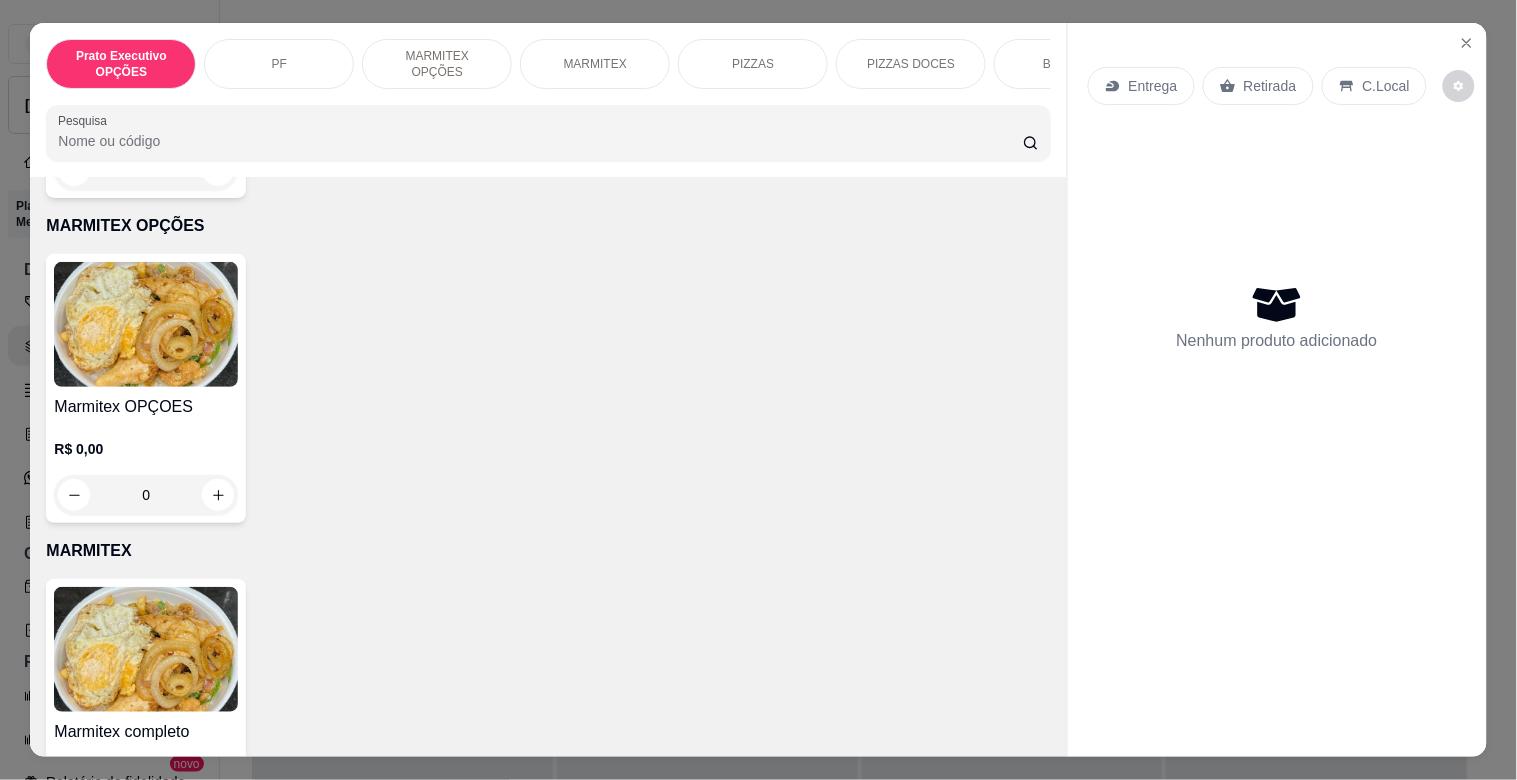 scroll, scrollTop: 753, scrollLeft: 0, axis: vertical 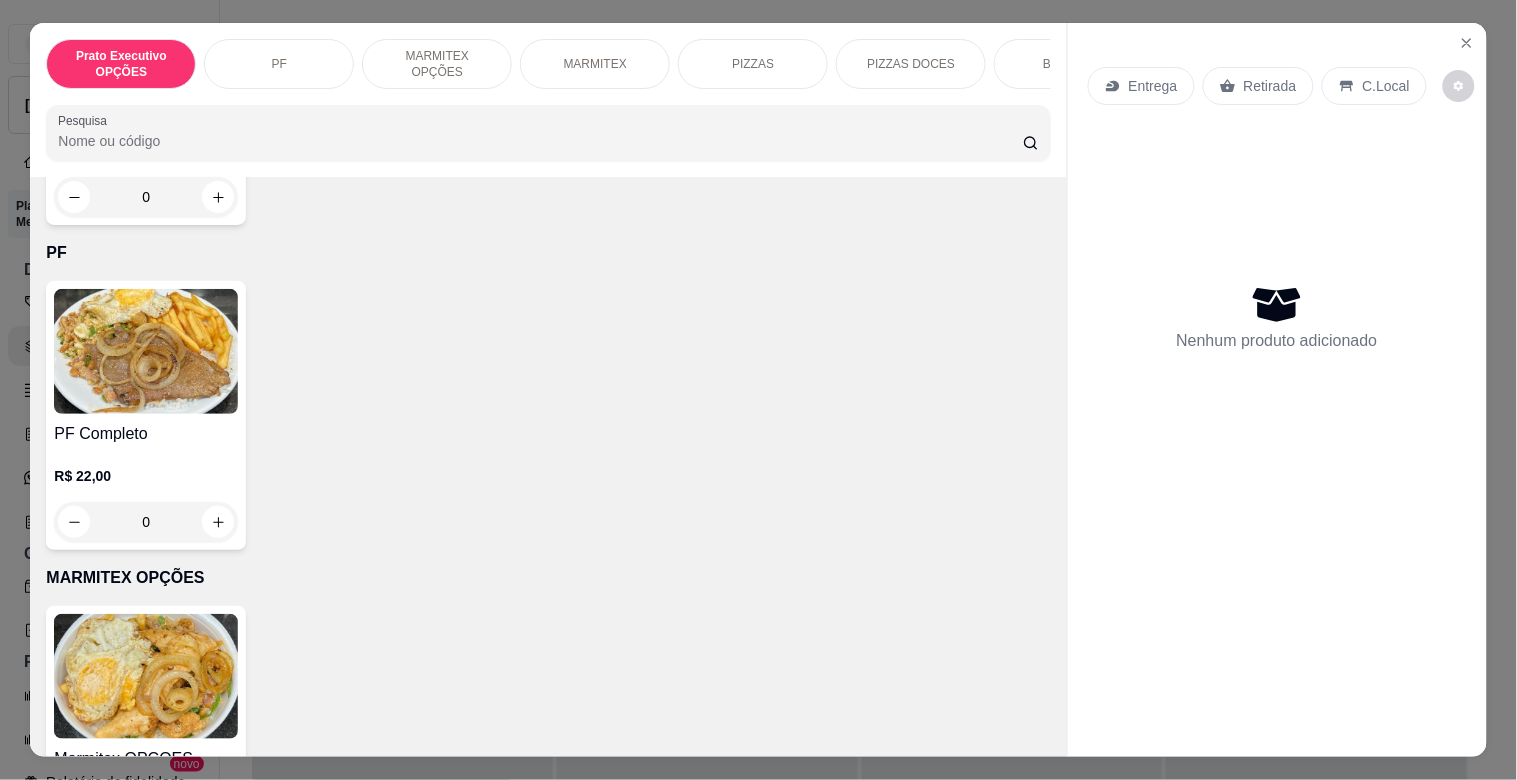 click at bounding box center [146, 351] 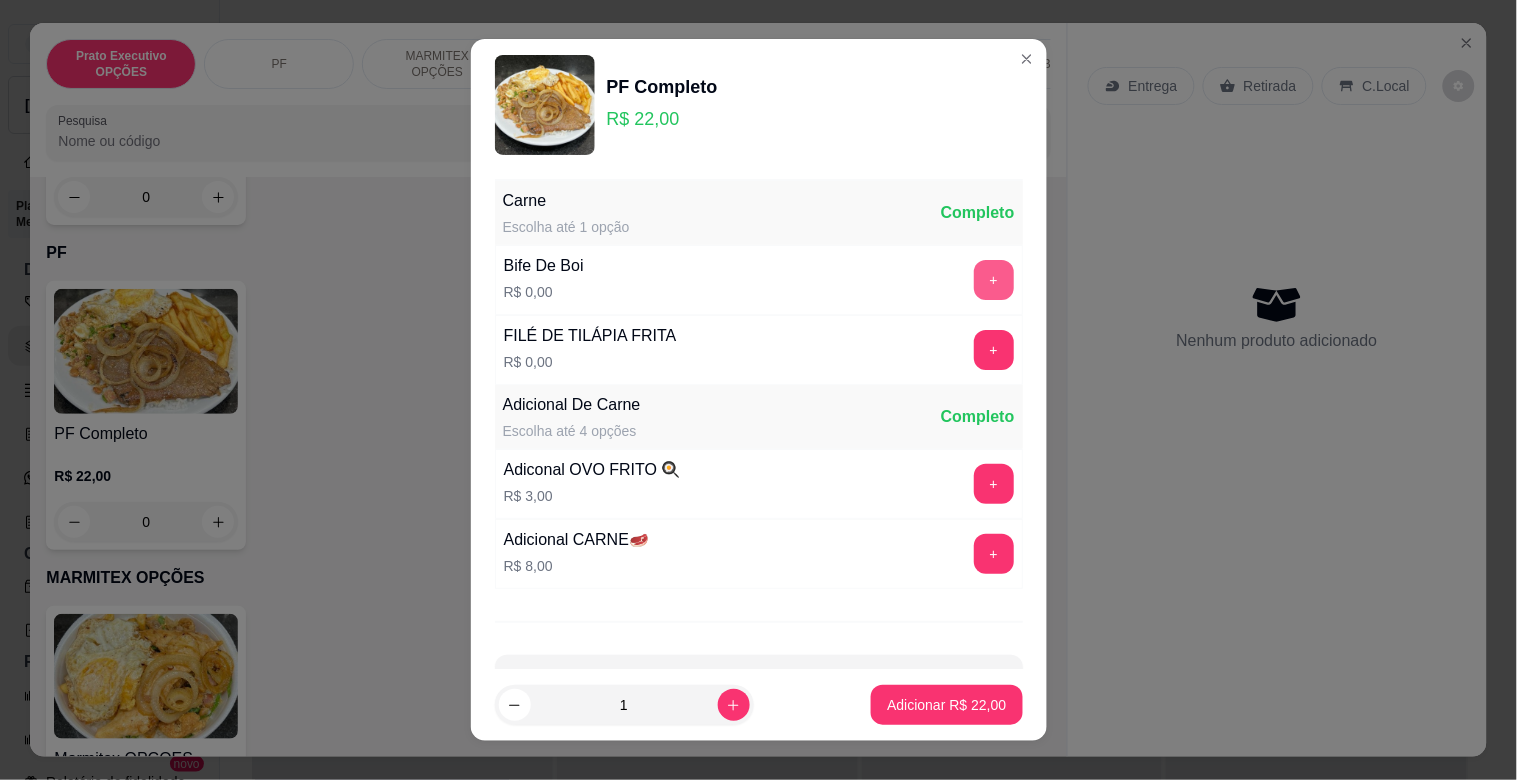 click on "+" at bounding box center [994, 280] 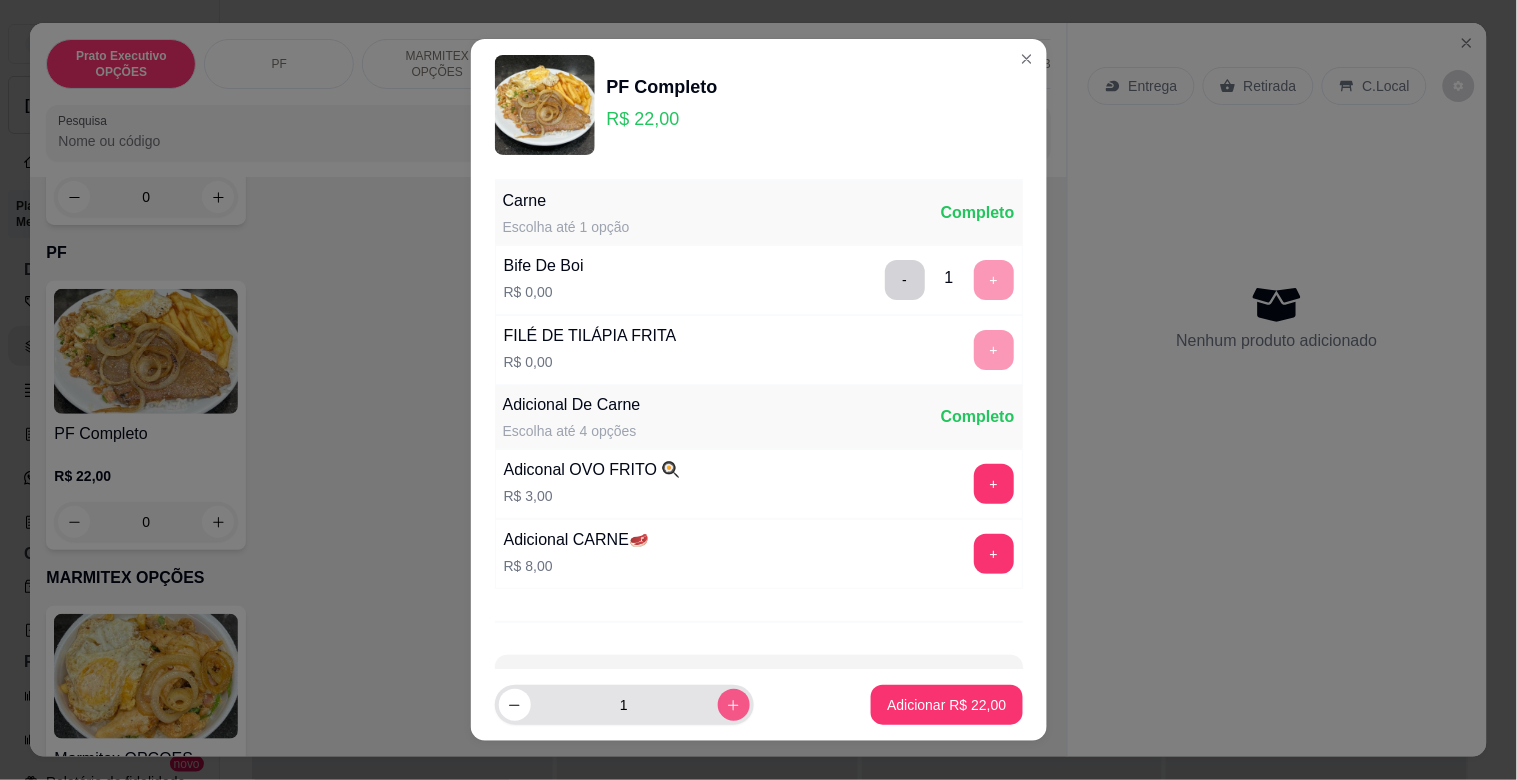 click at bounding box center [734, 705] 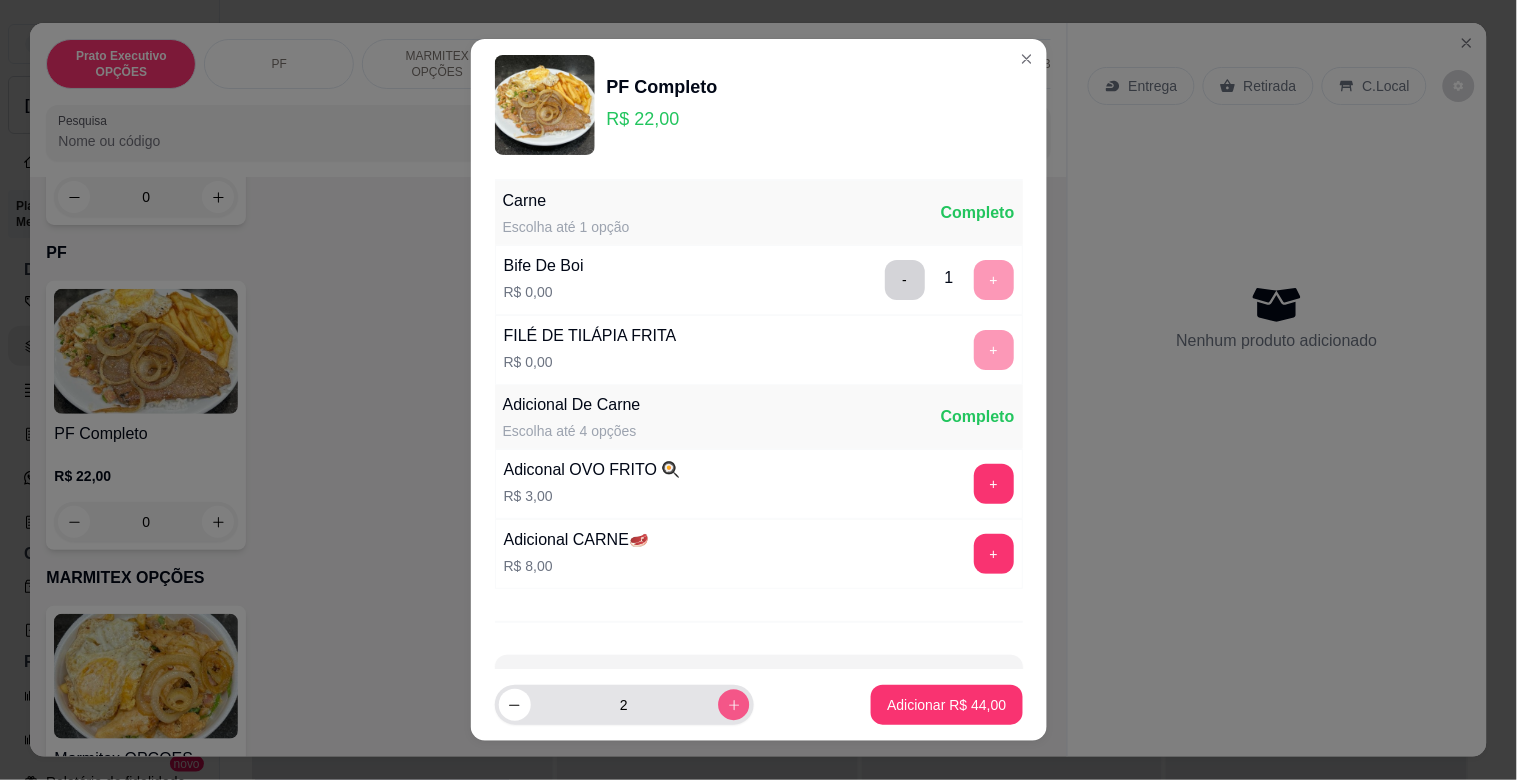 click at bounding box center (733, 704) 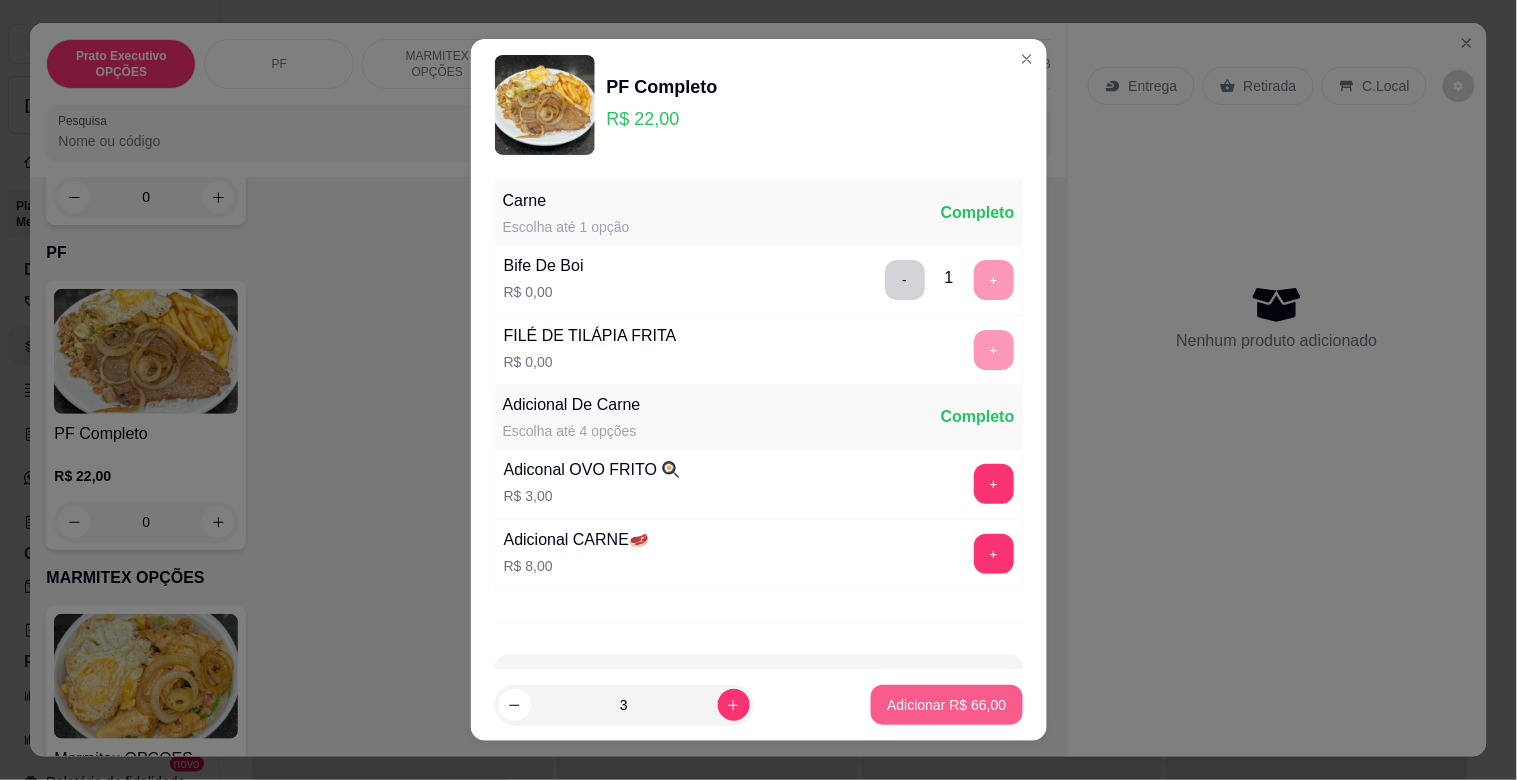 click on "Adicionar   R$ 66,00" at bounding box center [946, 705] 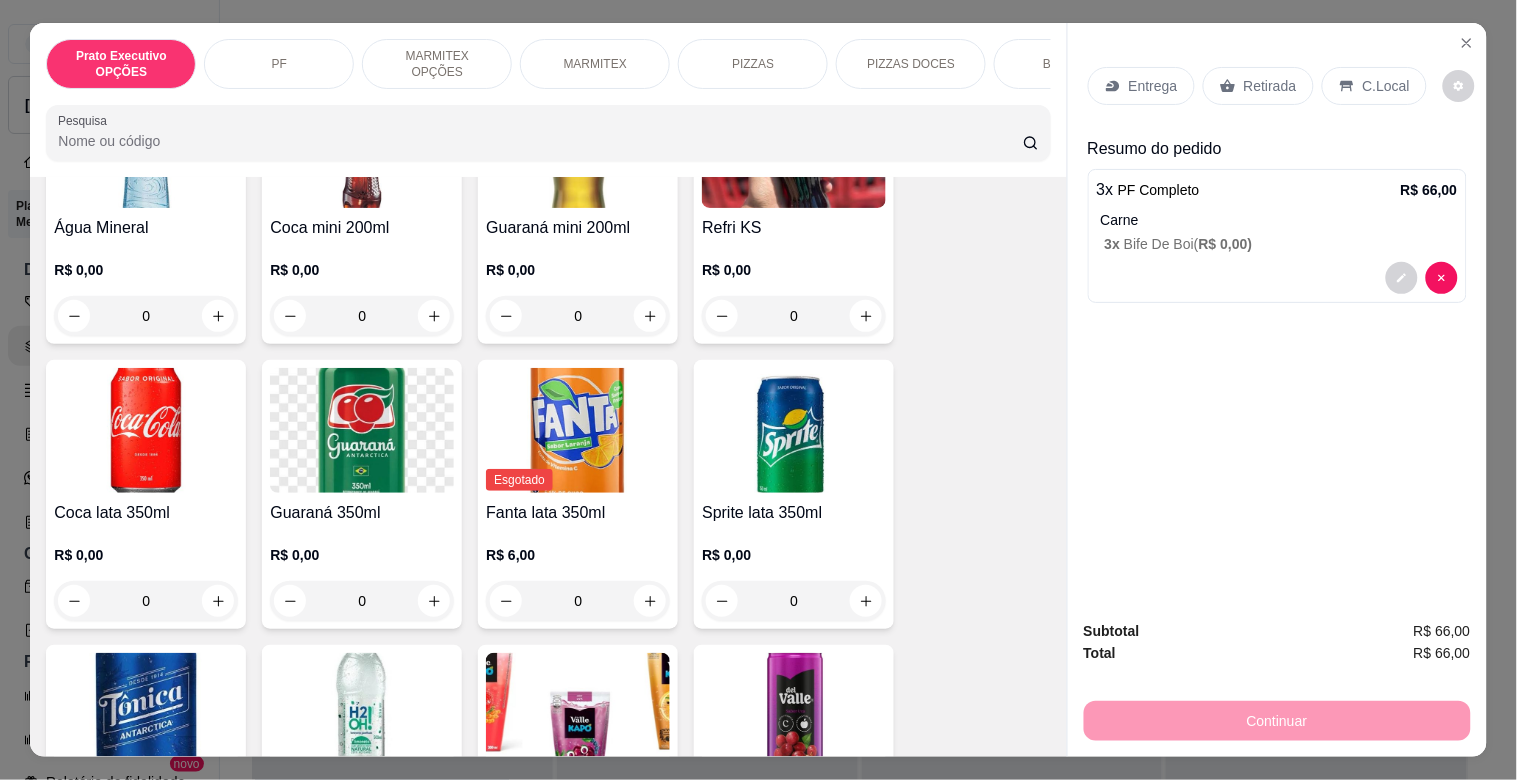 scroll, scrollTop: 1932, scrollLeft: 0, axis: vertical 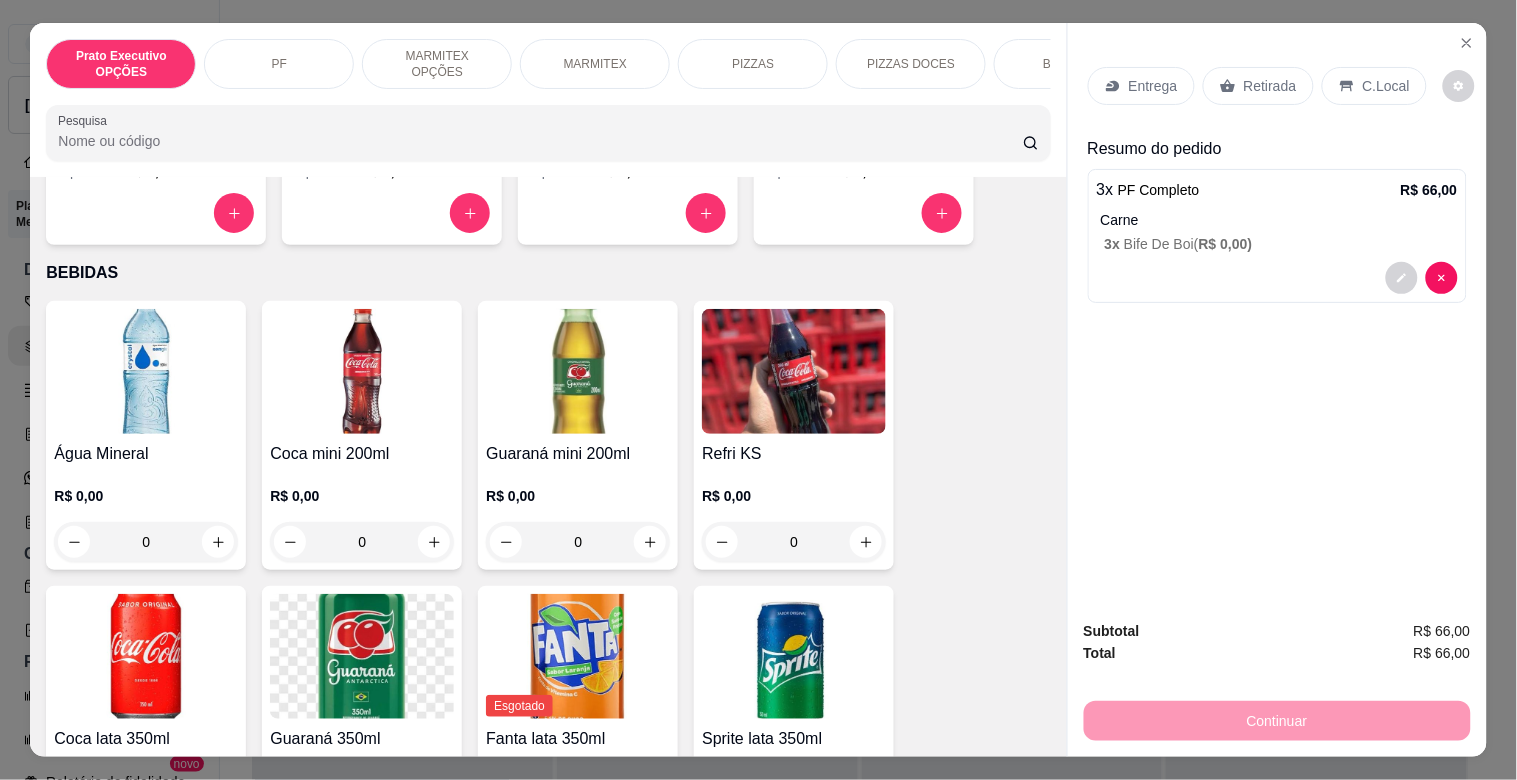 click at bounding box center (794, 371) 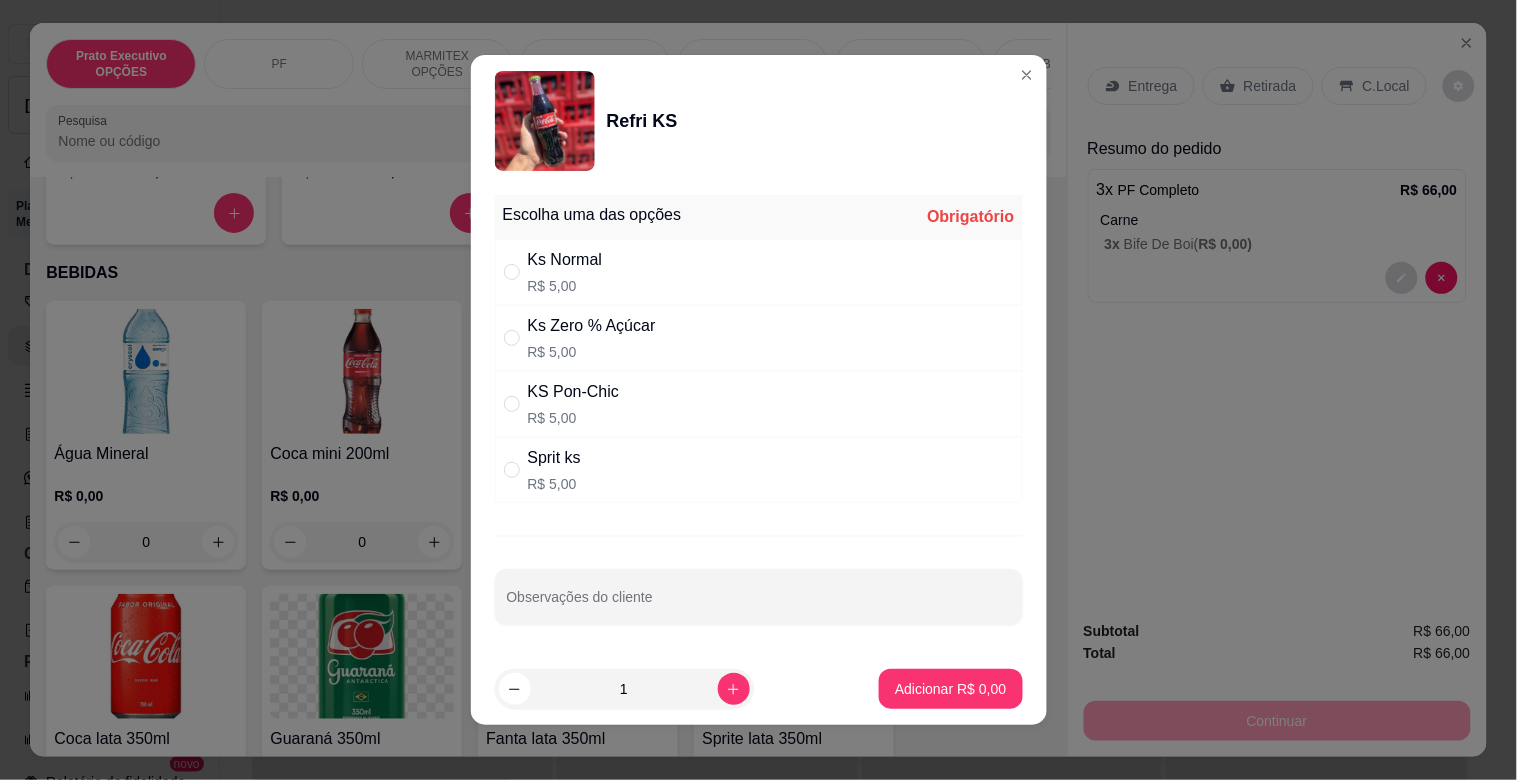 click on "R$ 5,00" at bounding box center [574, 418] 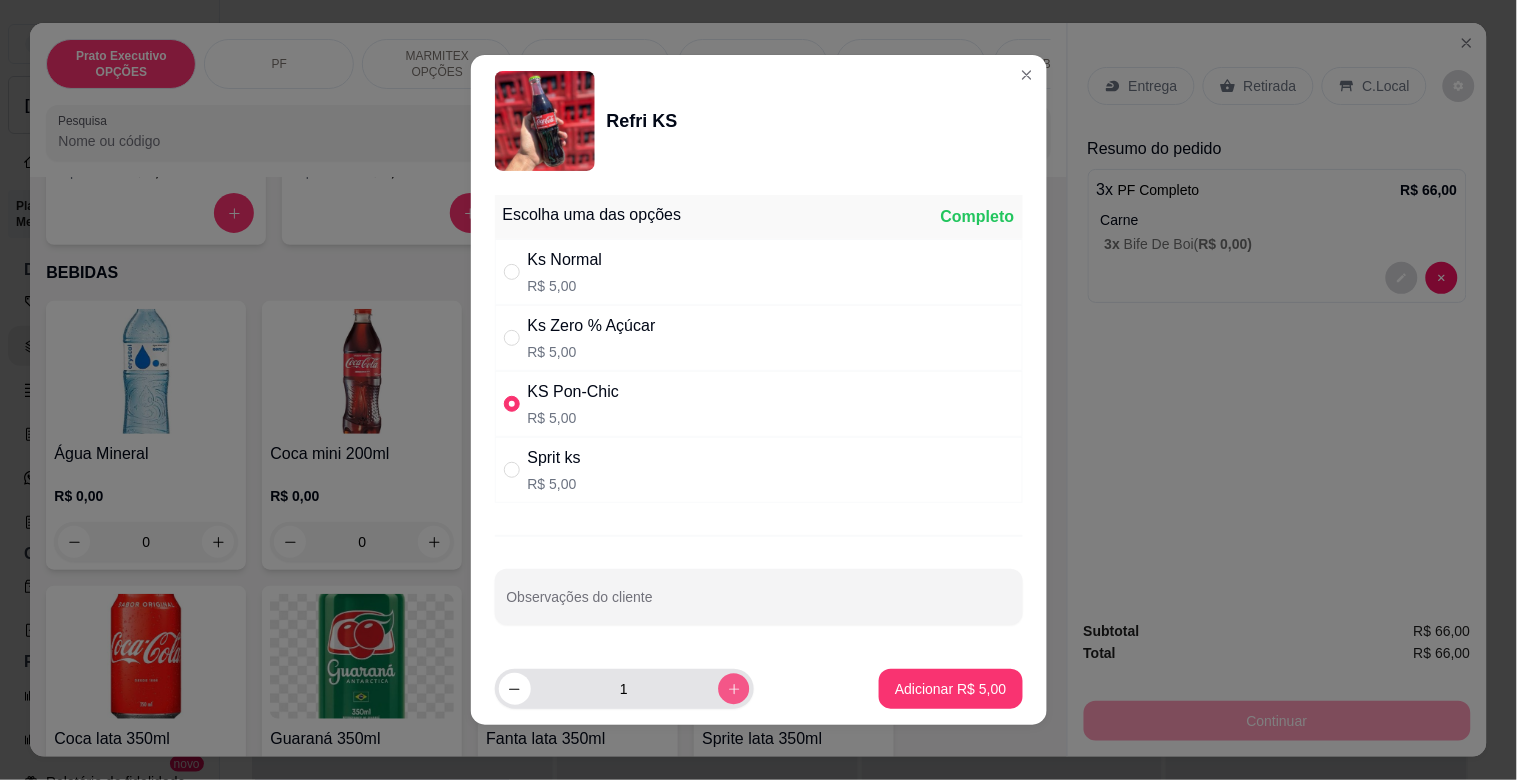 click at bounding box center [733, 688] 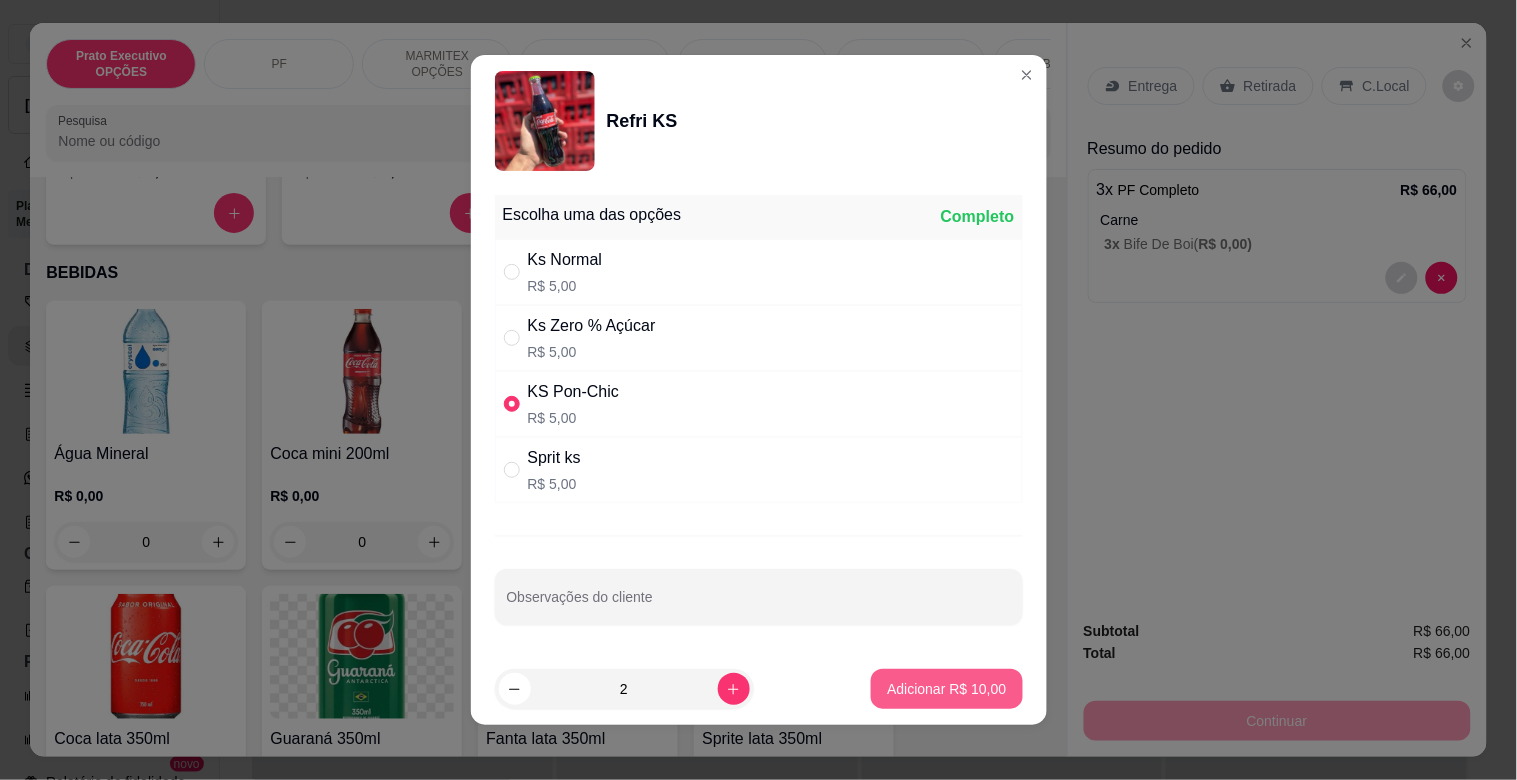 click on "Adicionar   R$ 10,00" at bounding box center (946, 689) 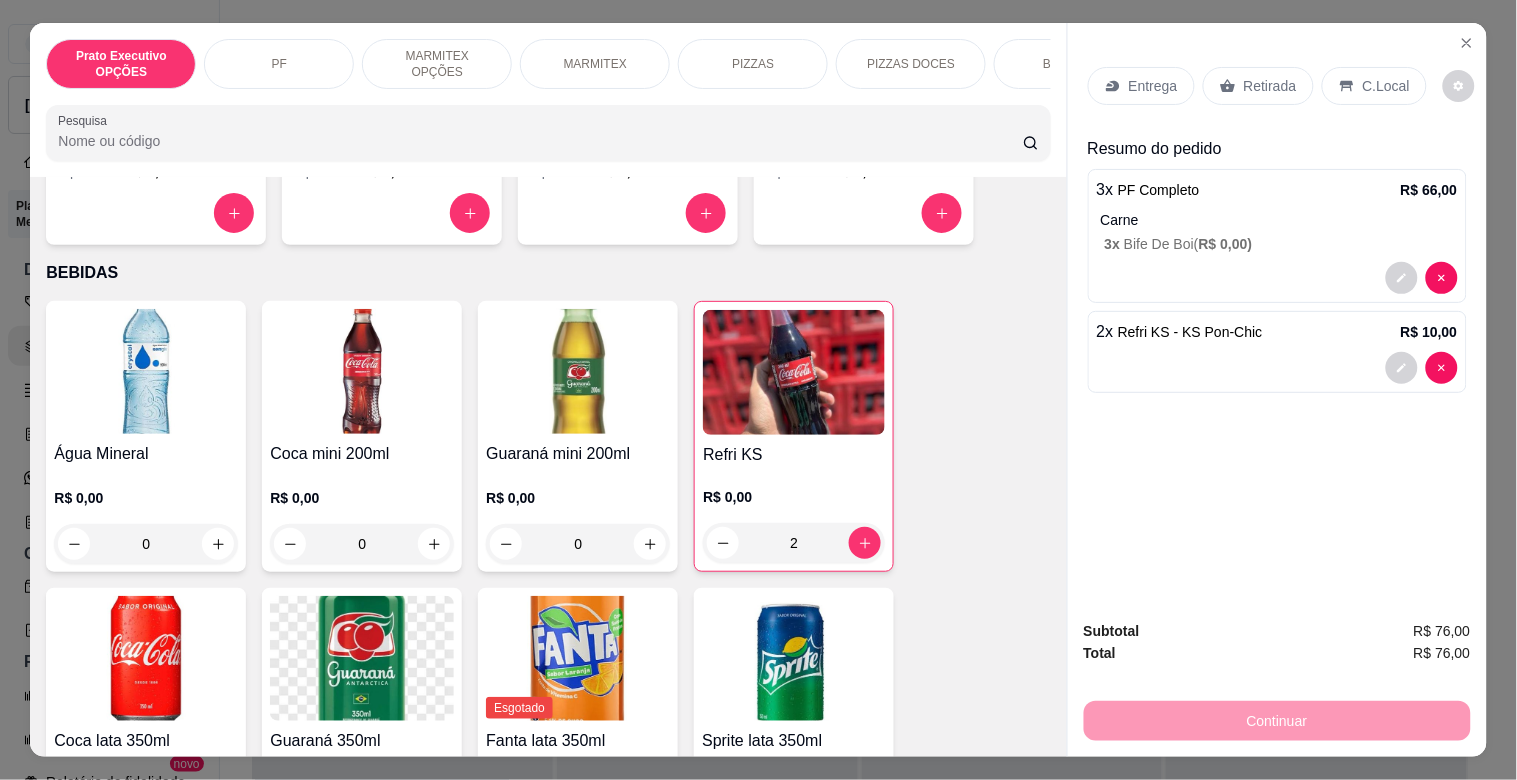 click on "C.Local" at bounding box center [1386, 86] 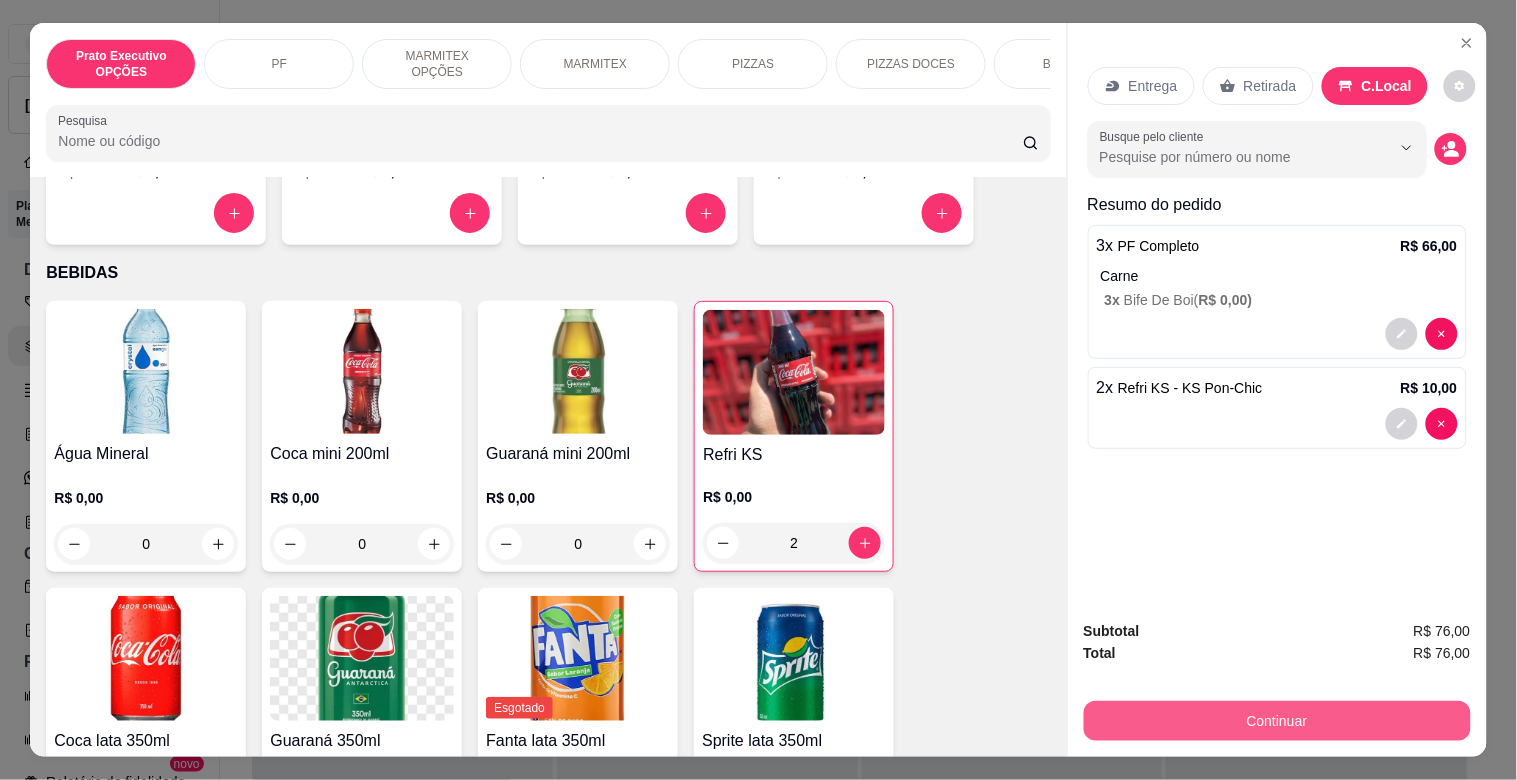 click on "Continuar" at bounding box center [1277, 721] 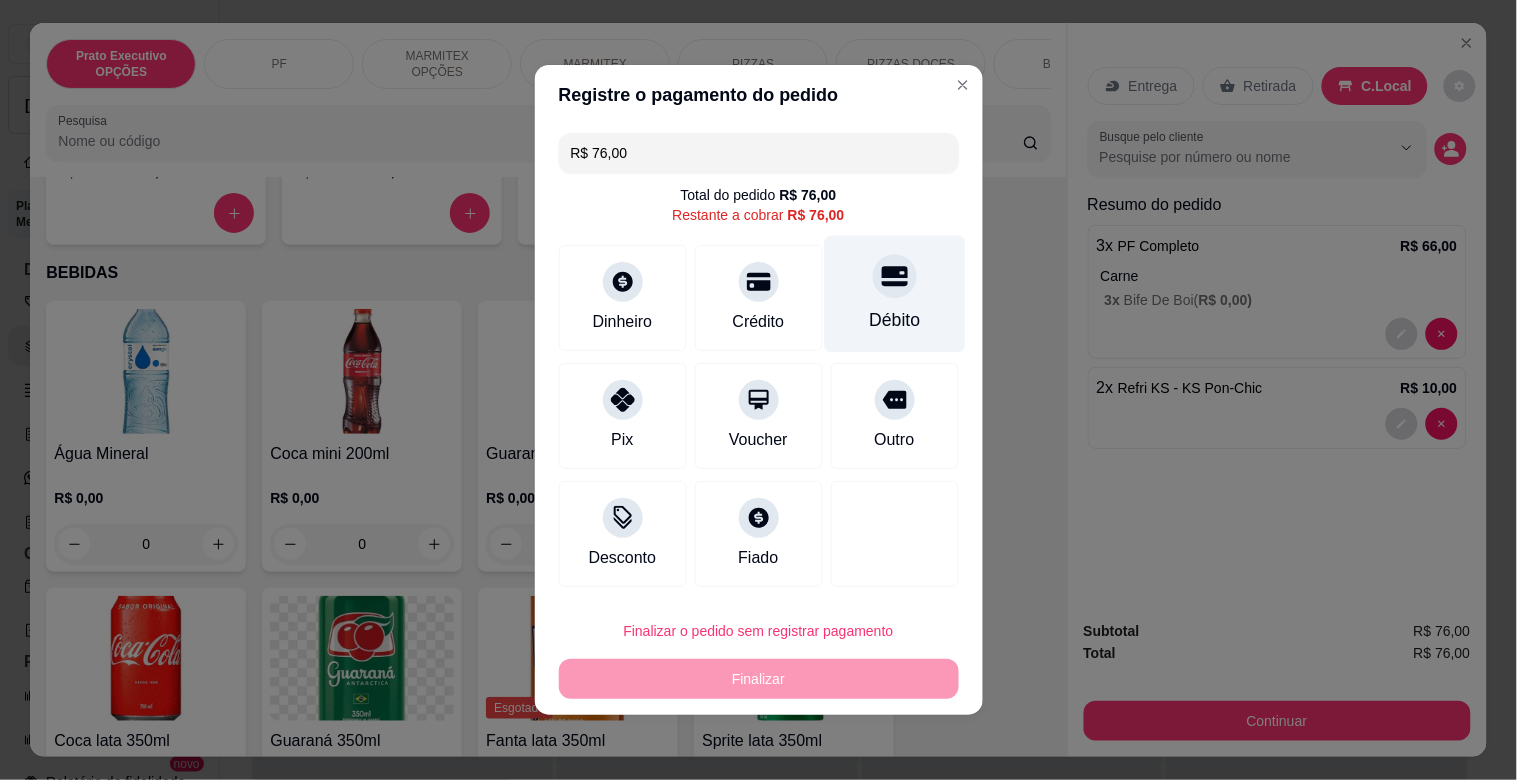 click on "Débito" at bounding box center [894, 320] 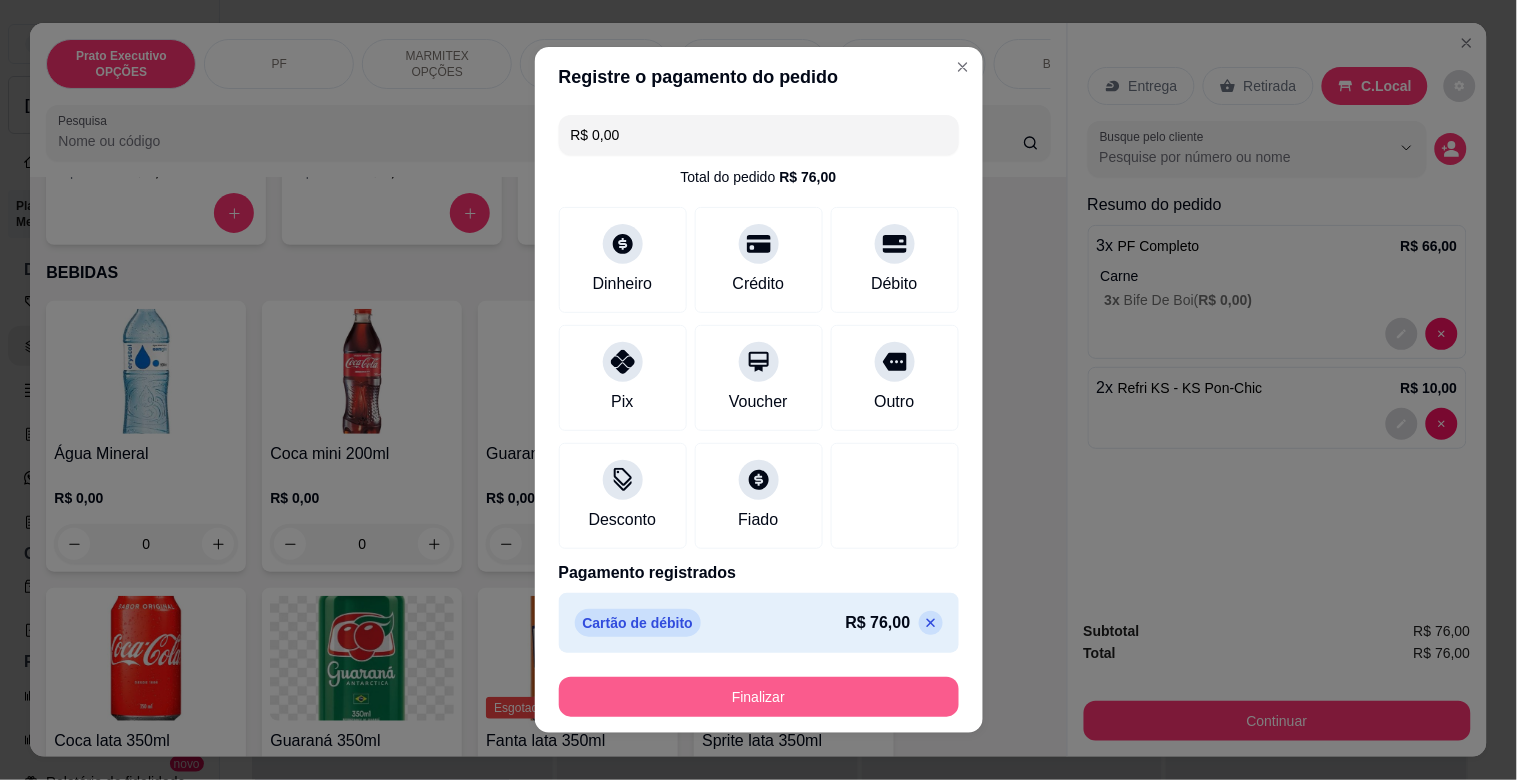 click on "Finalizar" at bounding box center (759, 697) 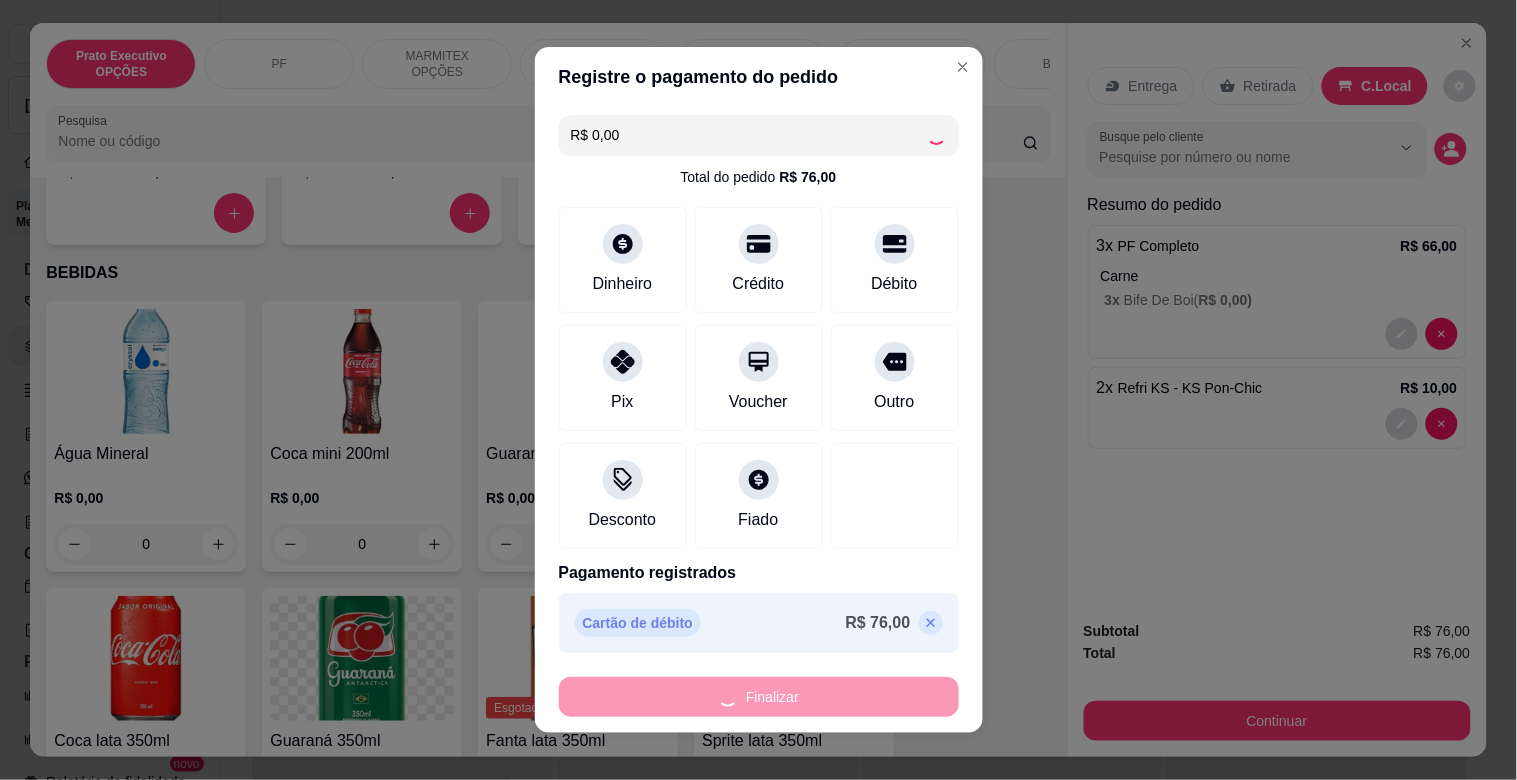 type on "0" 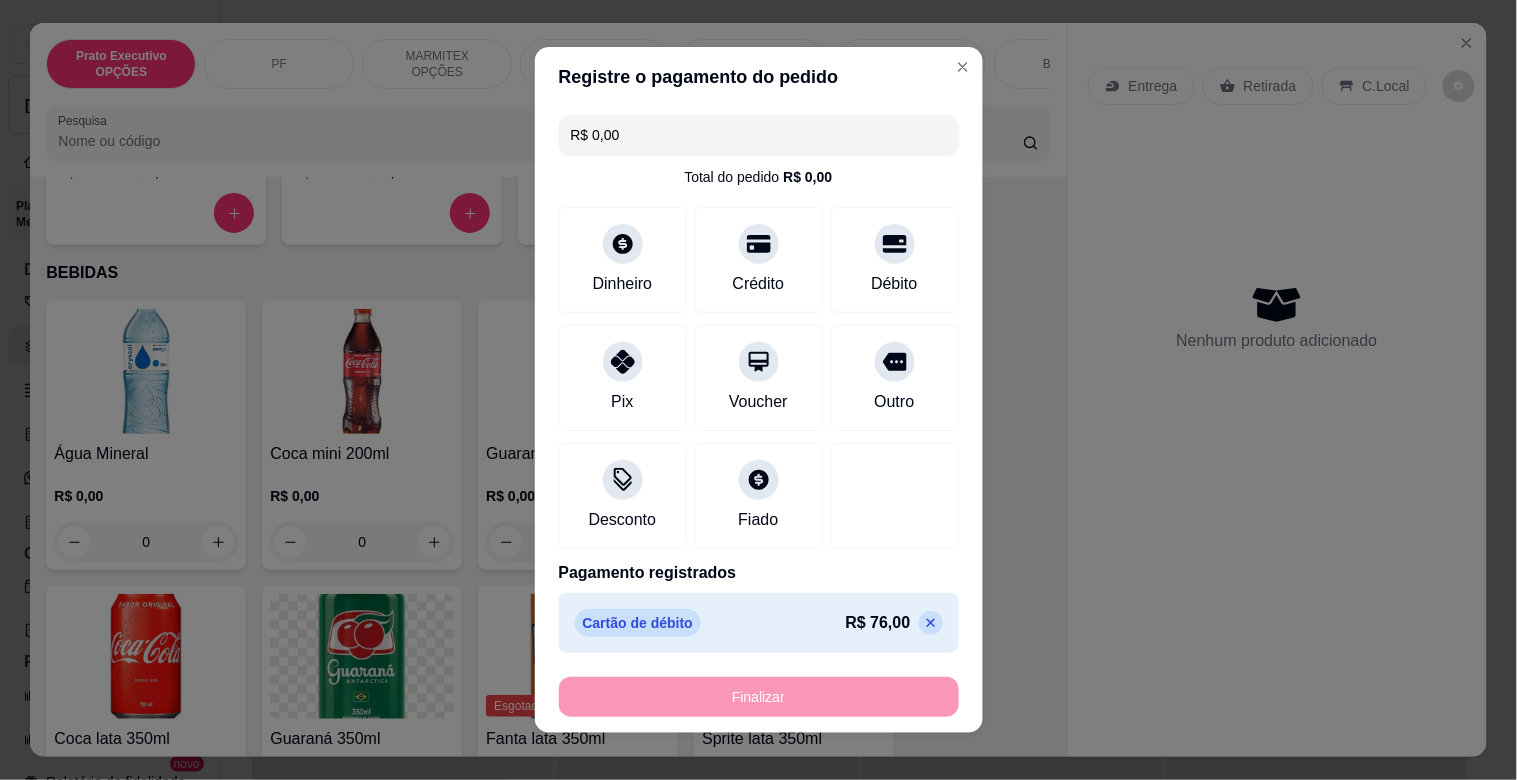 type on "-R$ 76,00" 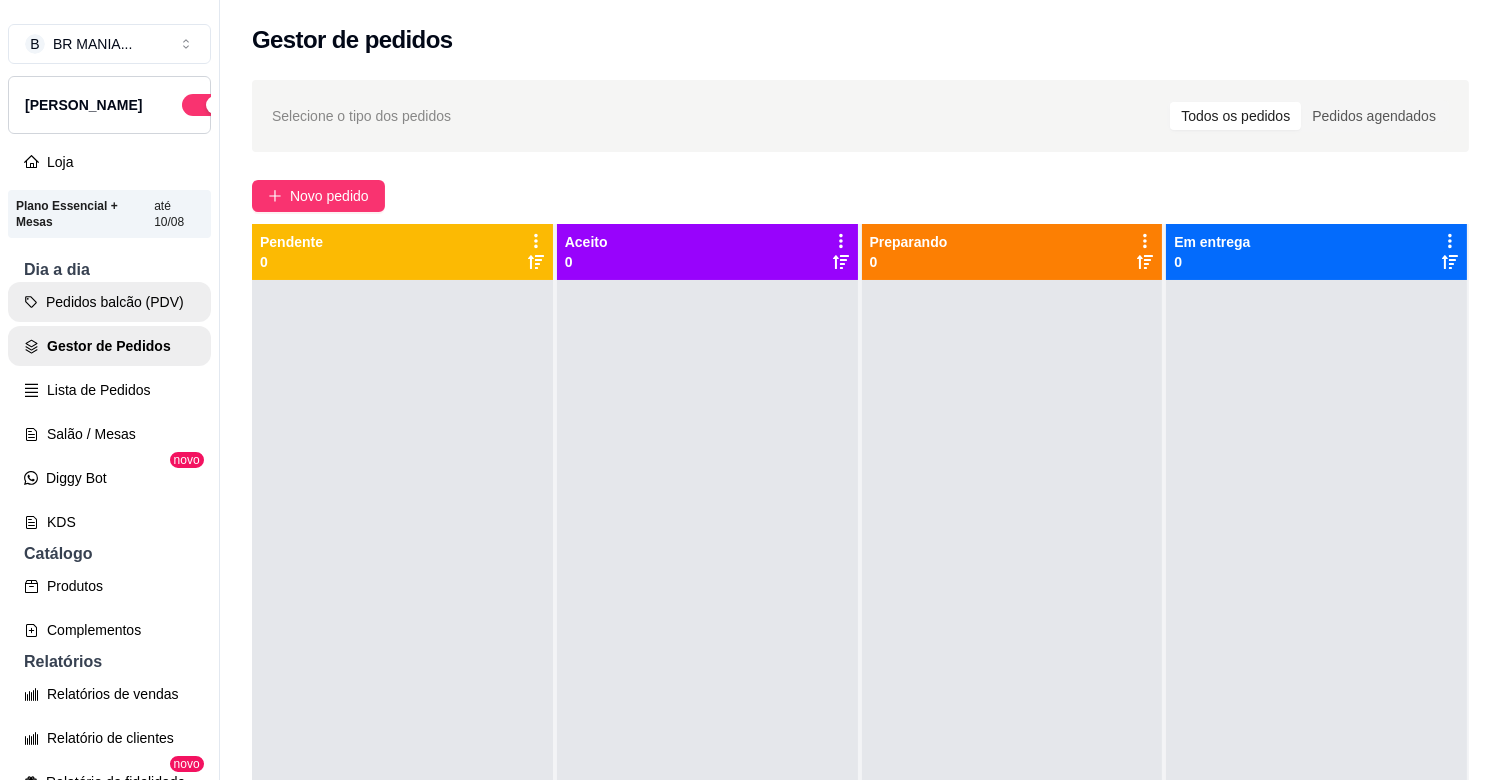 click on "Pedidos balcão (PDV)" at bounding box center (109, 302) 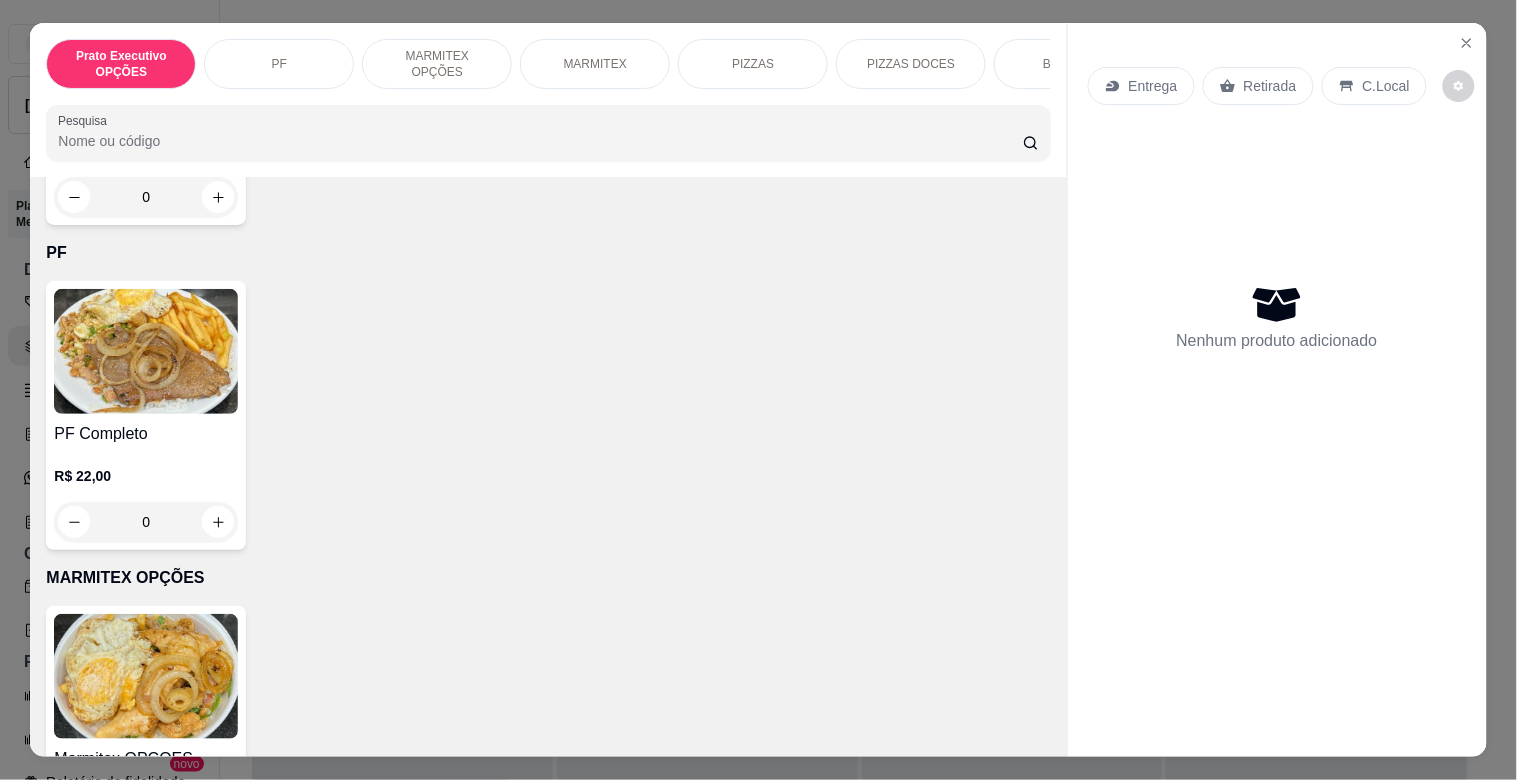 scroll, scrollTop: 301, scrollLeft: 0, axis: vertical 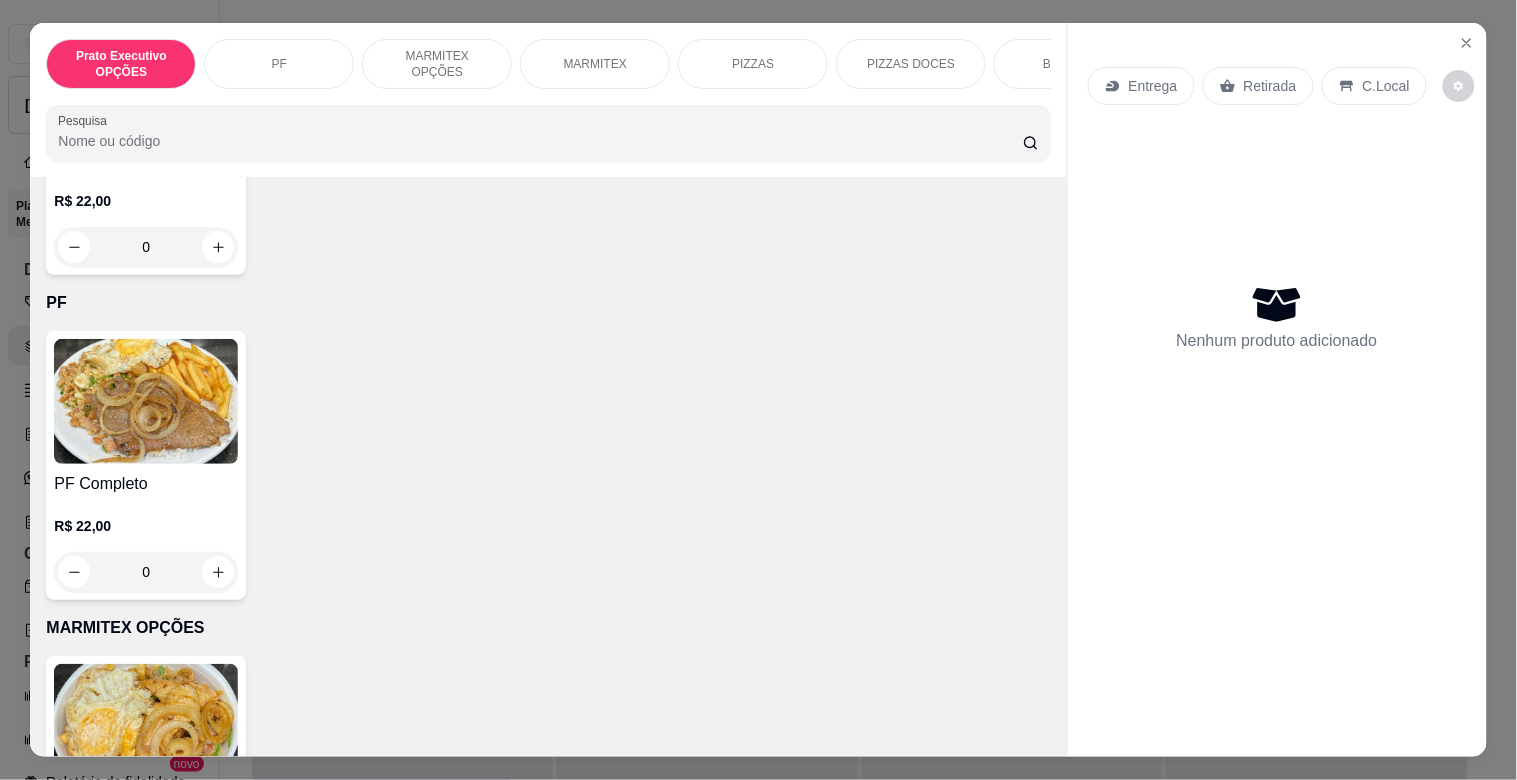 click at bounding box center (146, 401) 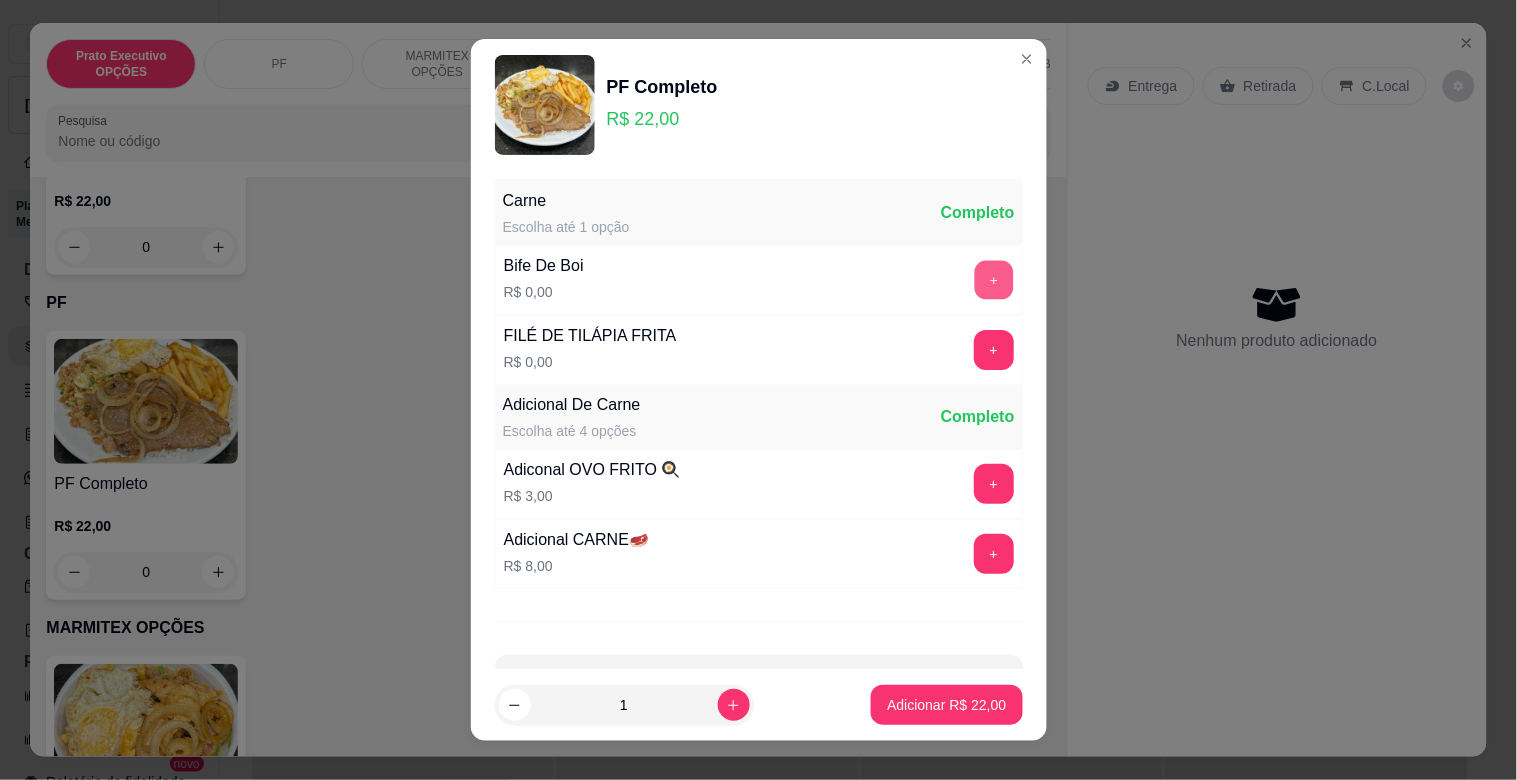 click on "+" at bounding box center (993, 280) 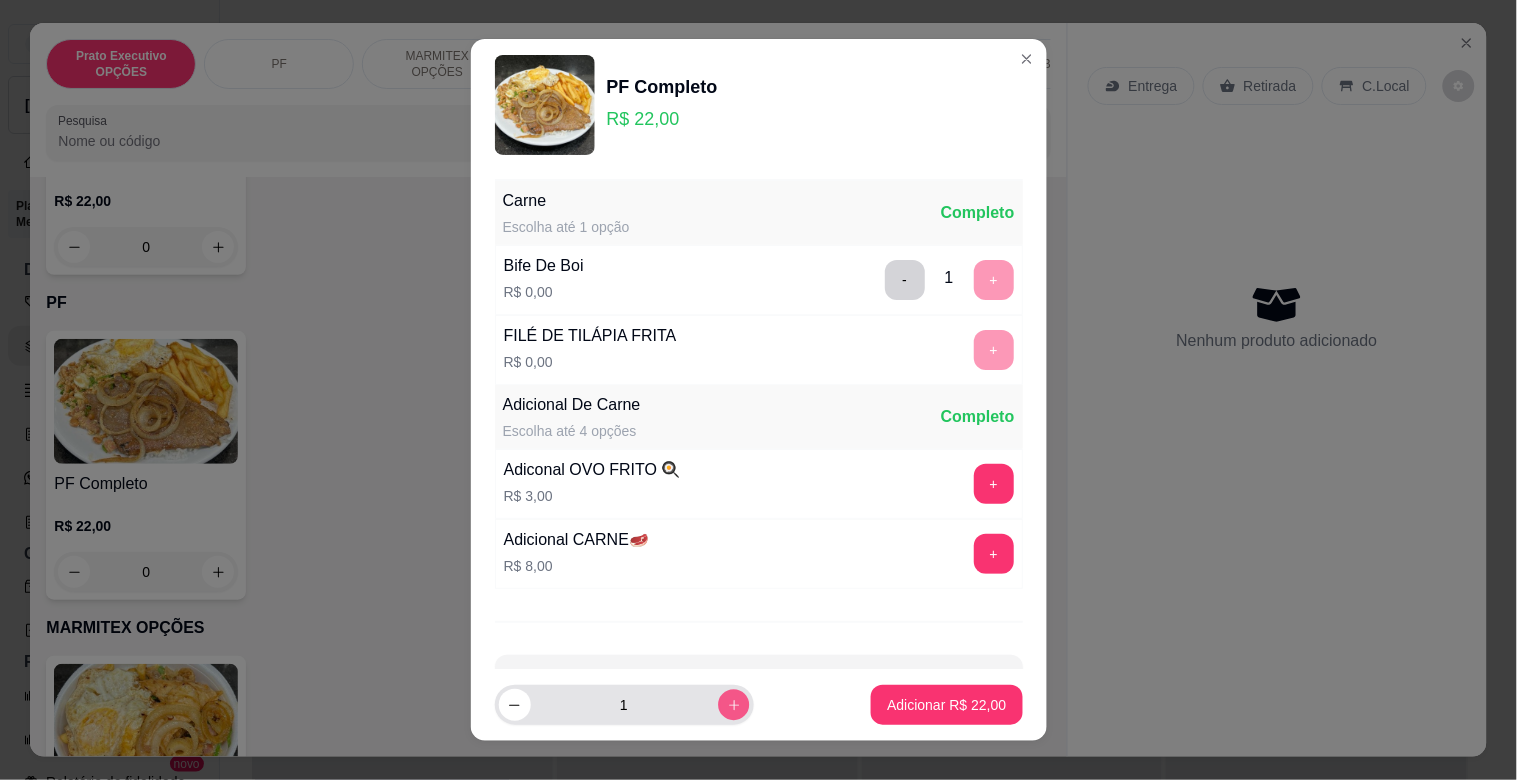 click 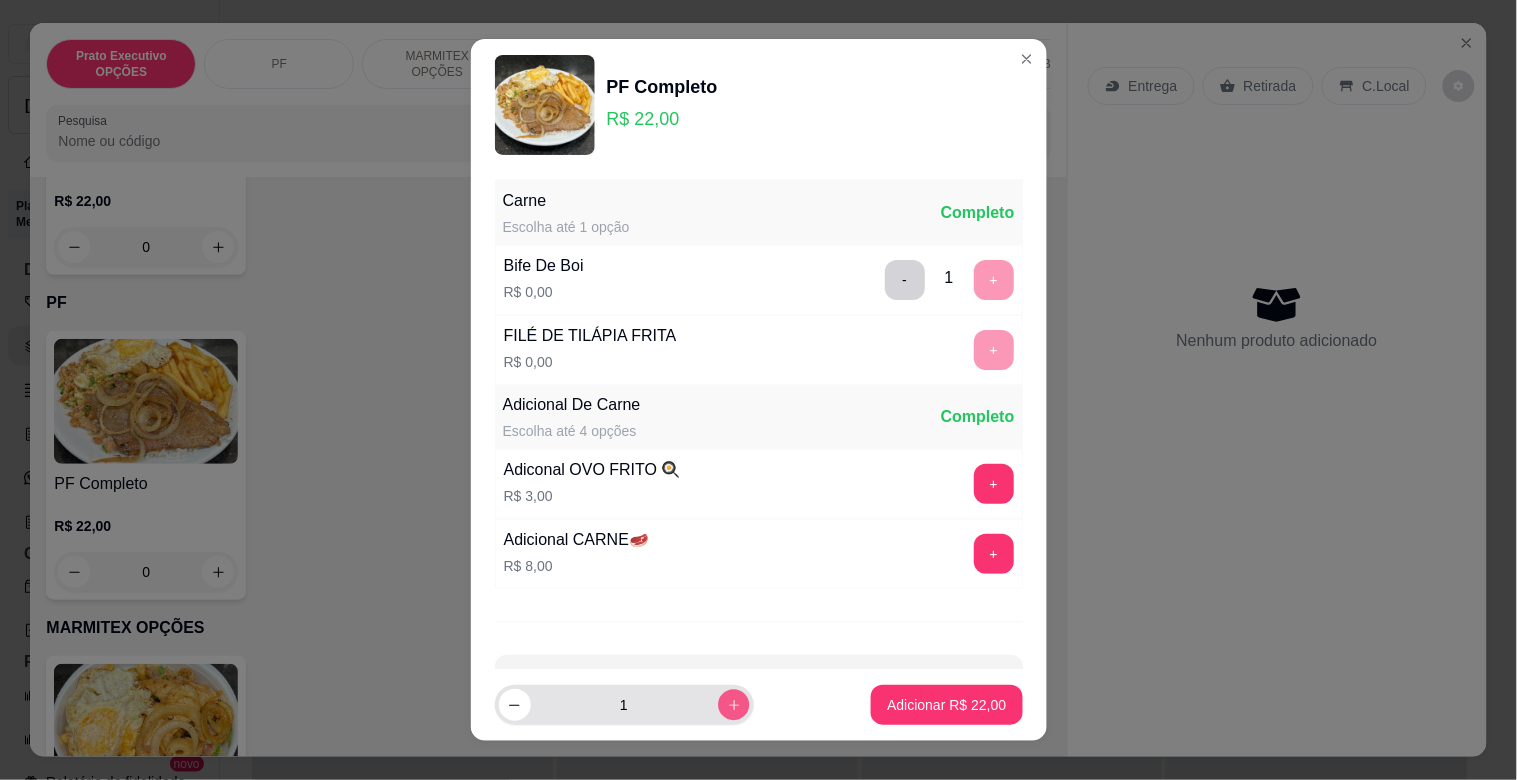 type on "2" 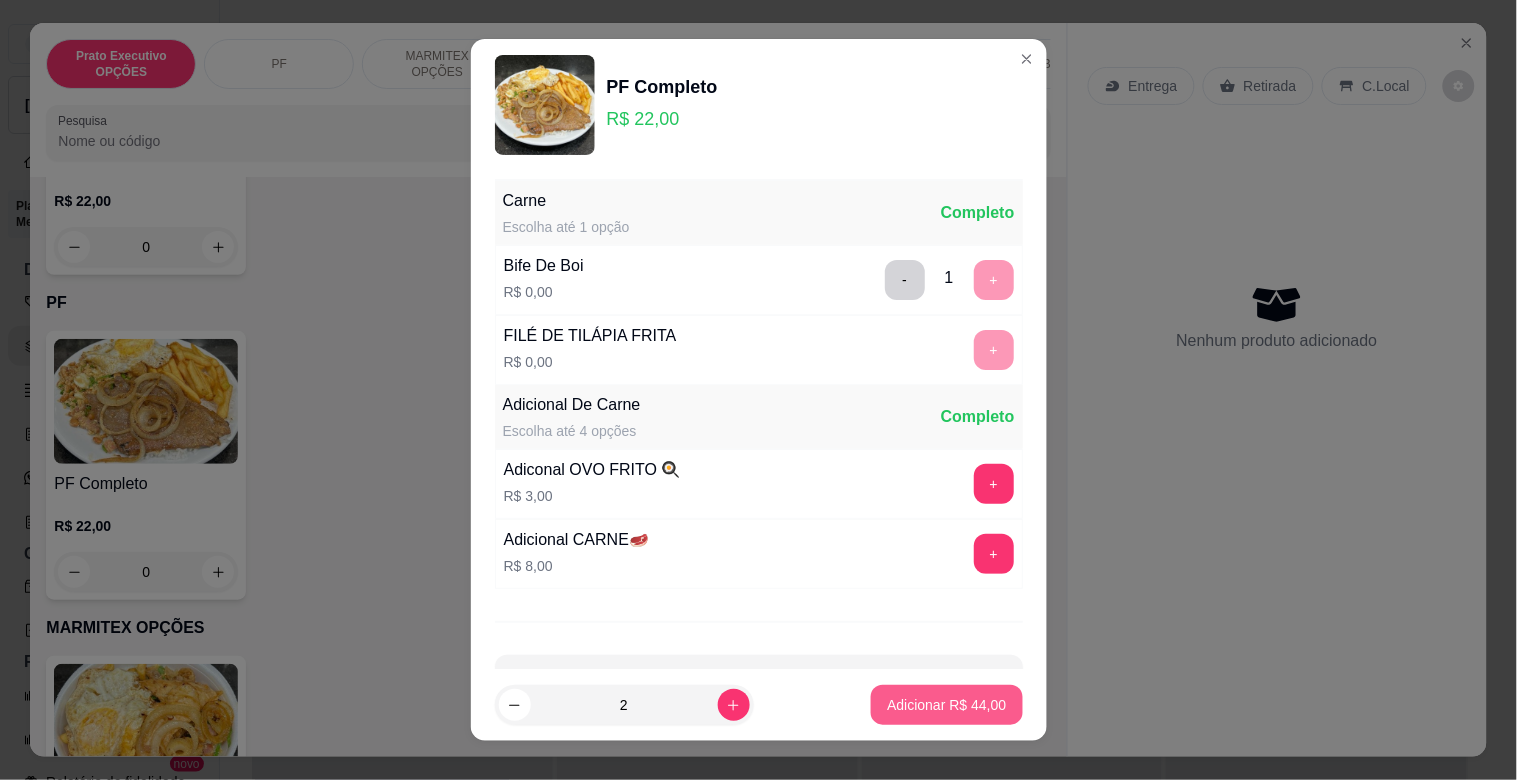 click on "Adicionar   R$ 44,00" at bounding box center [946, 705] 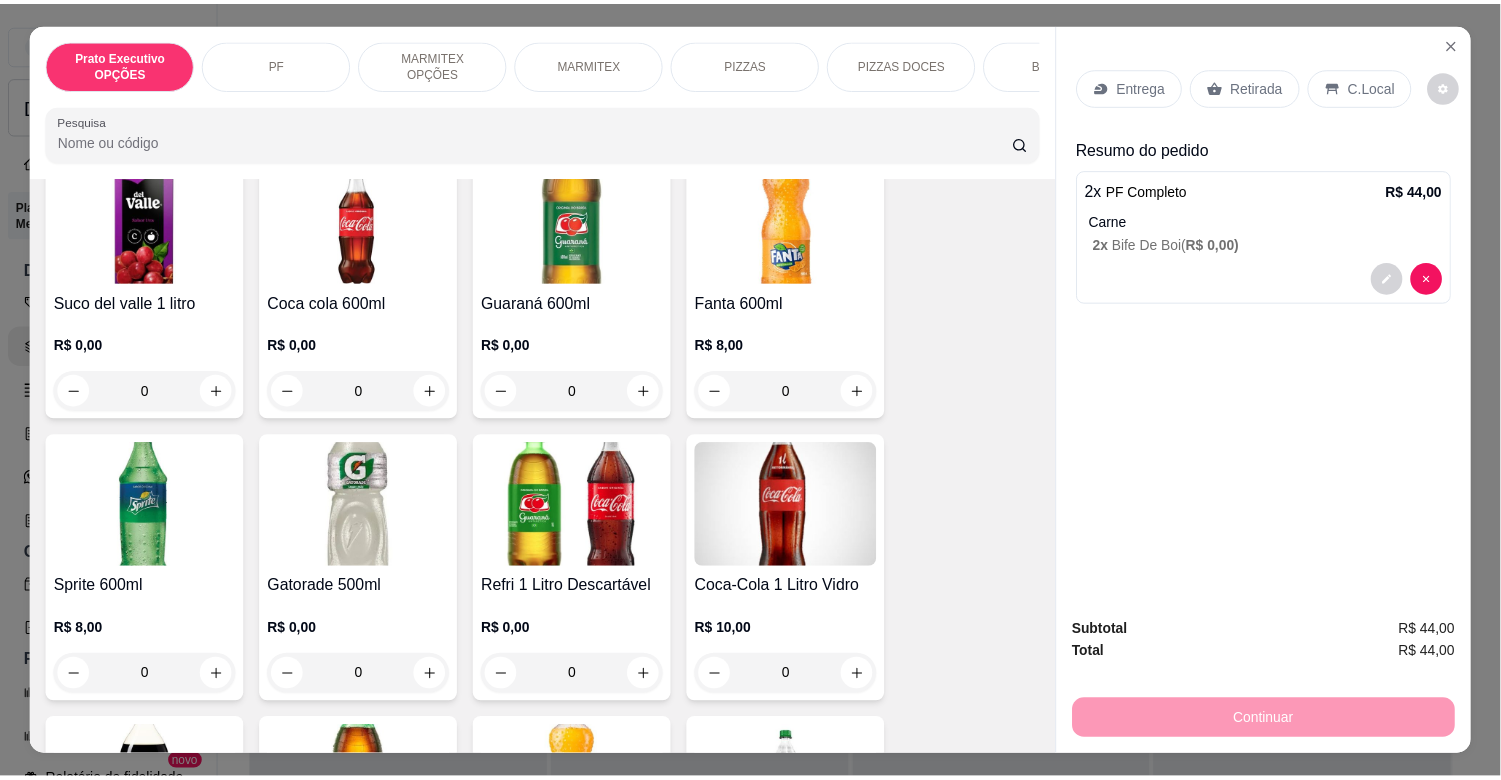 scroll, scrollTop: 3012, scrollLeft: 0, axis: vertical 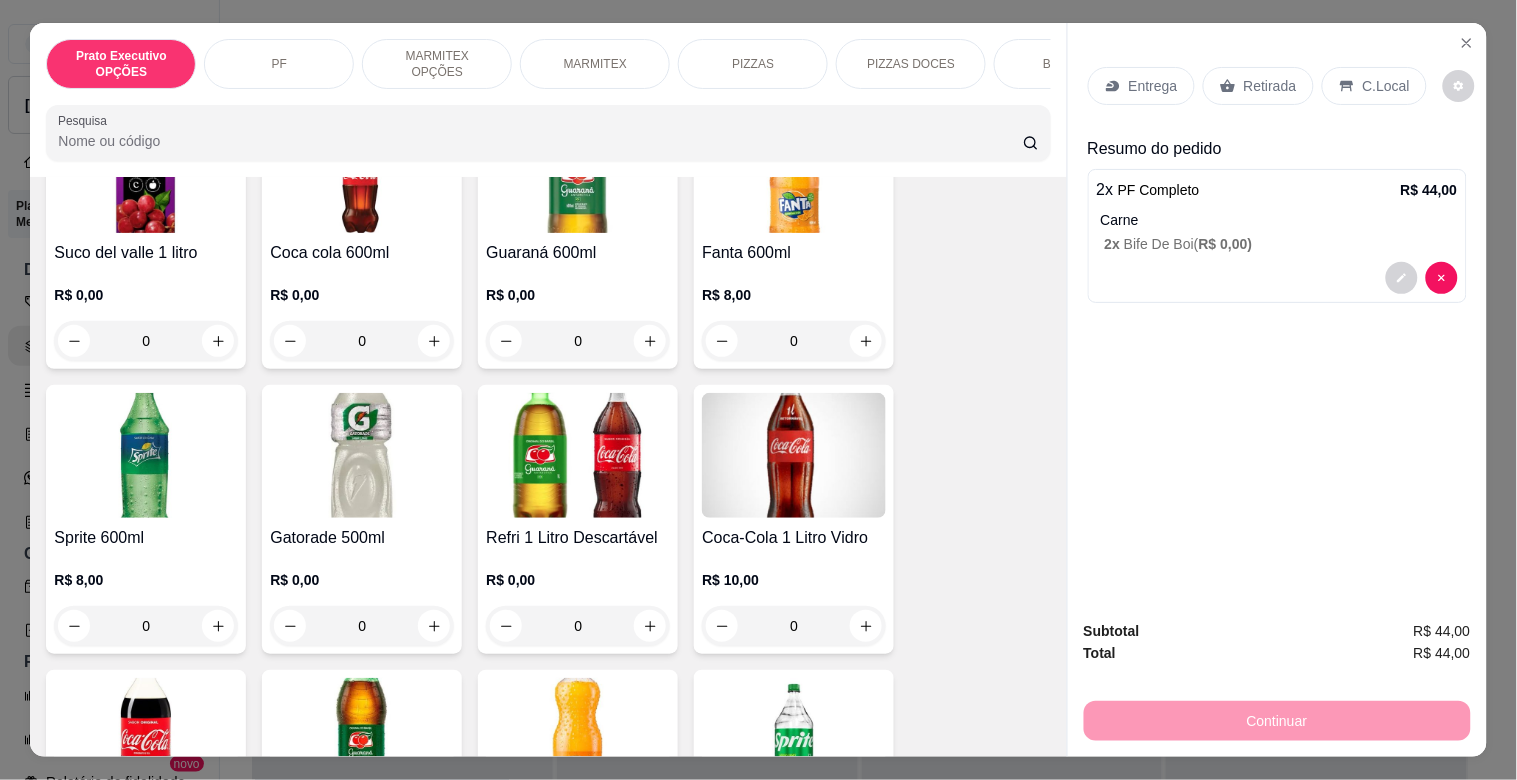 click at bounding box center (578, 455) 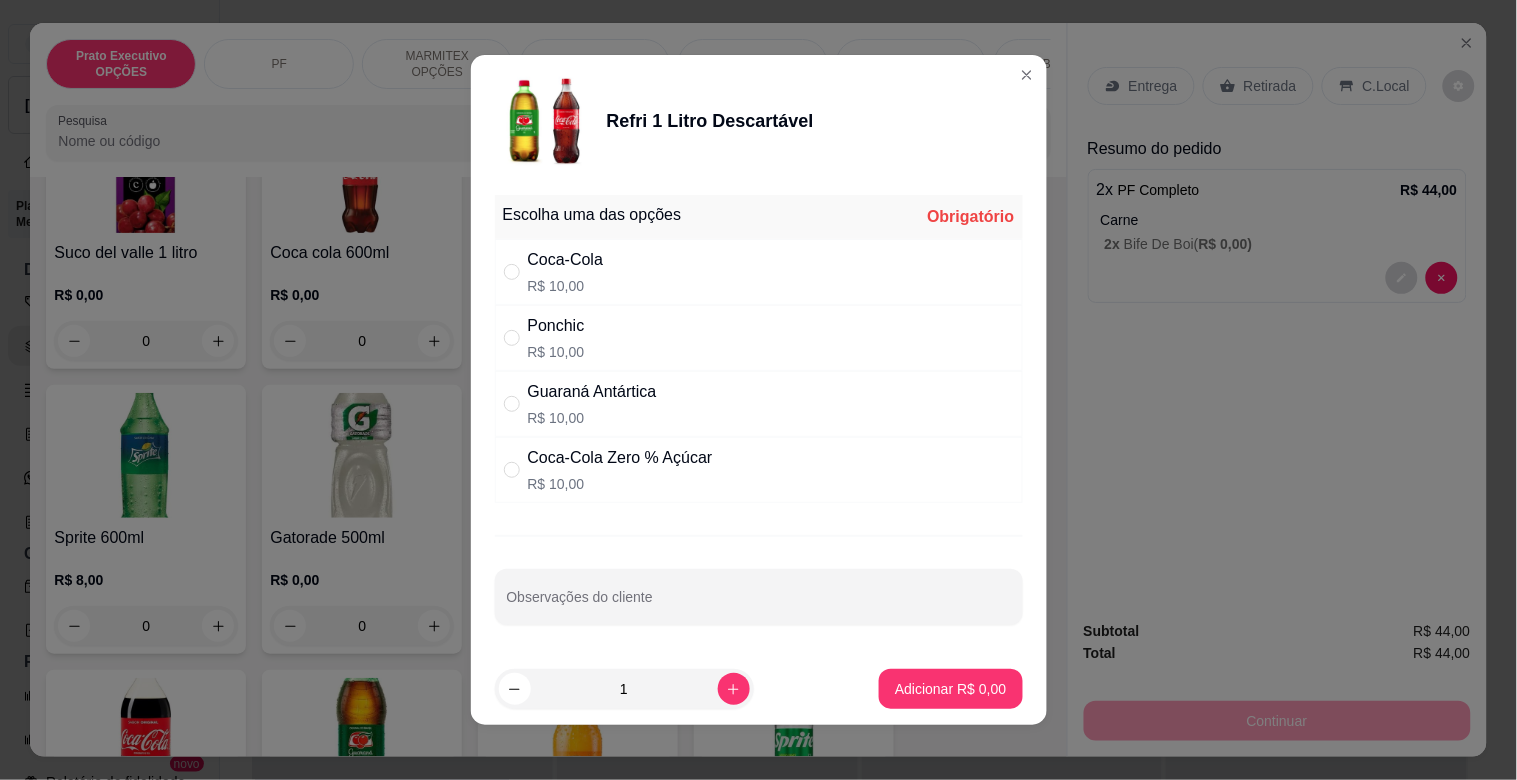 click on "Guaraná Antártica R$ 10,00" at bounding box center (759, 404) 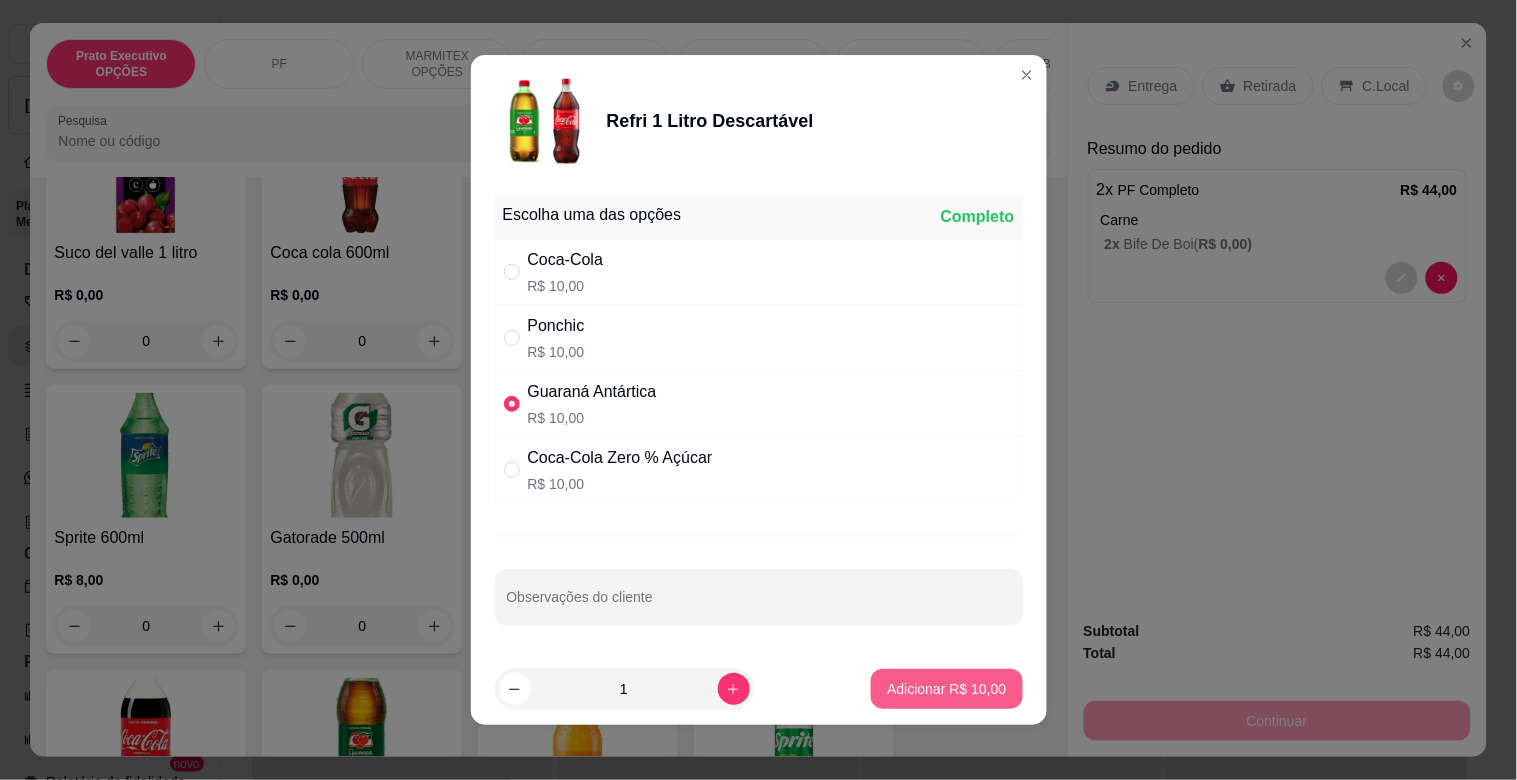 click on "Adicionar   R$ 10,00" at bounding box center (946, 689) 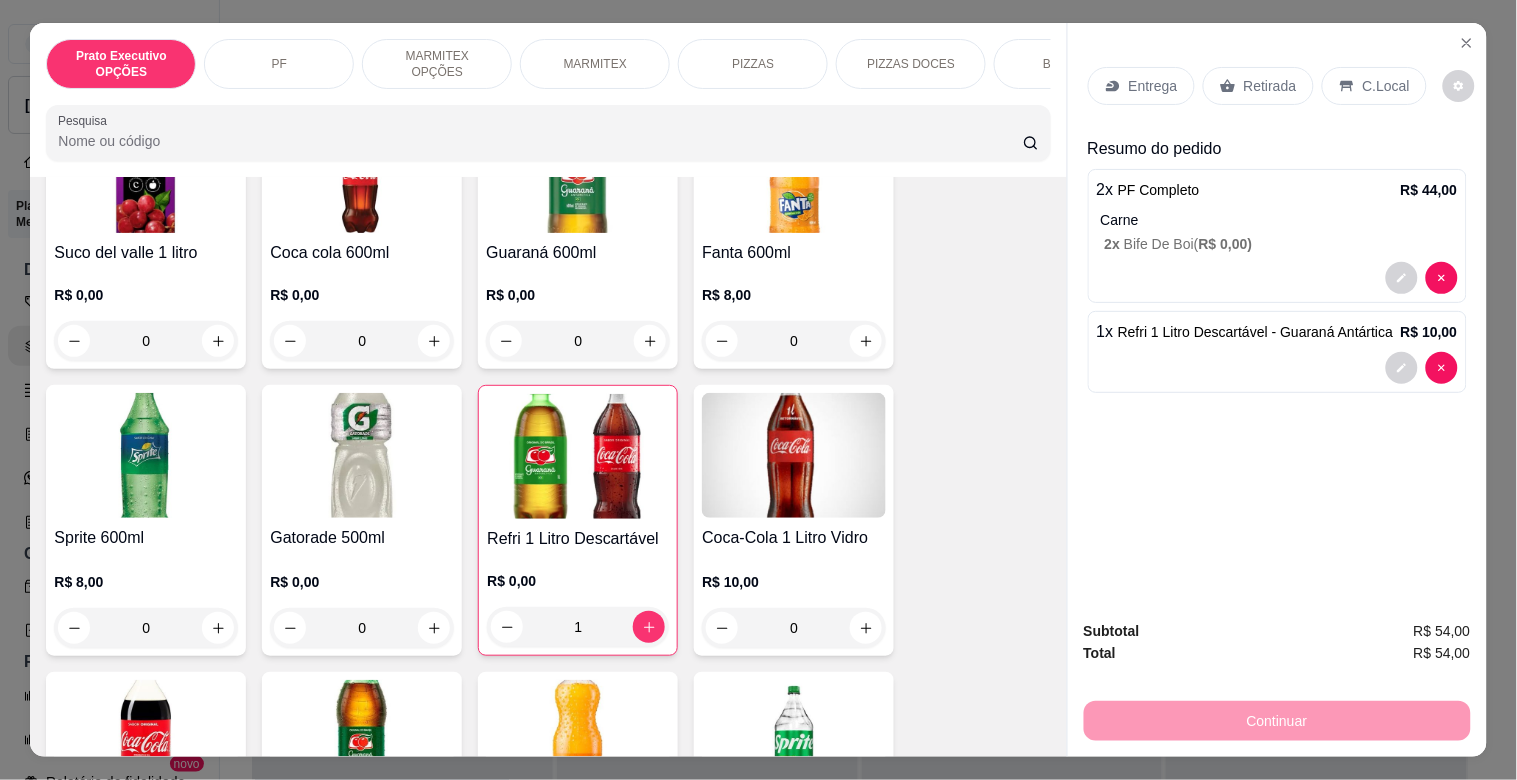 click on "C.Local" at bounding box center [1386, 86] 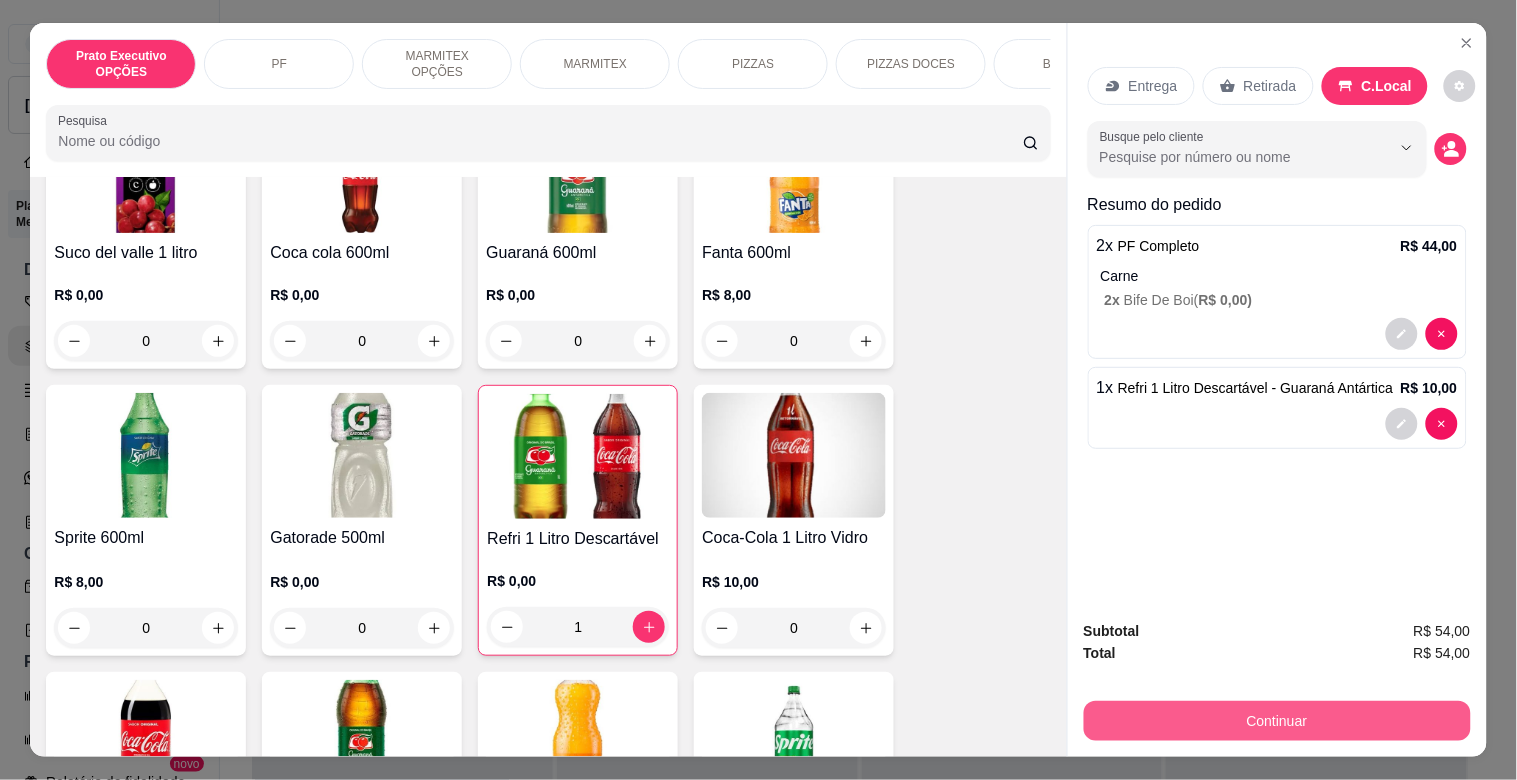 click on "Continuar" at bounding box center [1277, 721] 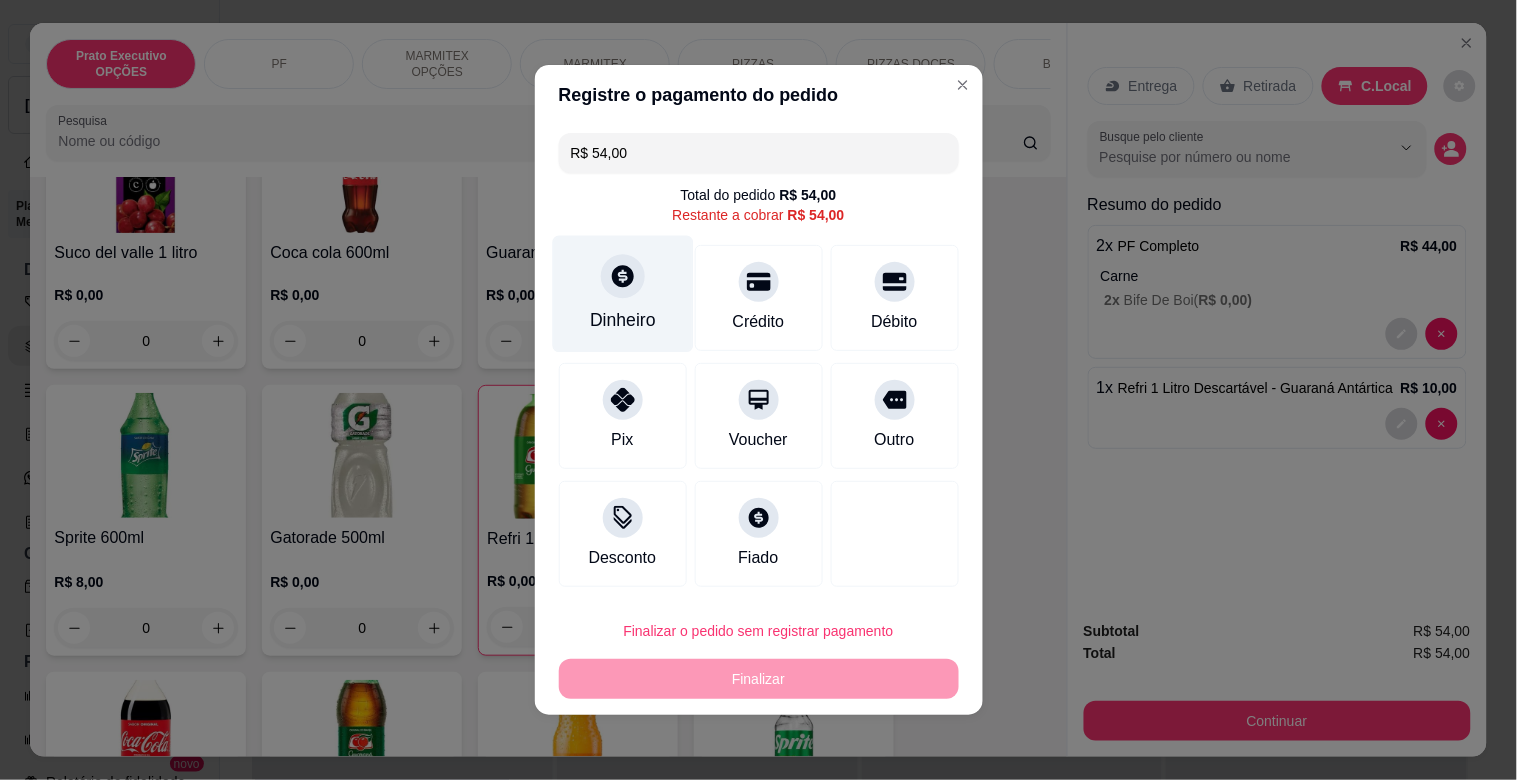 click on "Dinheiro" at bounding box center (623, 320) 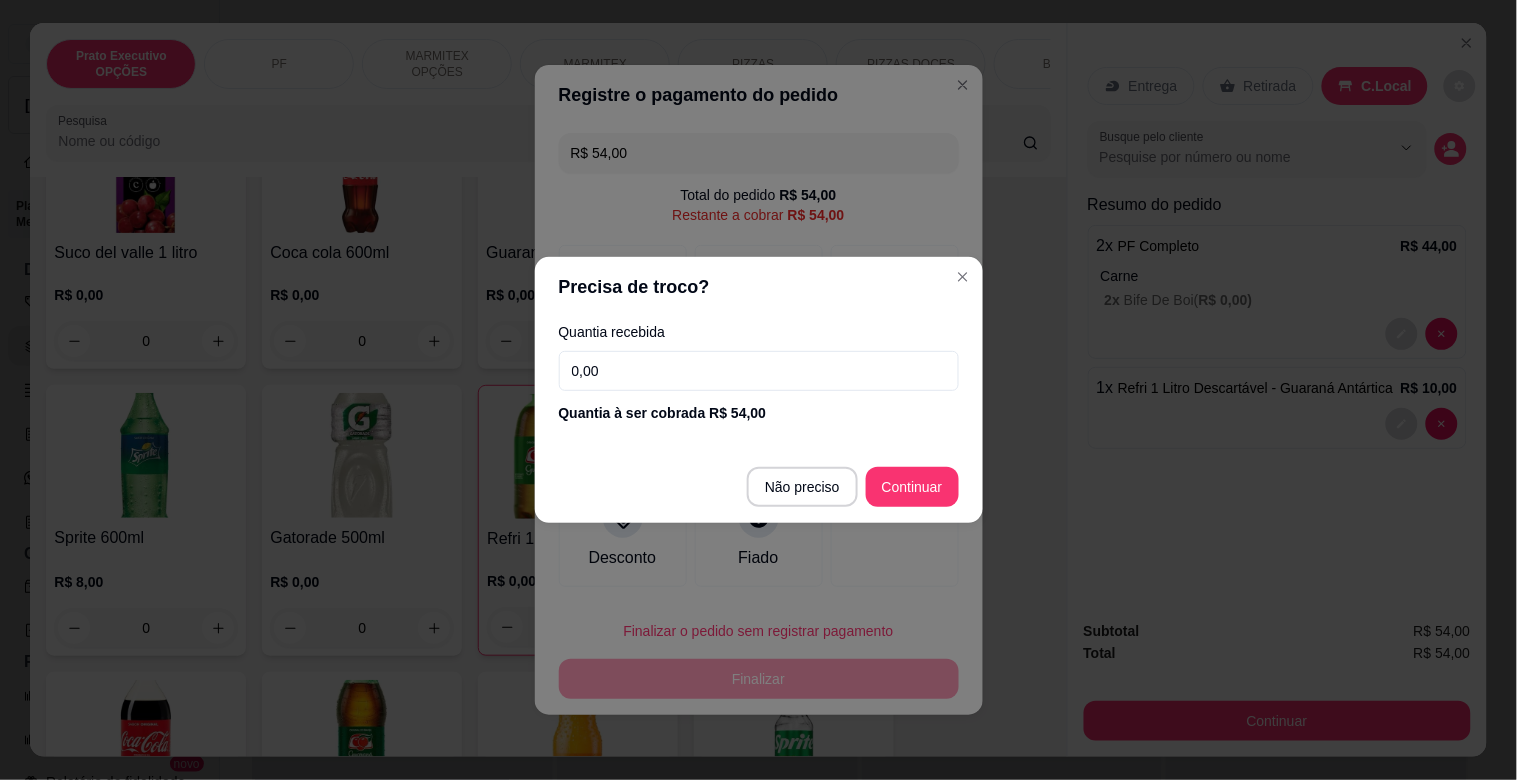 drag, startPoint x: 777, startPoint y: 465, endPoint x: 778, endPoint y: 476, distance: 11.045361 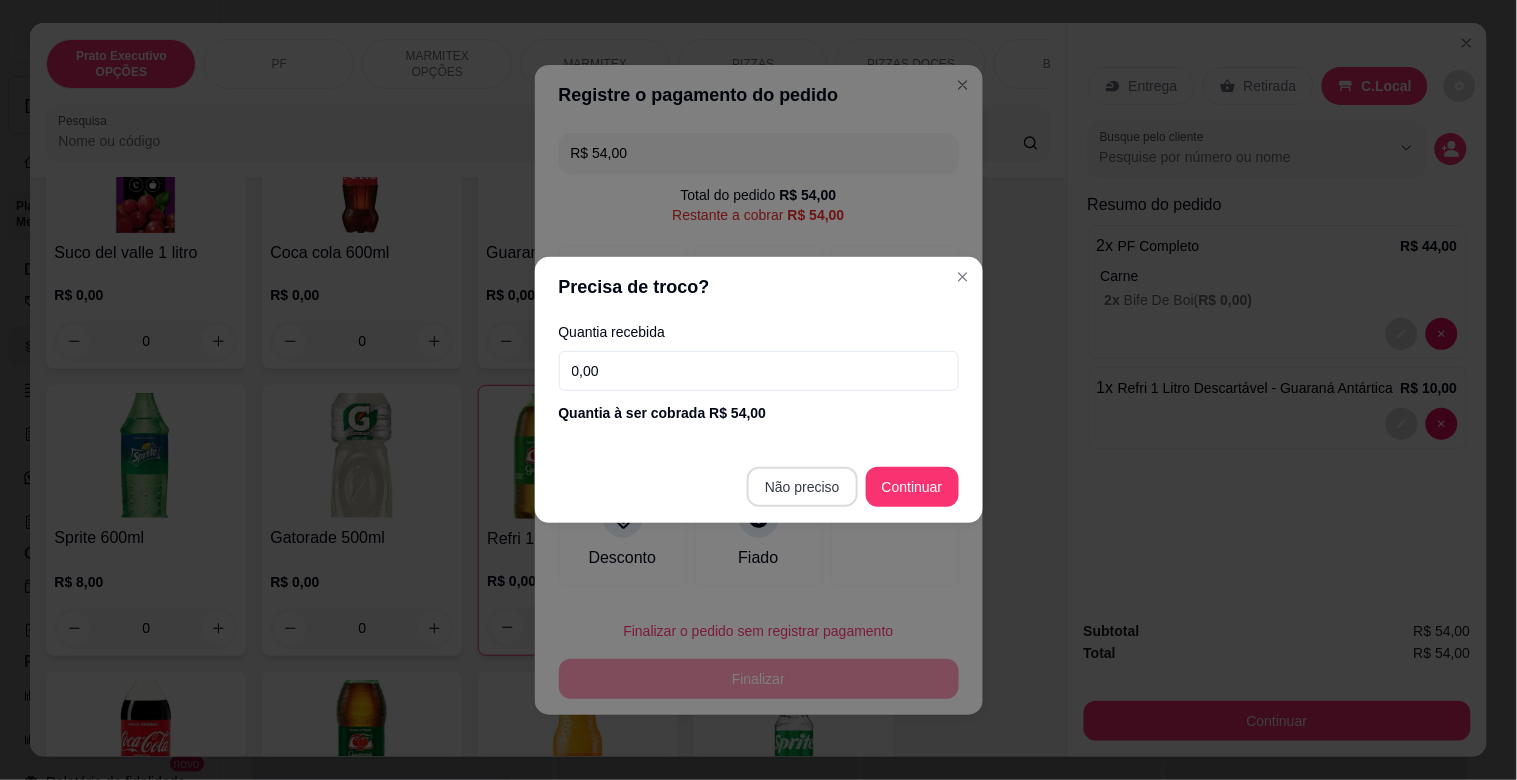 type on "R$ 0,00" 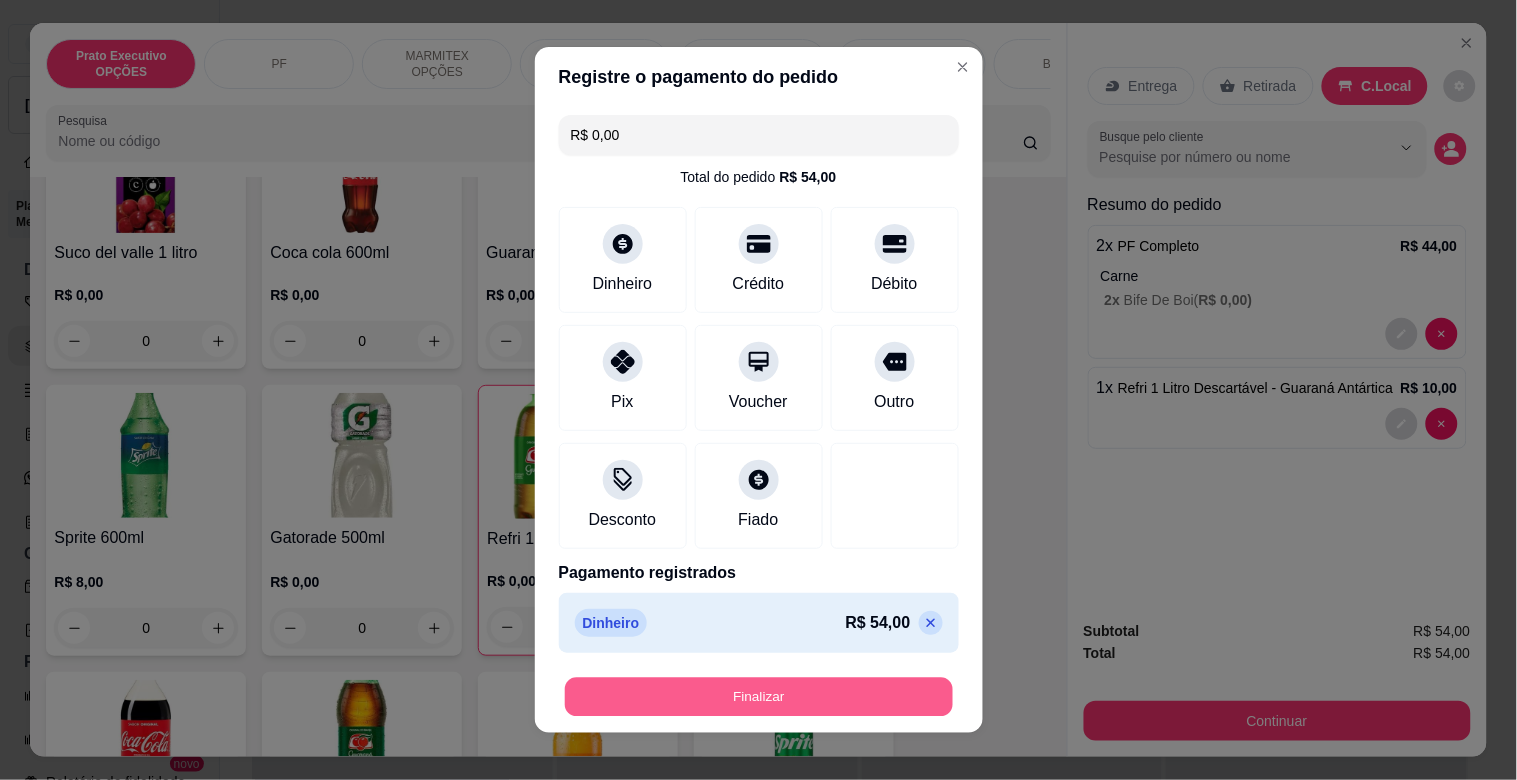 click on "Finalizar" at bounding box center [759, 697] 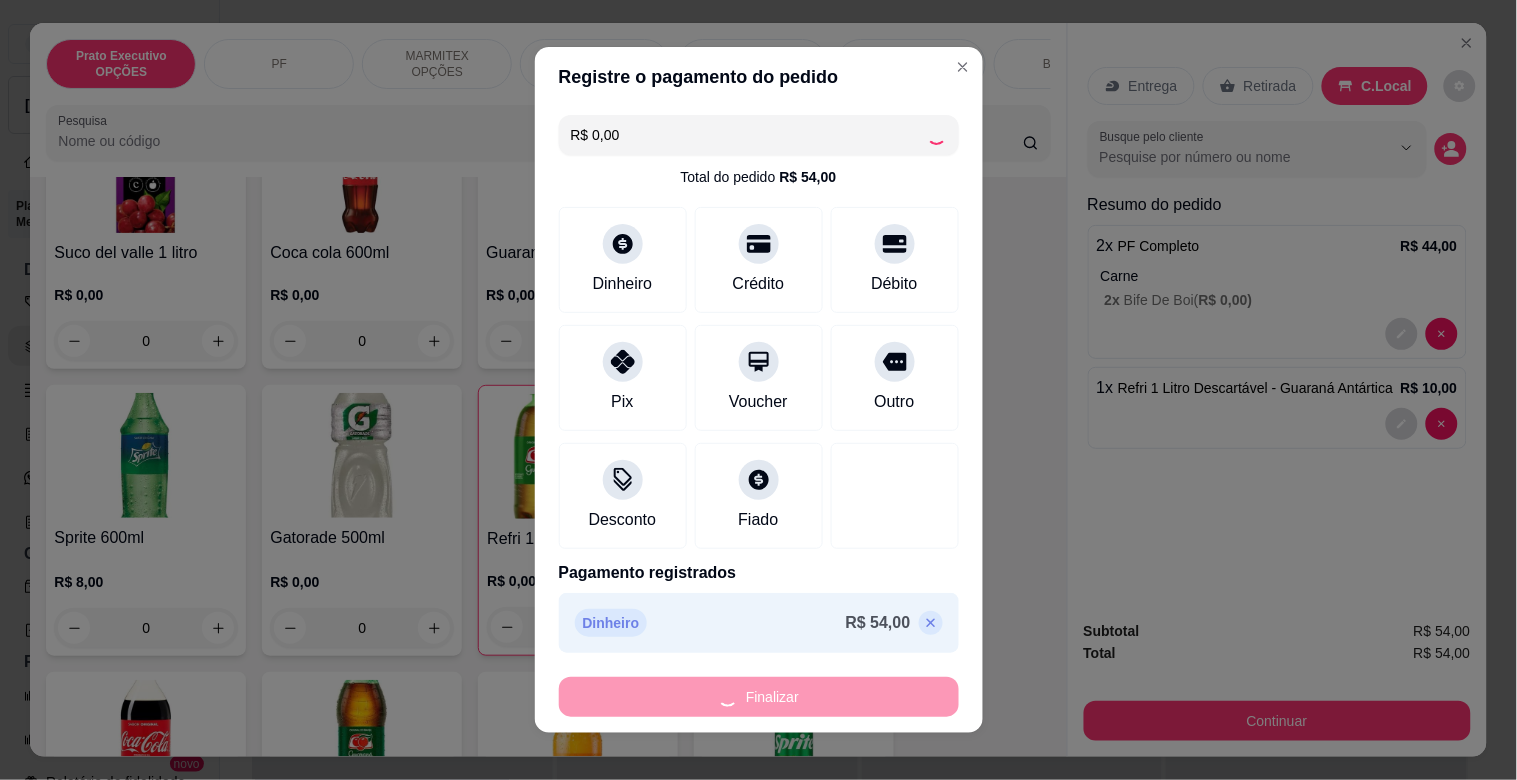 type on "0" 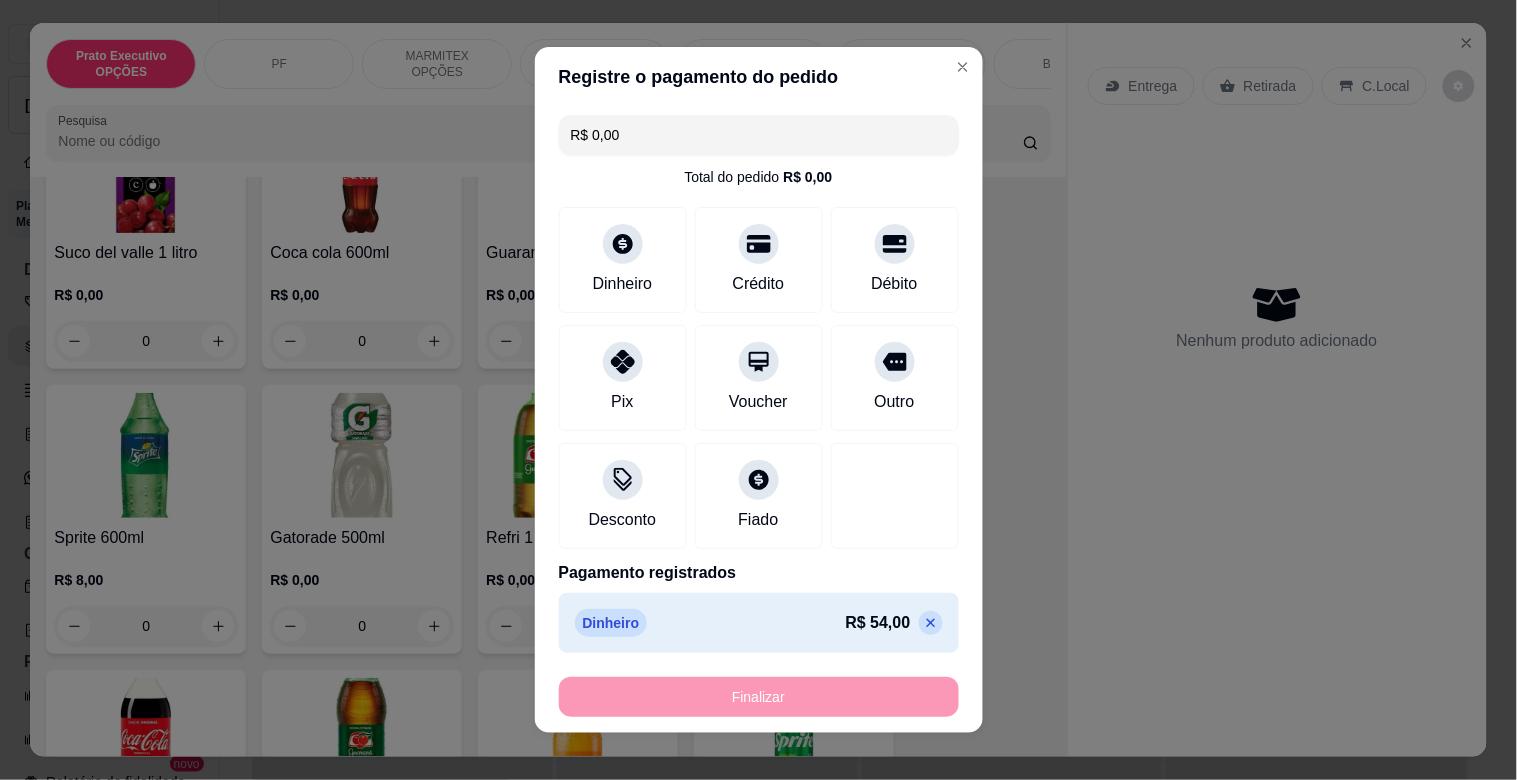 type on "-R$ 54,00" 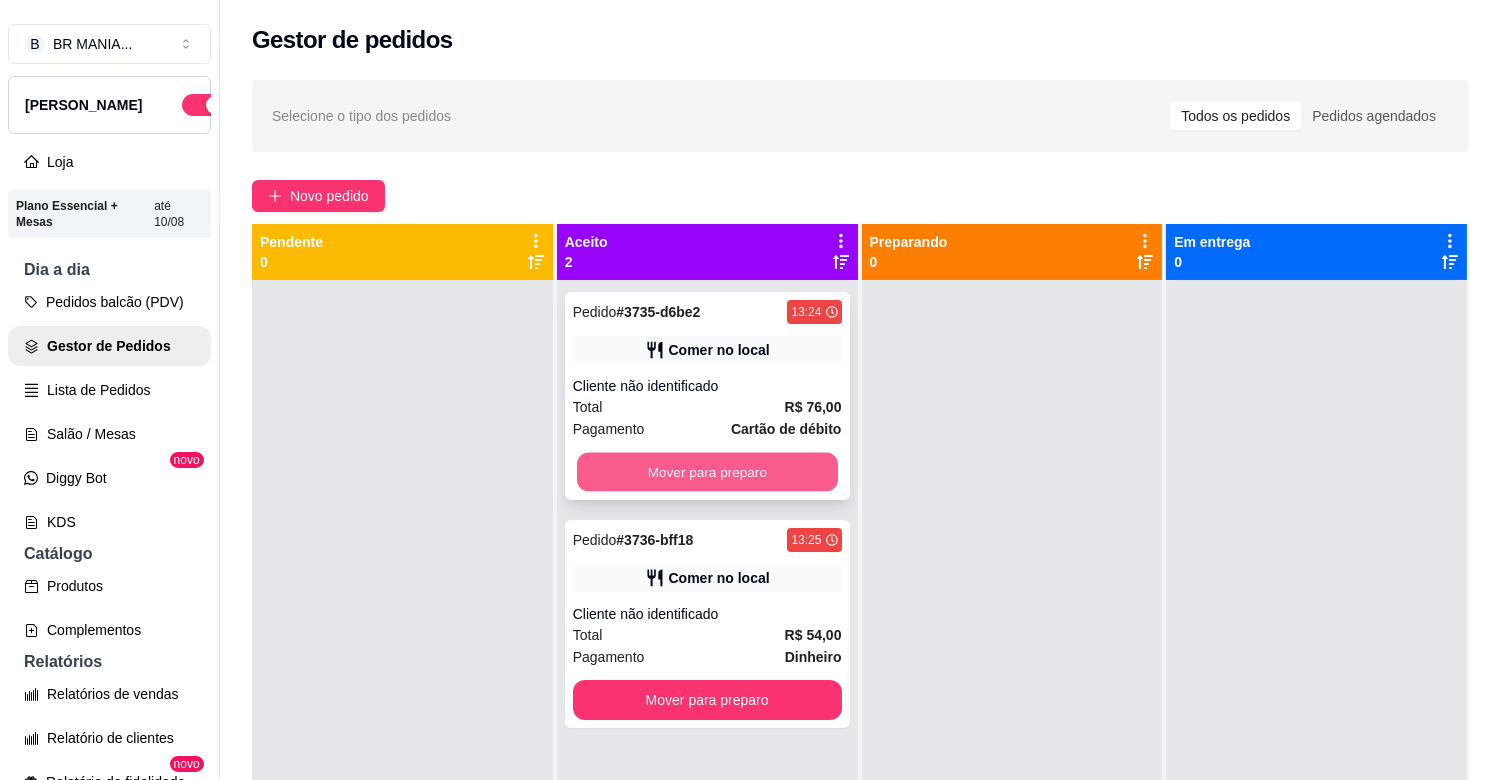 click on "Mover para preparo" at bounding box center (707, 472) 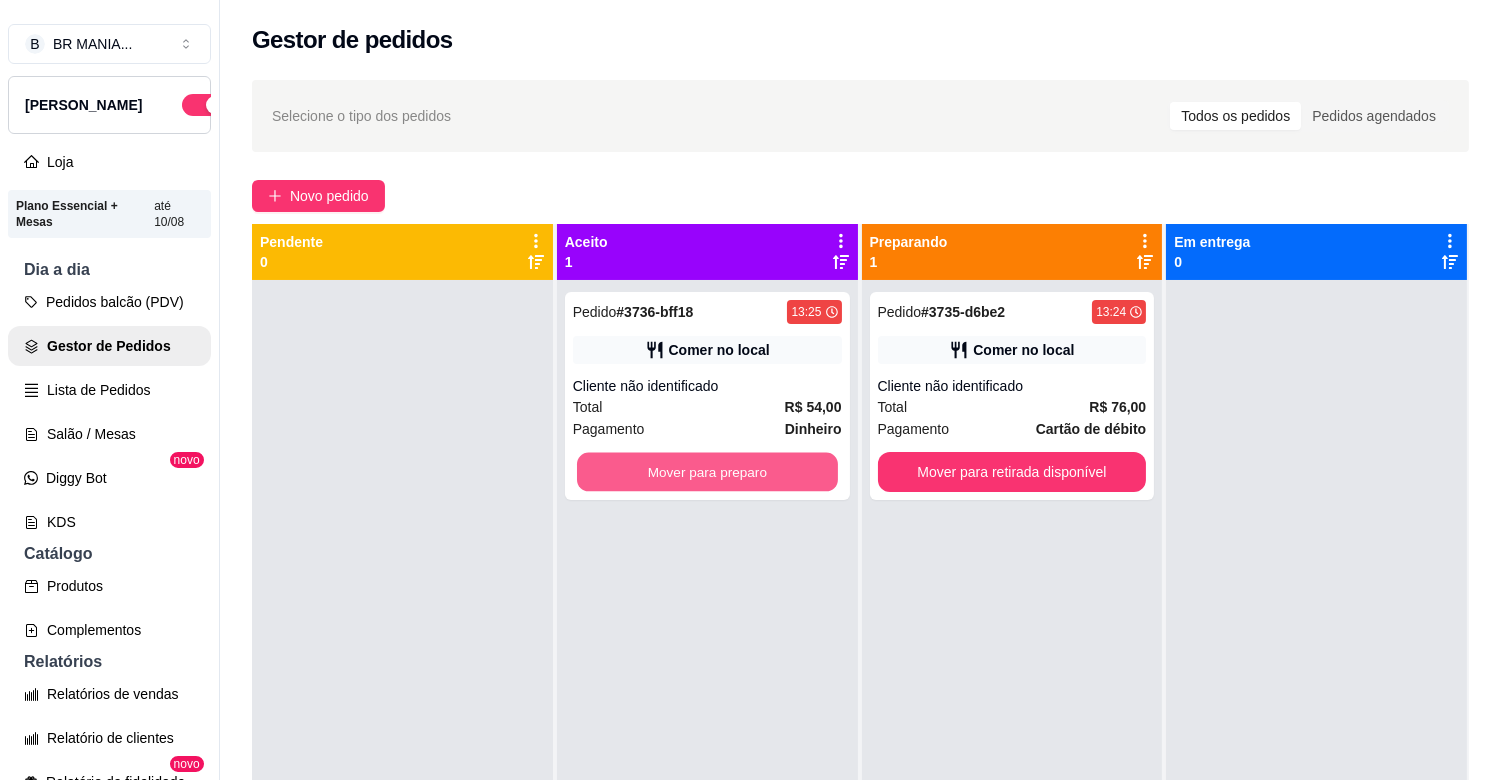 click on "Mover para preparo" at bounding box center [707, 472] 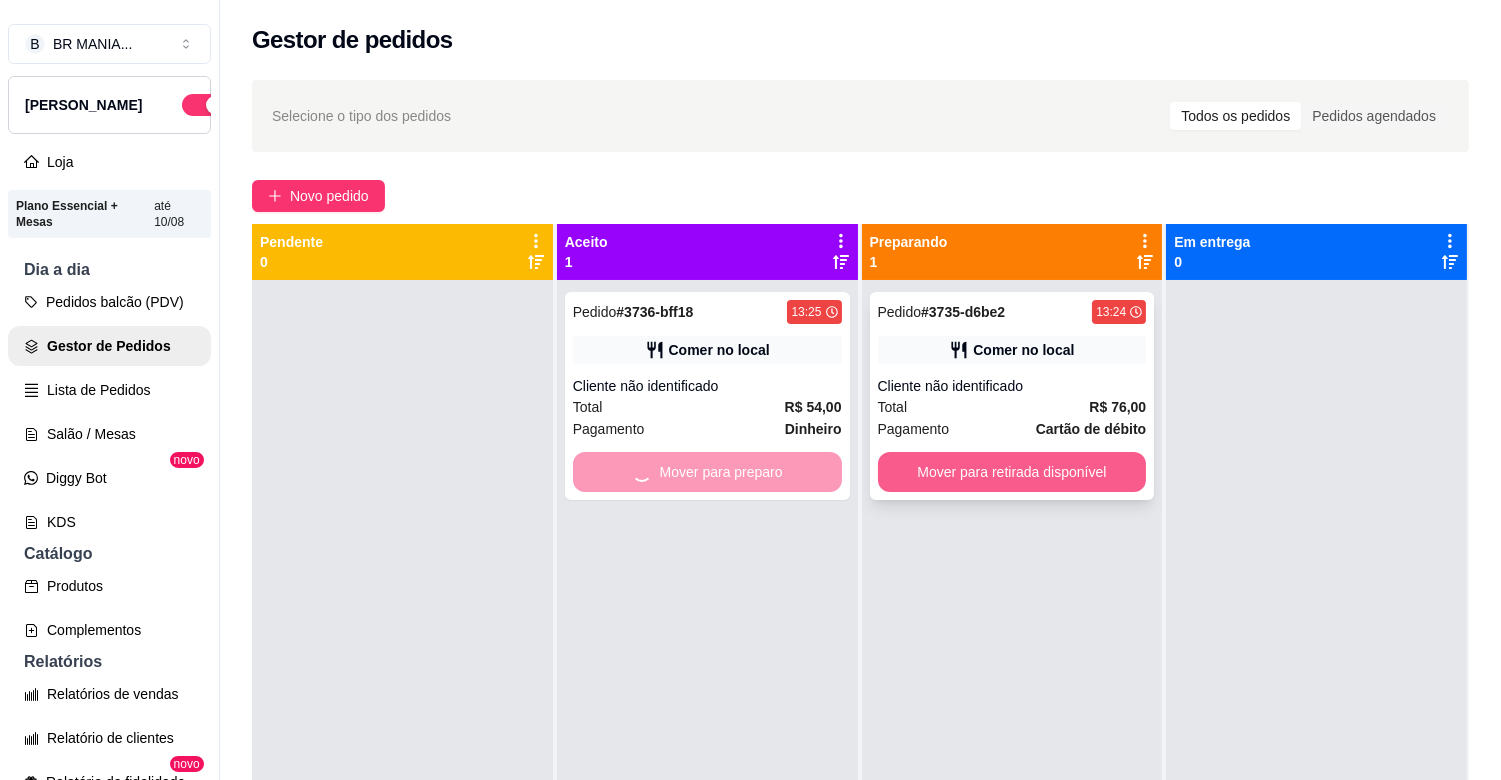 click on "Mover para retirada disponível" at bounding box center [1012, 472] 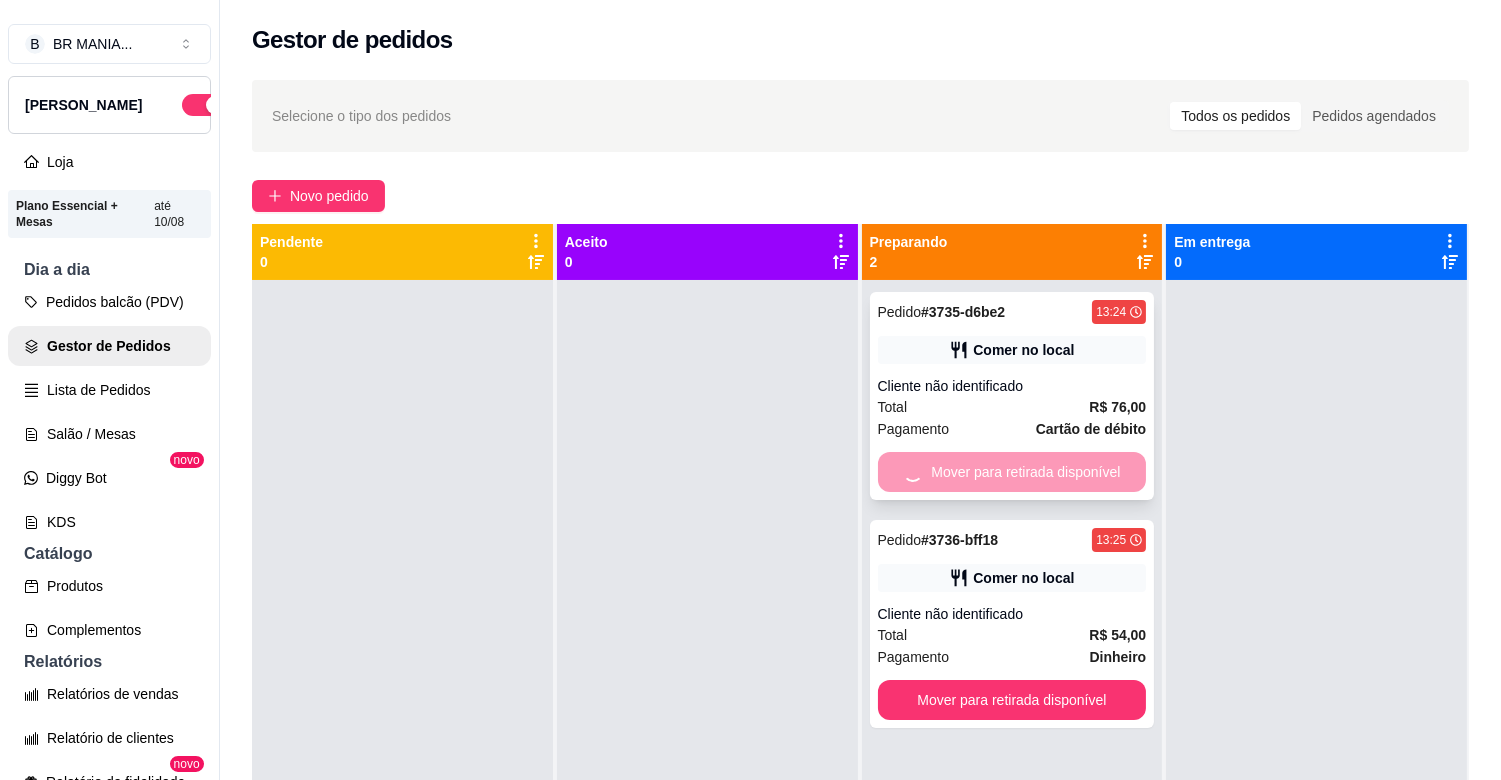 click on "Mover para retirada disponível" at bounding box center [1012, 472] 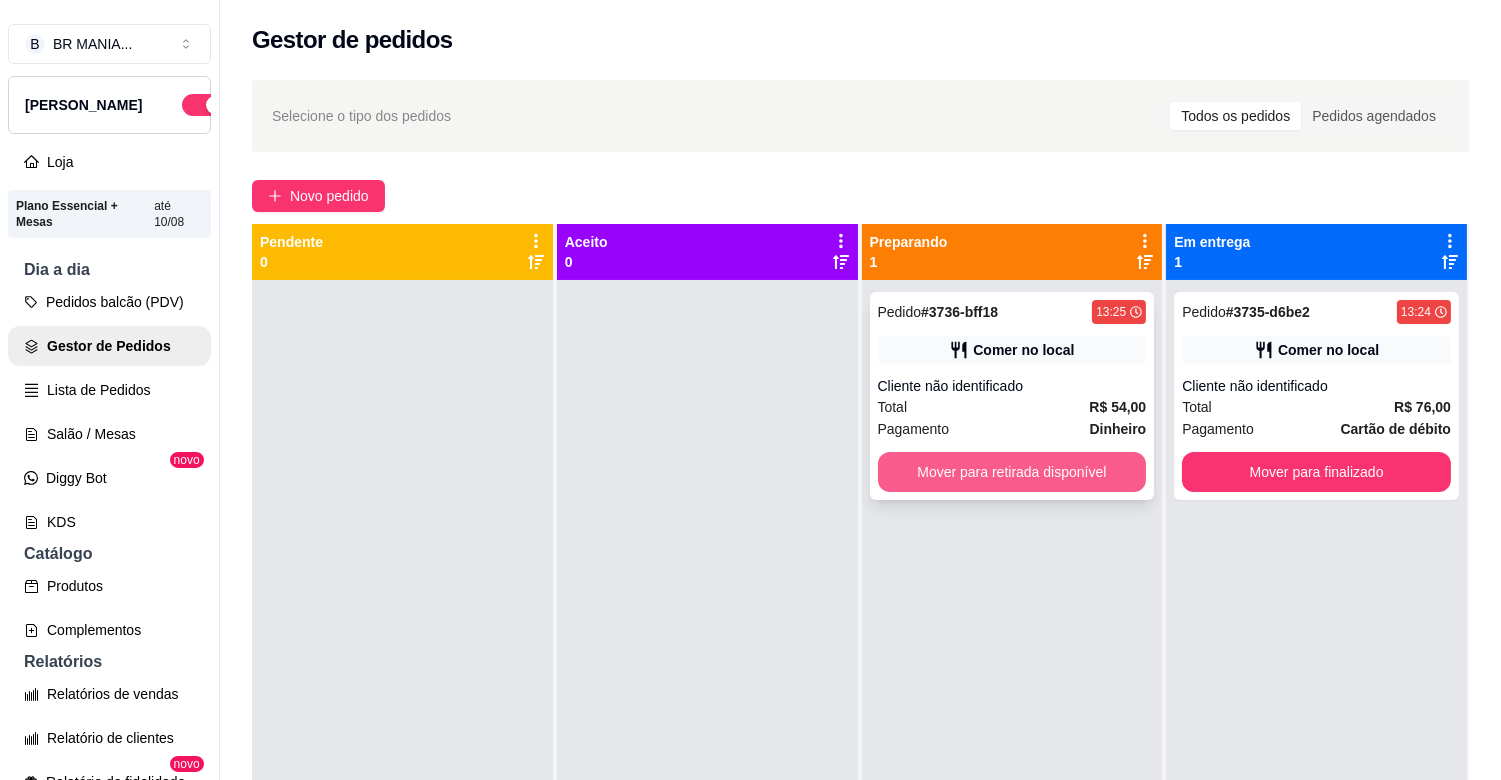 click on "Mover para retirada disponível" at bounding box center [1012, 472] 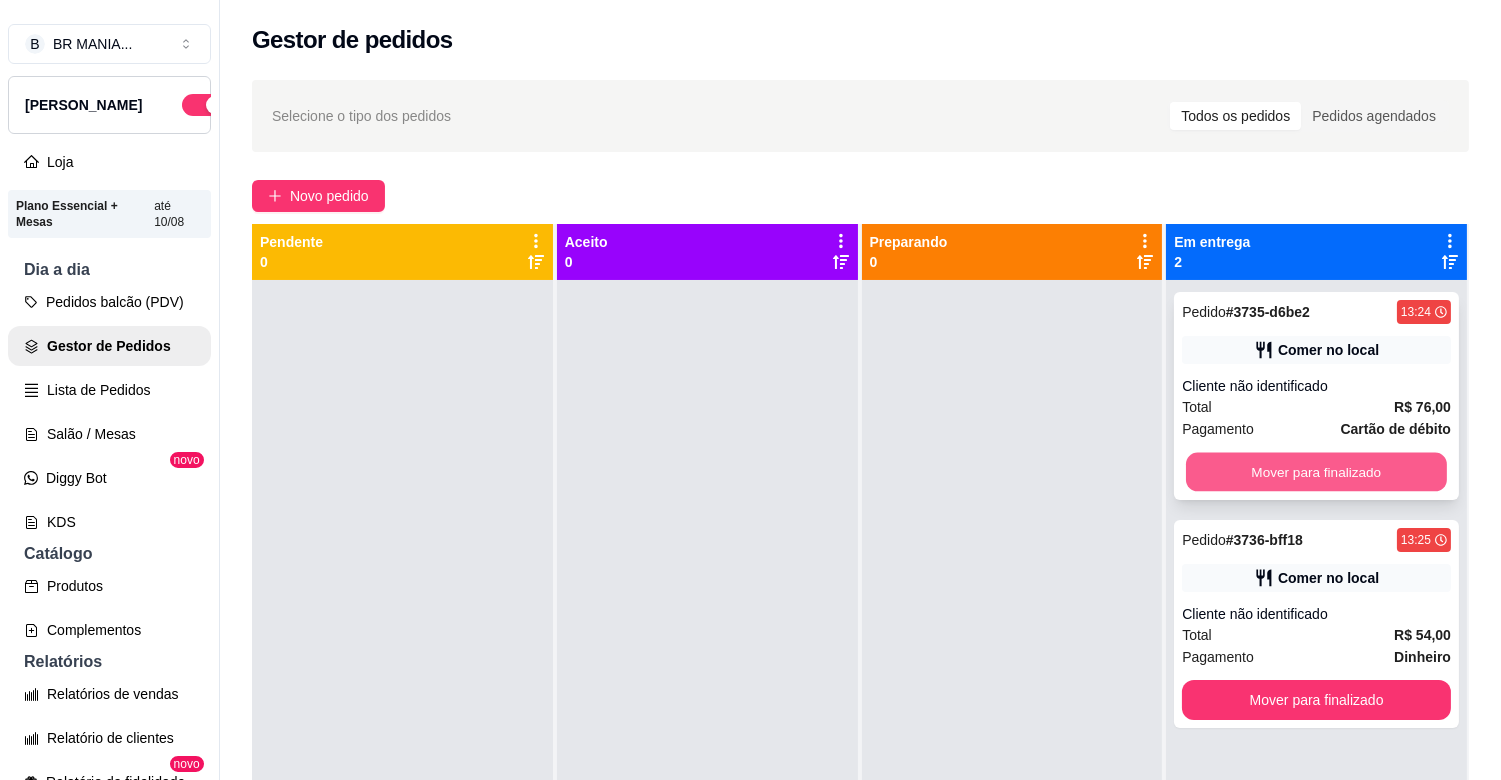 click on "Mover para finalizado" at bounding box center [1316, 472] 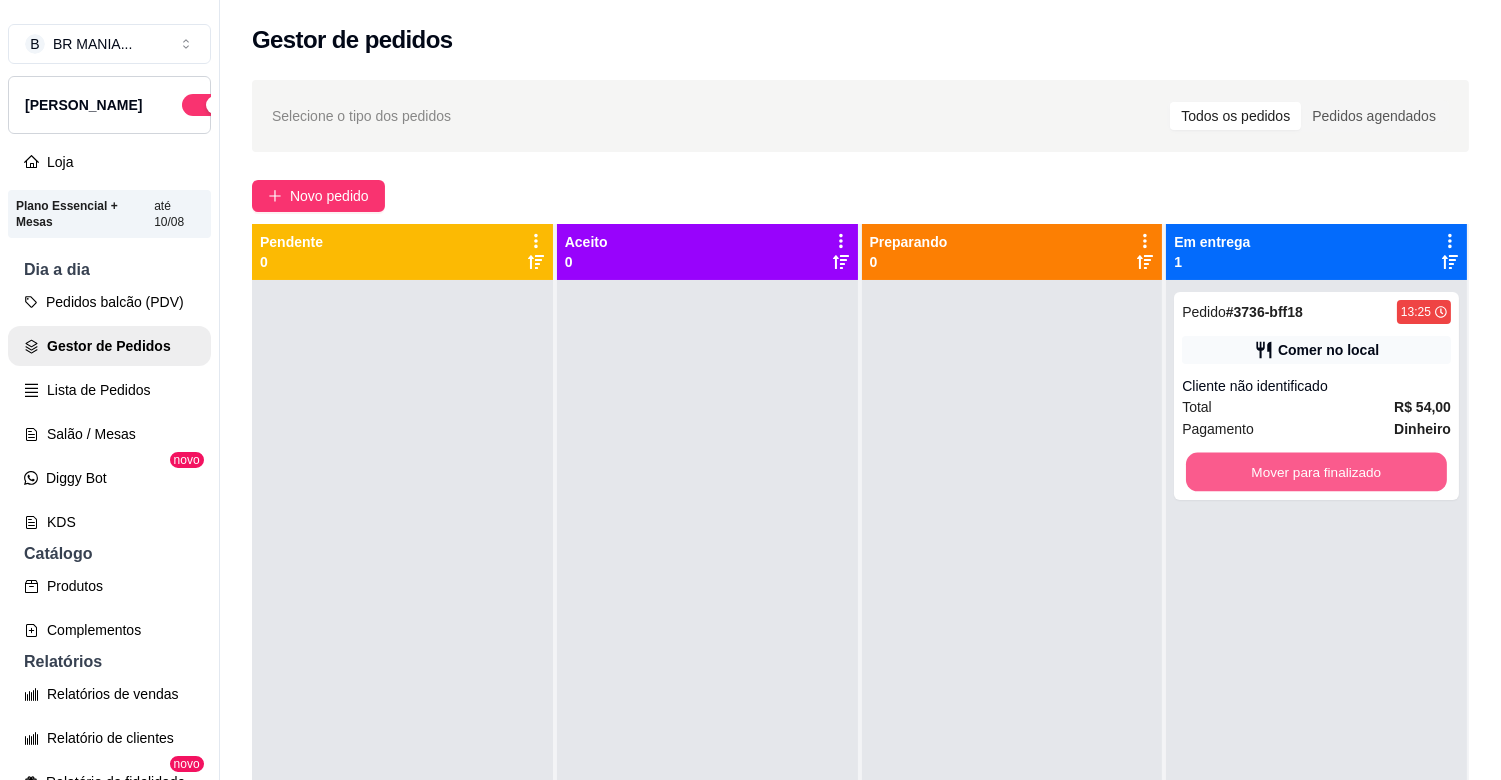 click on "Mover para finalizado" at bounding box center (1316, 472) 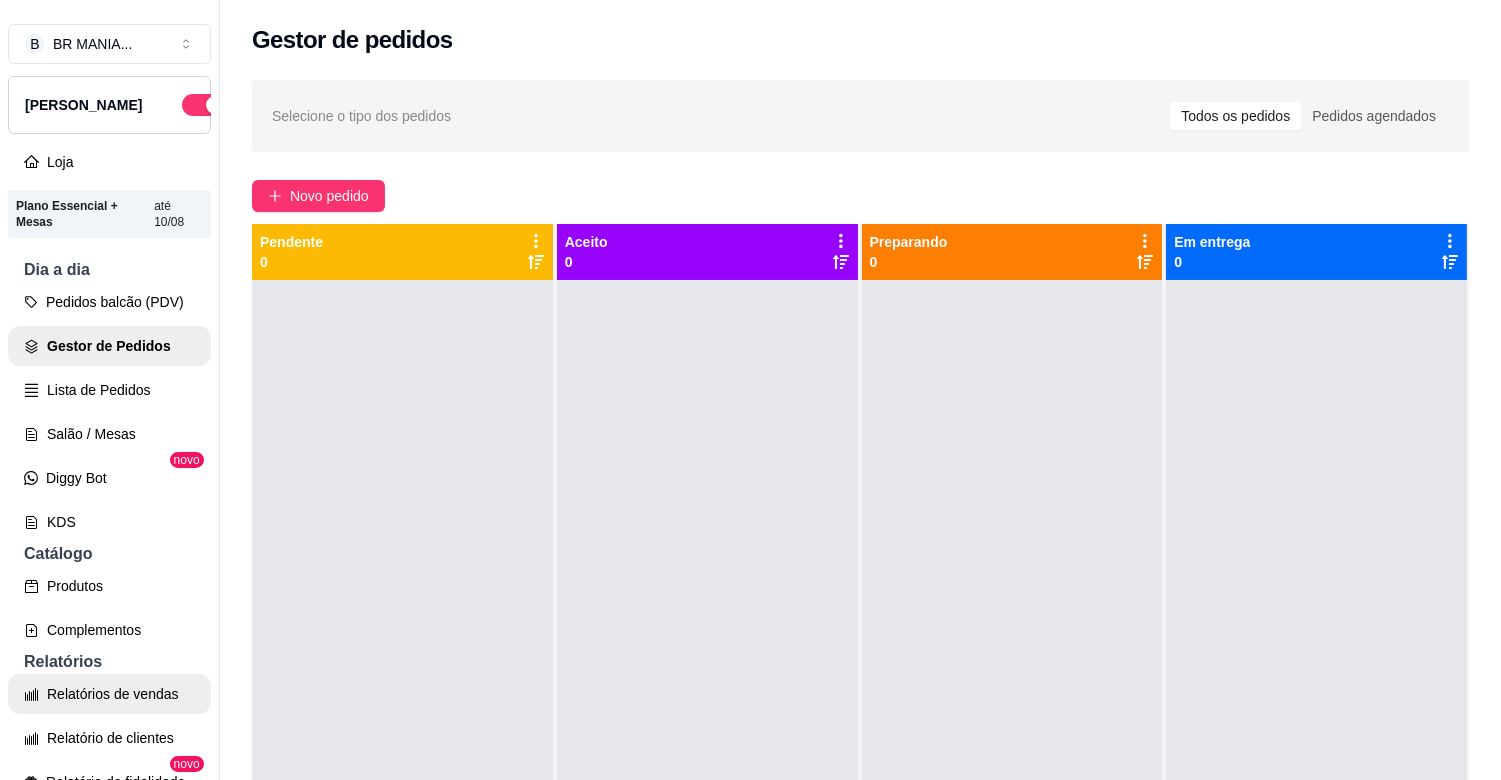 click on "Relatórios de vendas" at bounding box center [109, 694] 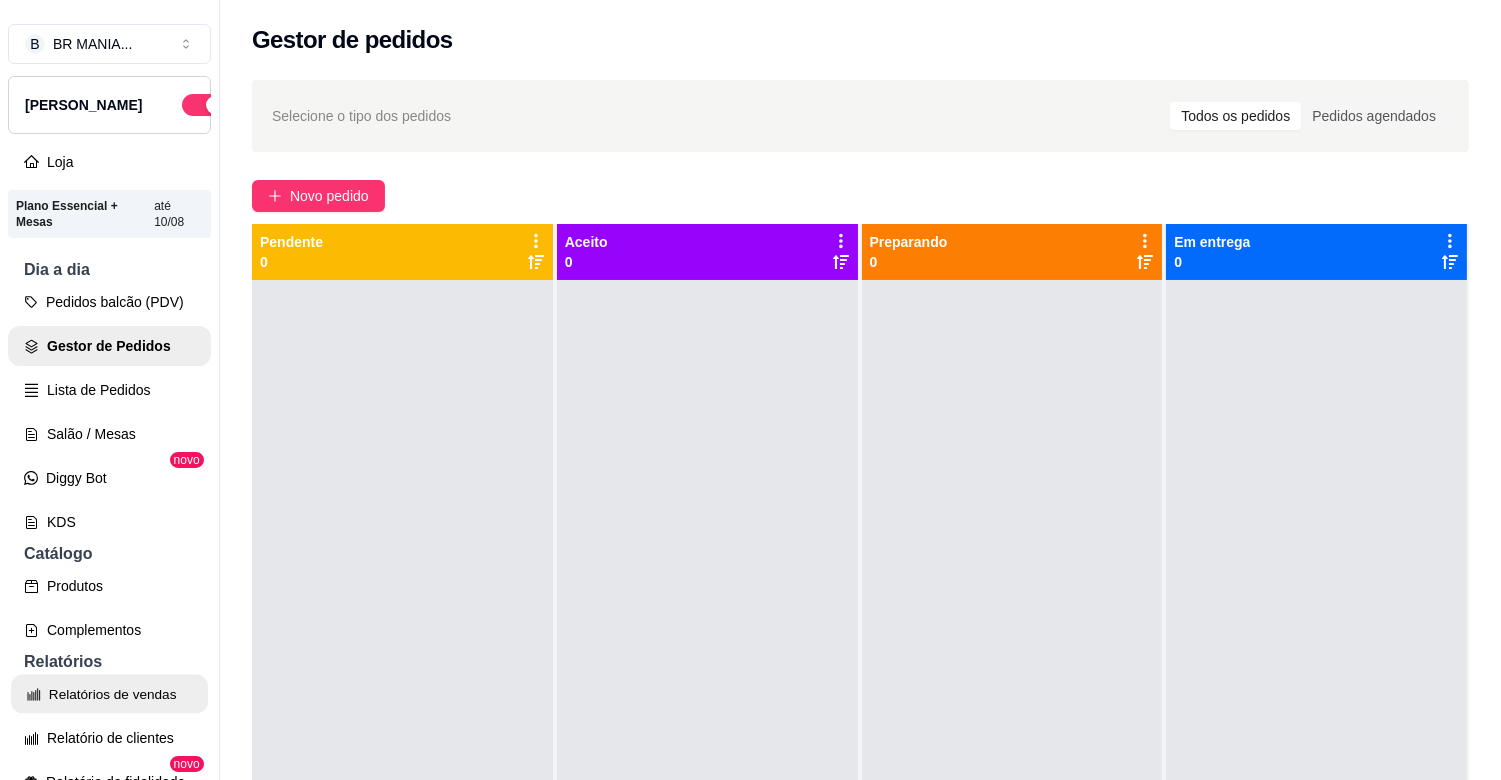 click on "Relatórios de vendas" at bounding box center [109, 694] 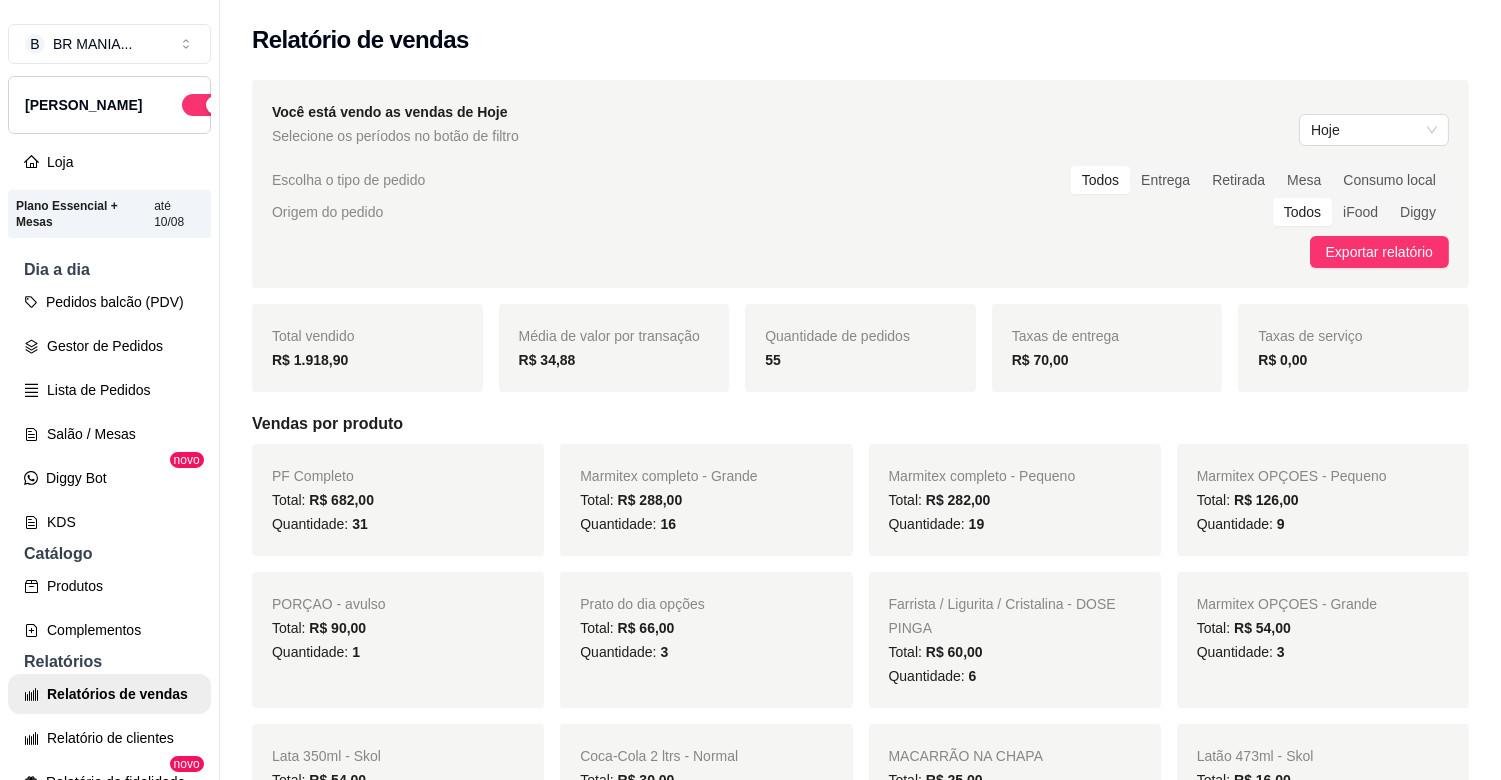 click on "Gestor de Pedidos" at bounding box center (109, 346) 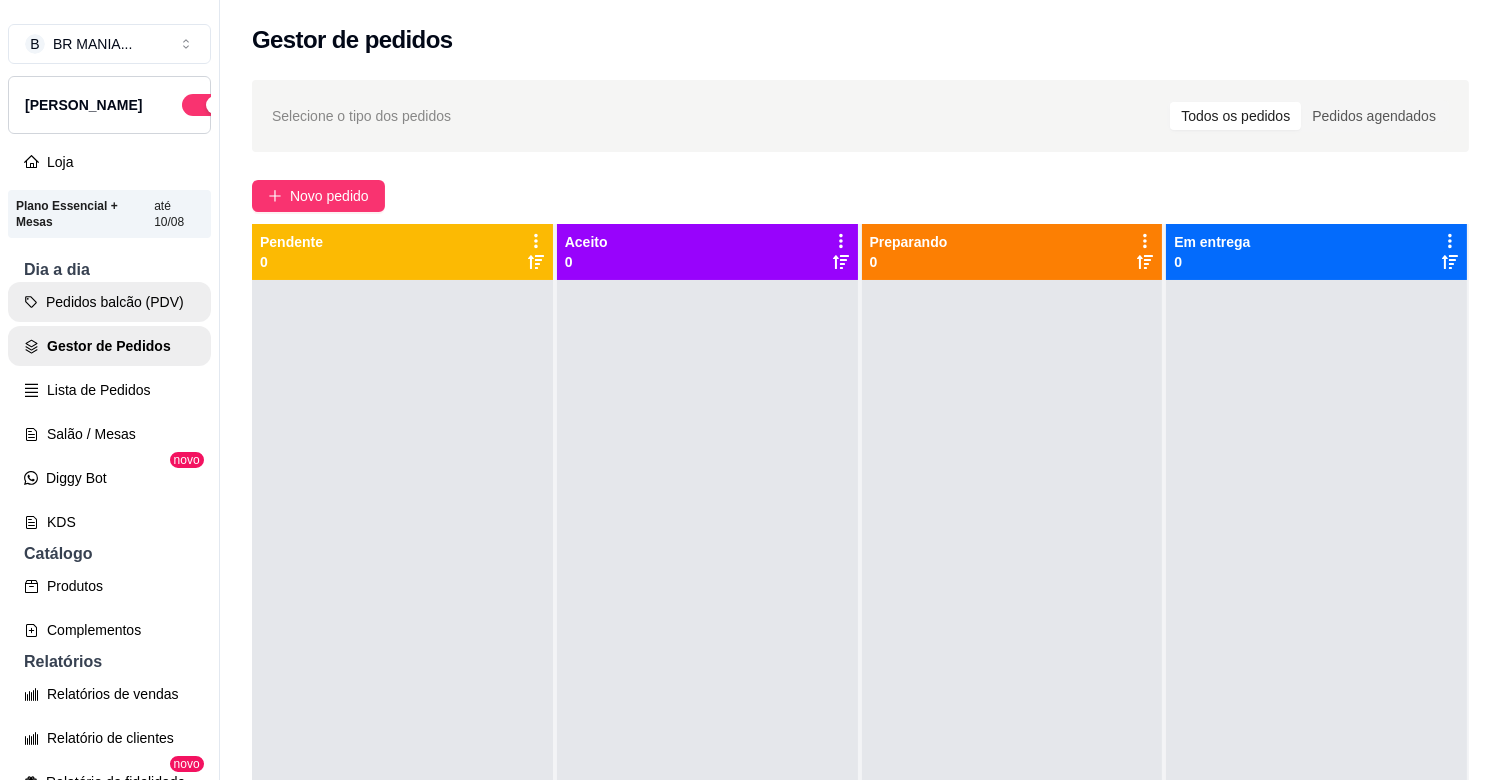 click on "Pedidos balcão (PDV)" at bounding box center [109, 302] 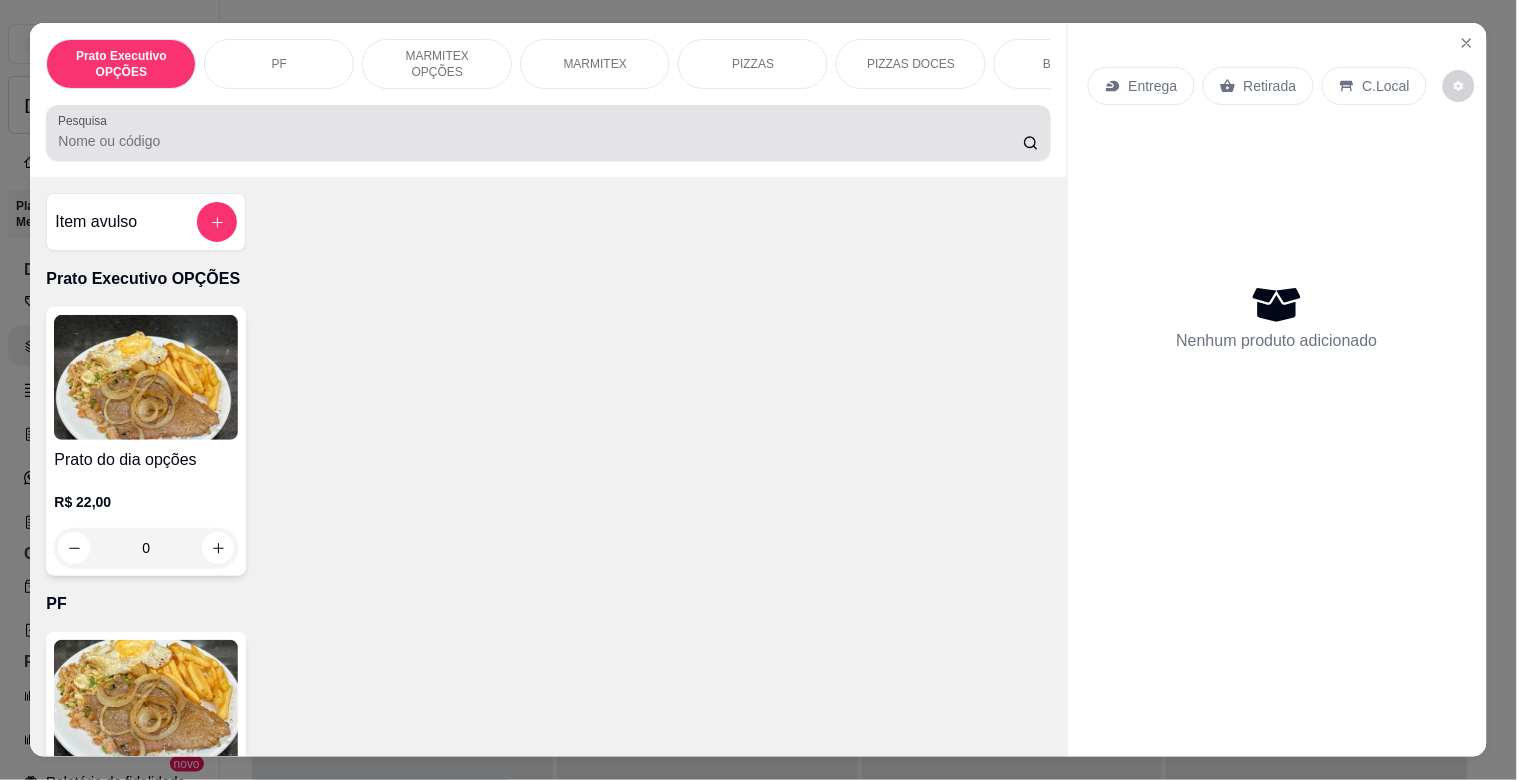 click on "Pesquisa" at bounding box center [540, 141] 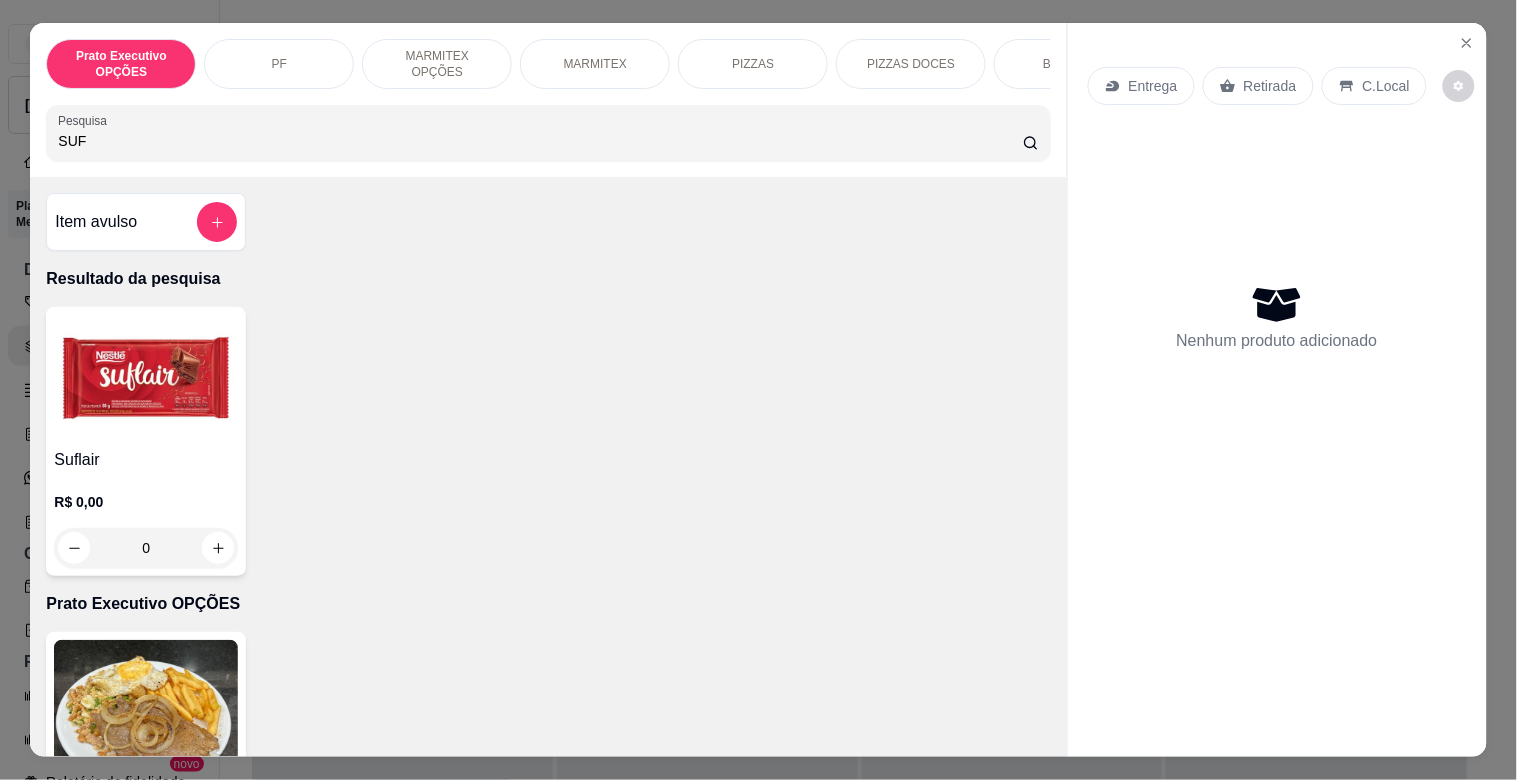 type on "SUF" 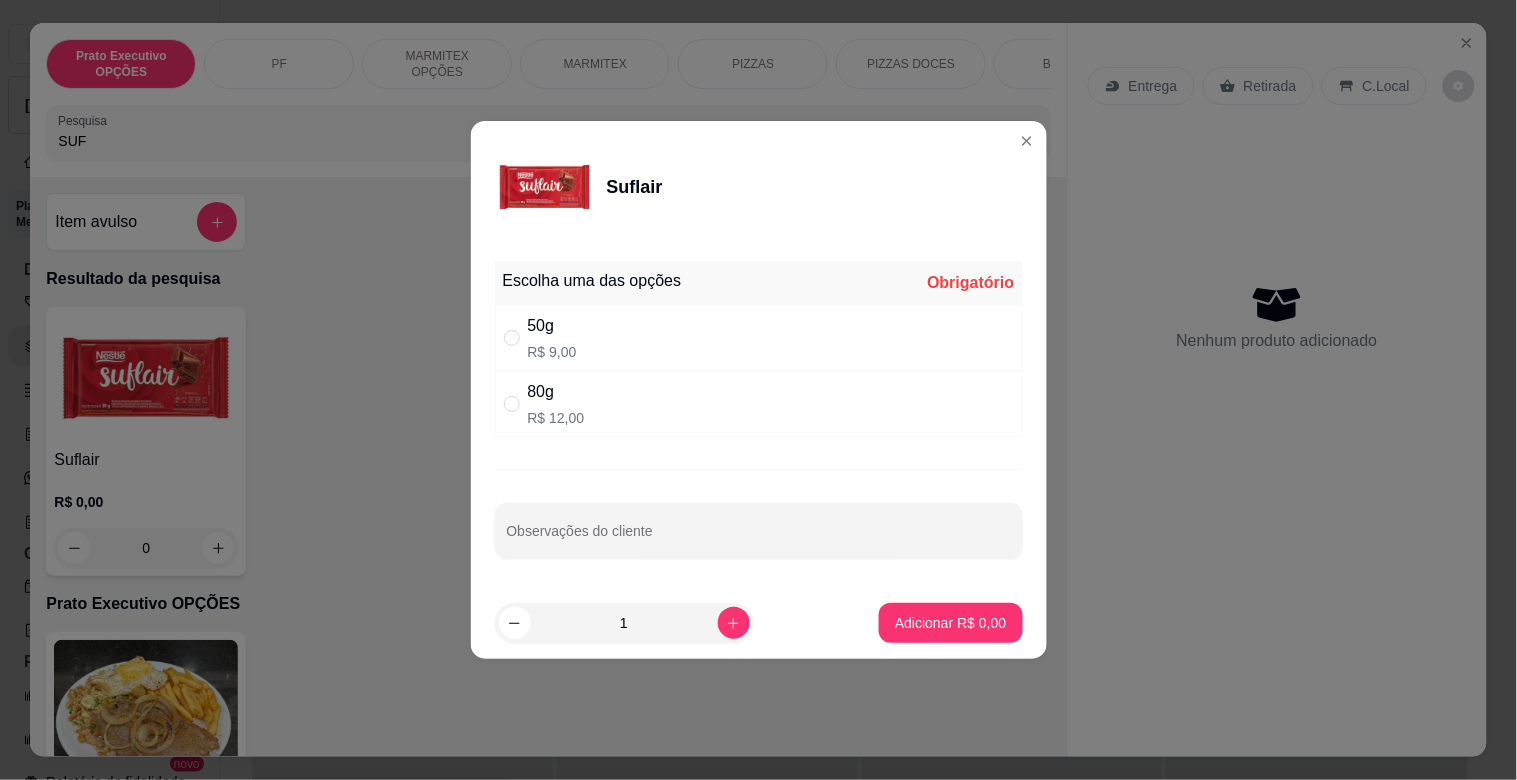click on "50g R$ 9,00" at bounding box center [759, 338] 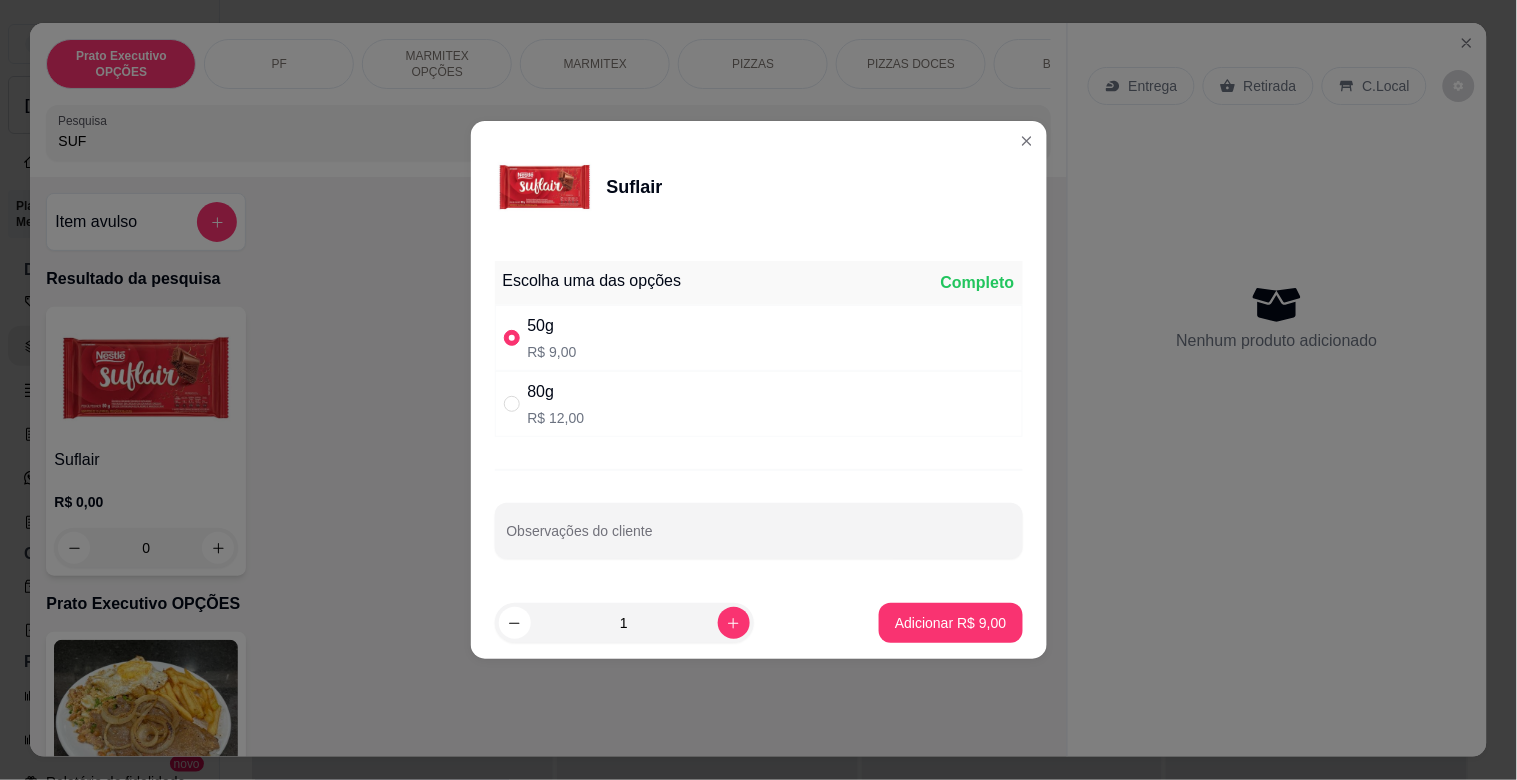 drag, startPoint x: 667, startPoint y: 416, endPoint x: 755, endPoint y: 491, distance: 115.62439 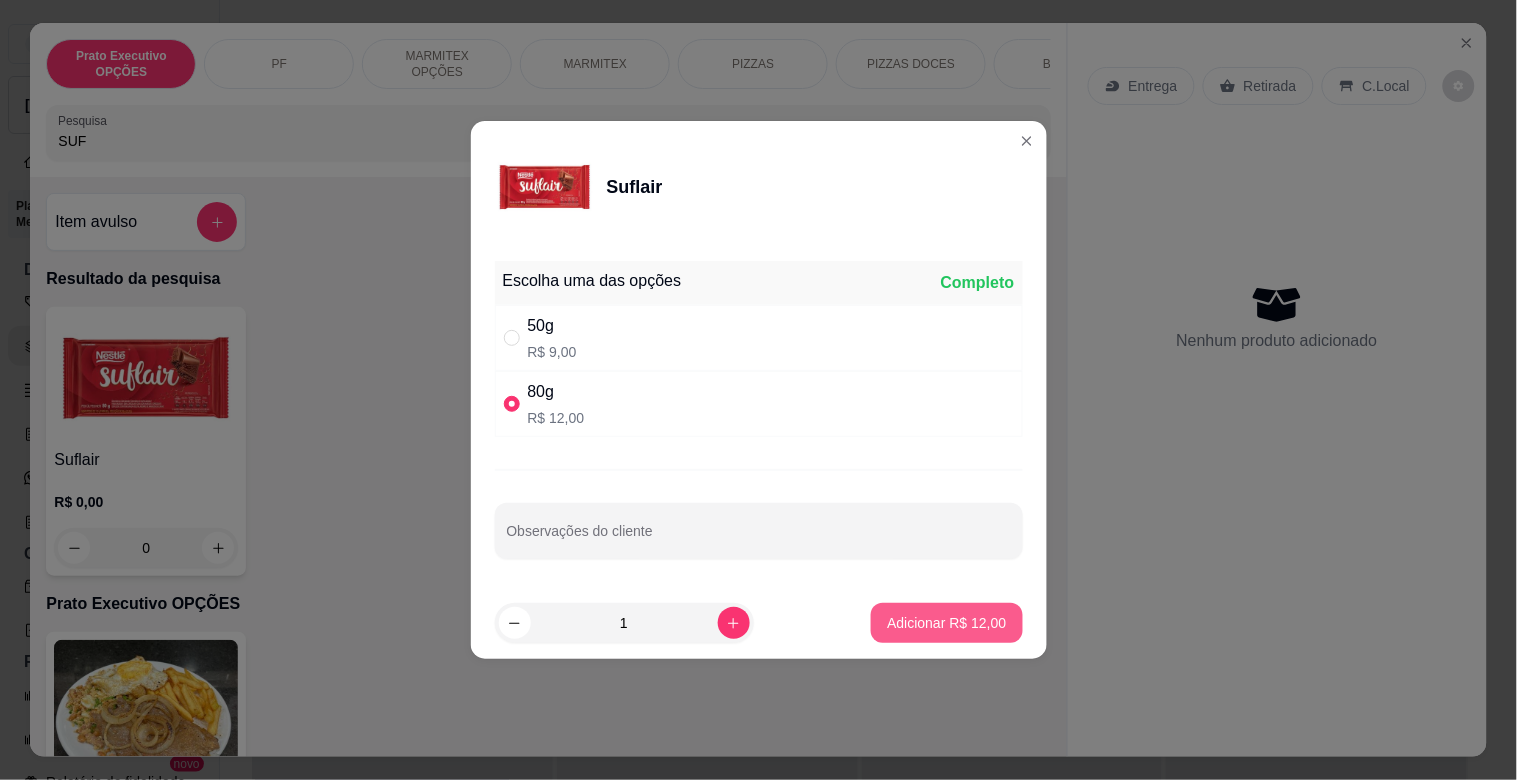 click on "Adicionar   R$ 12,00" at bounding box center [946, 623] 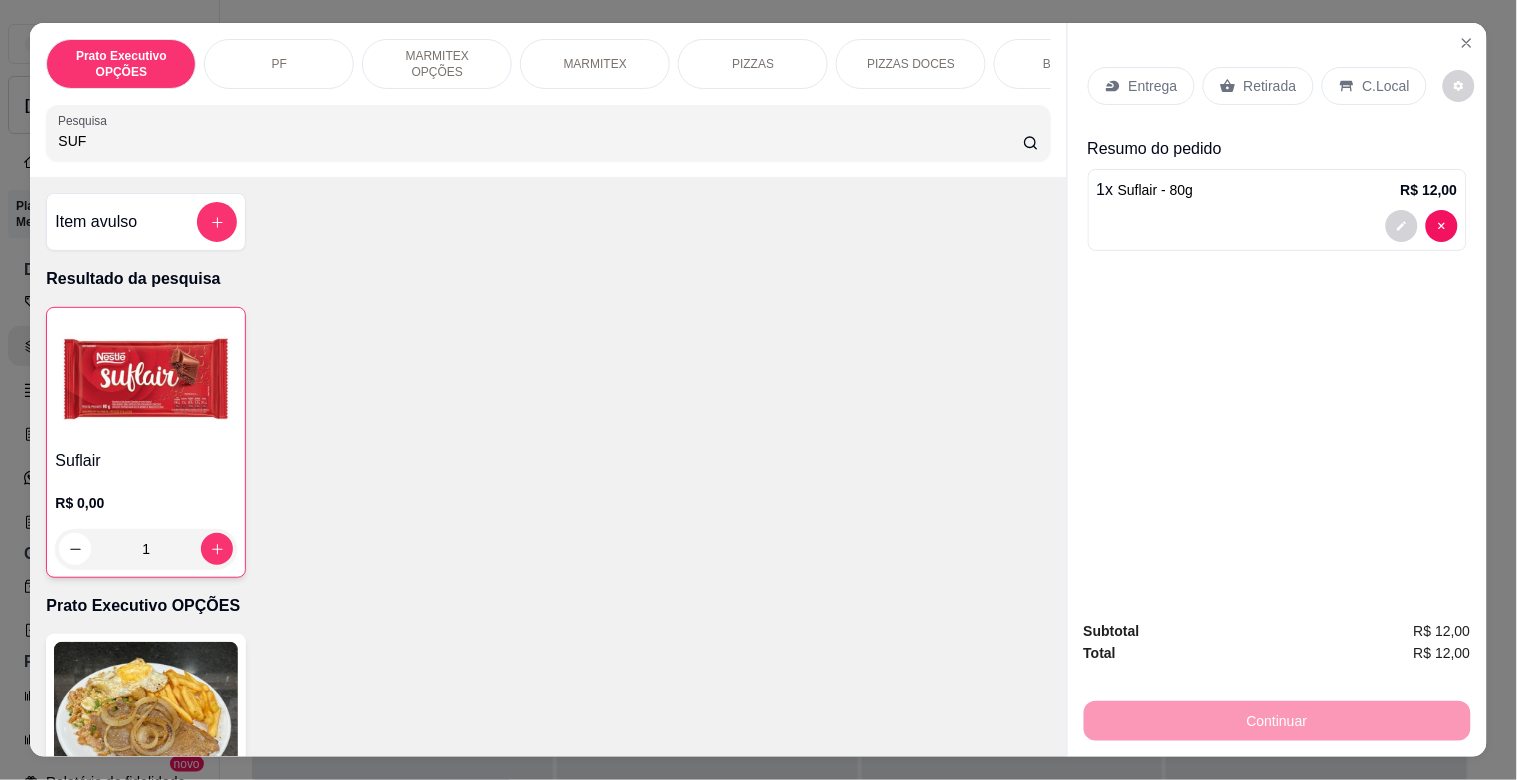 click on "Retirada" at bounding box center (1270, 86) 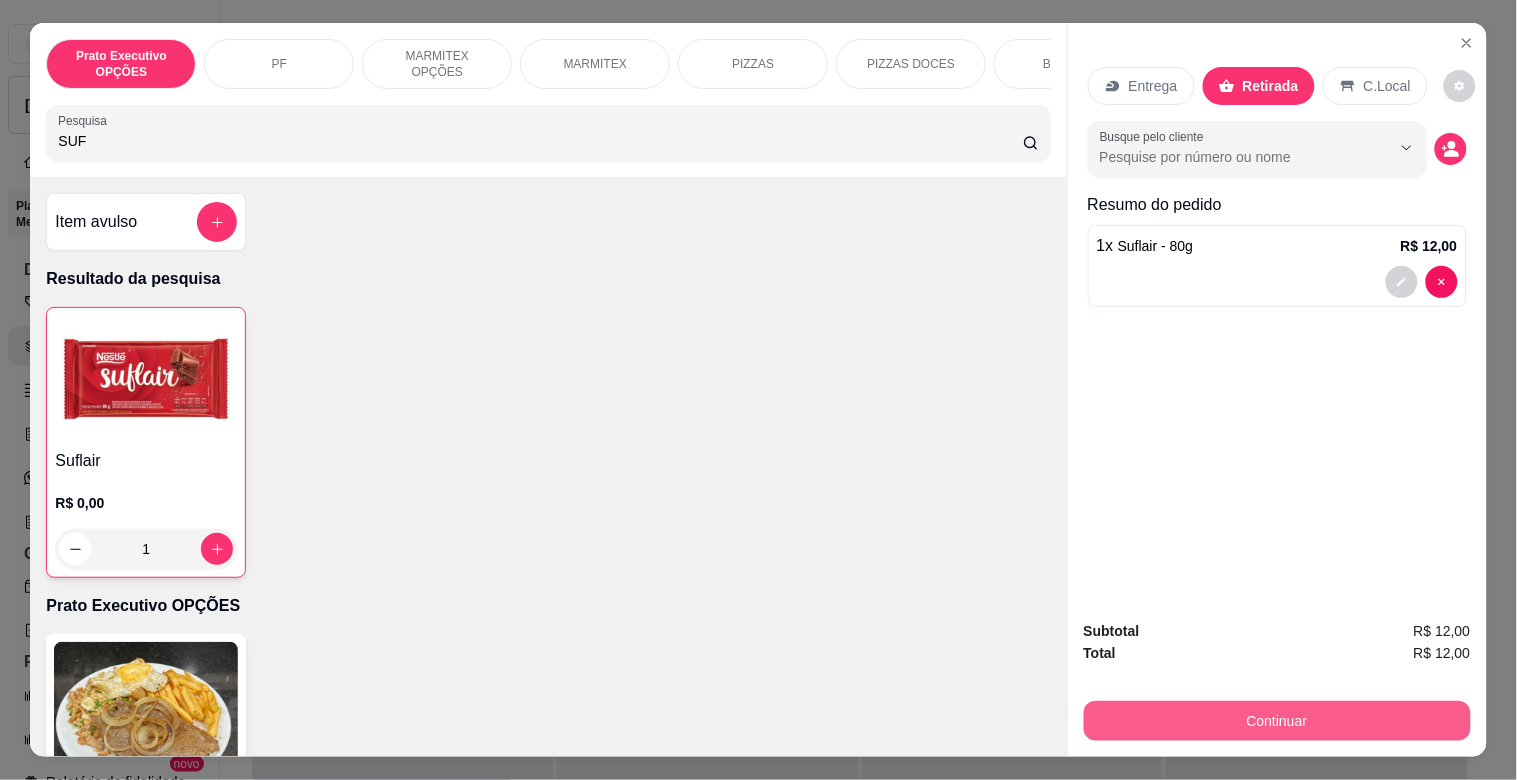 click on "Continuar" at bounding box center (1277, 721) 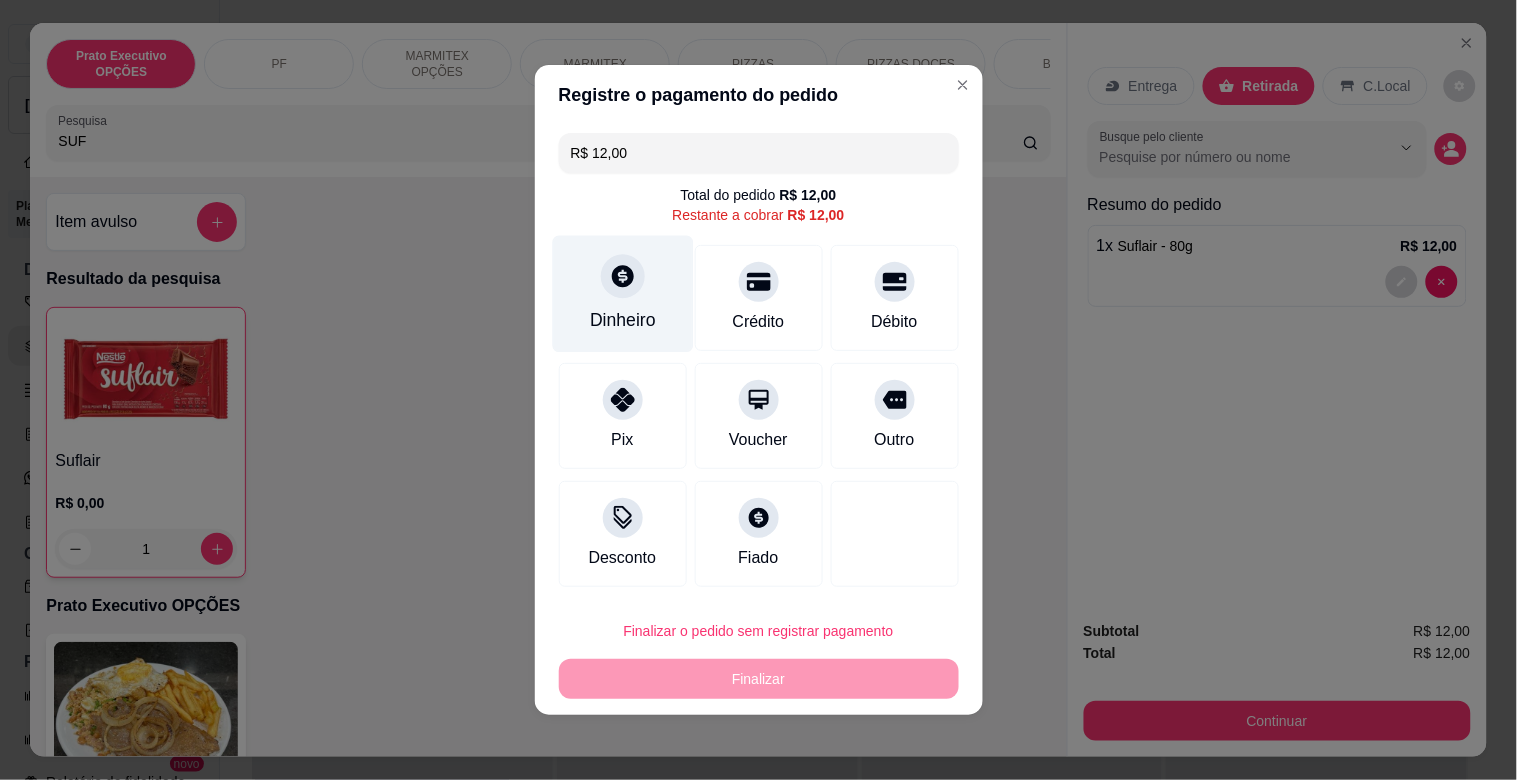 click on "Dinheiro" at bounding box center [622, 294] 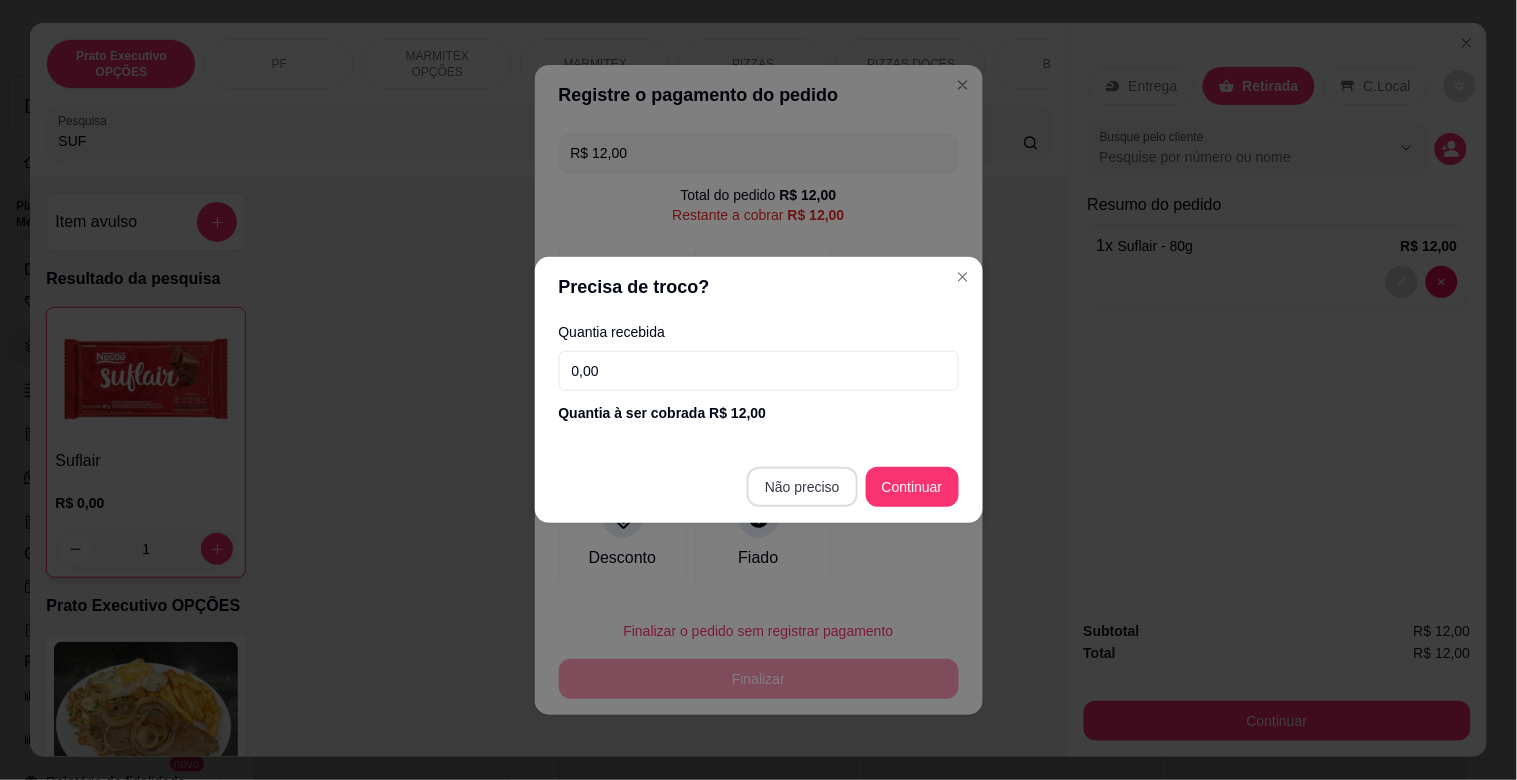 type on "R$ 0,00" 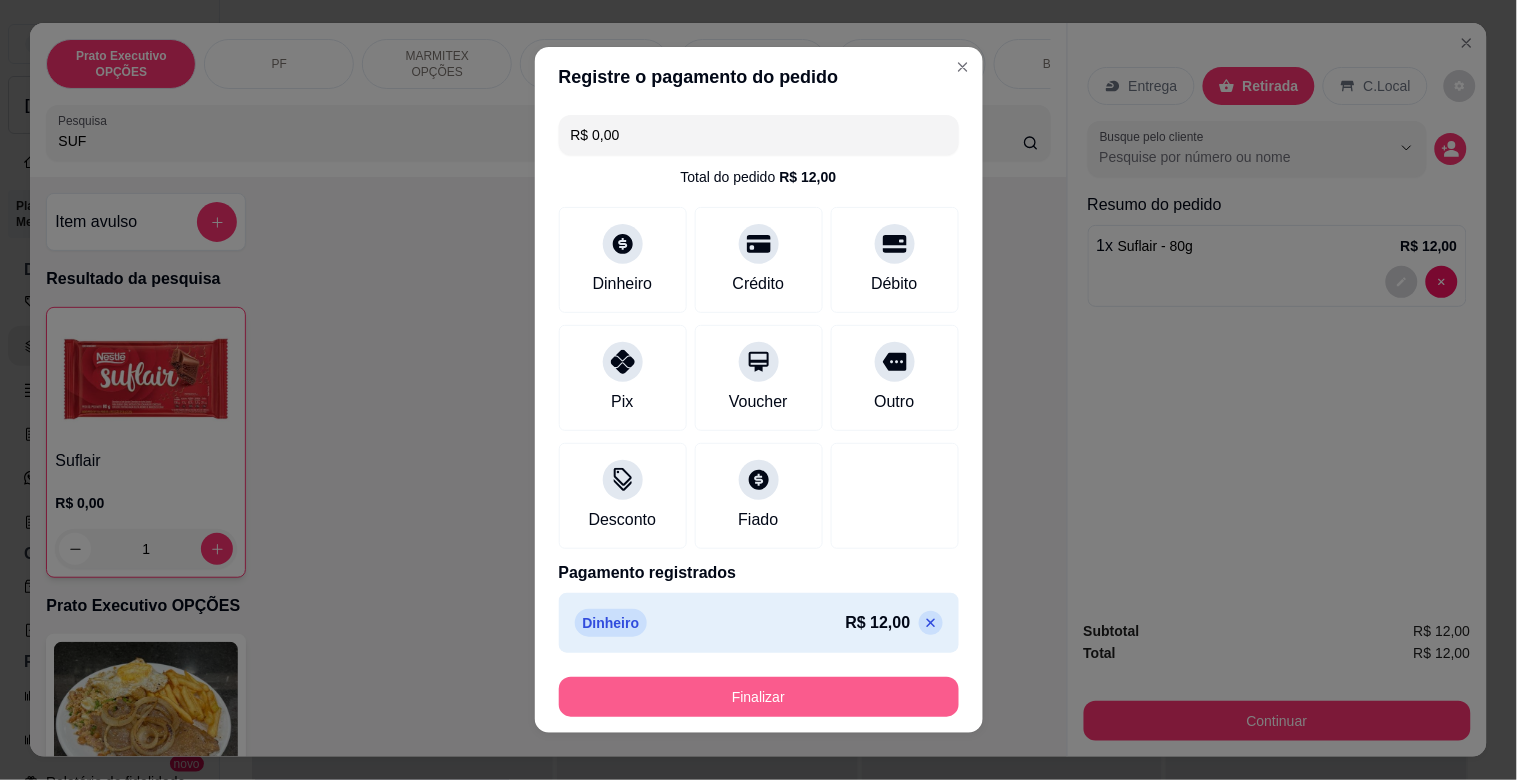 click on "Finalizar" at bounding box center (759, 697) 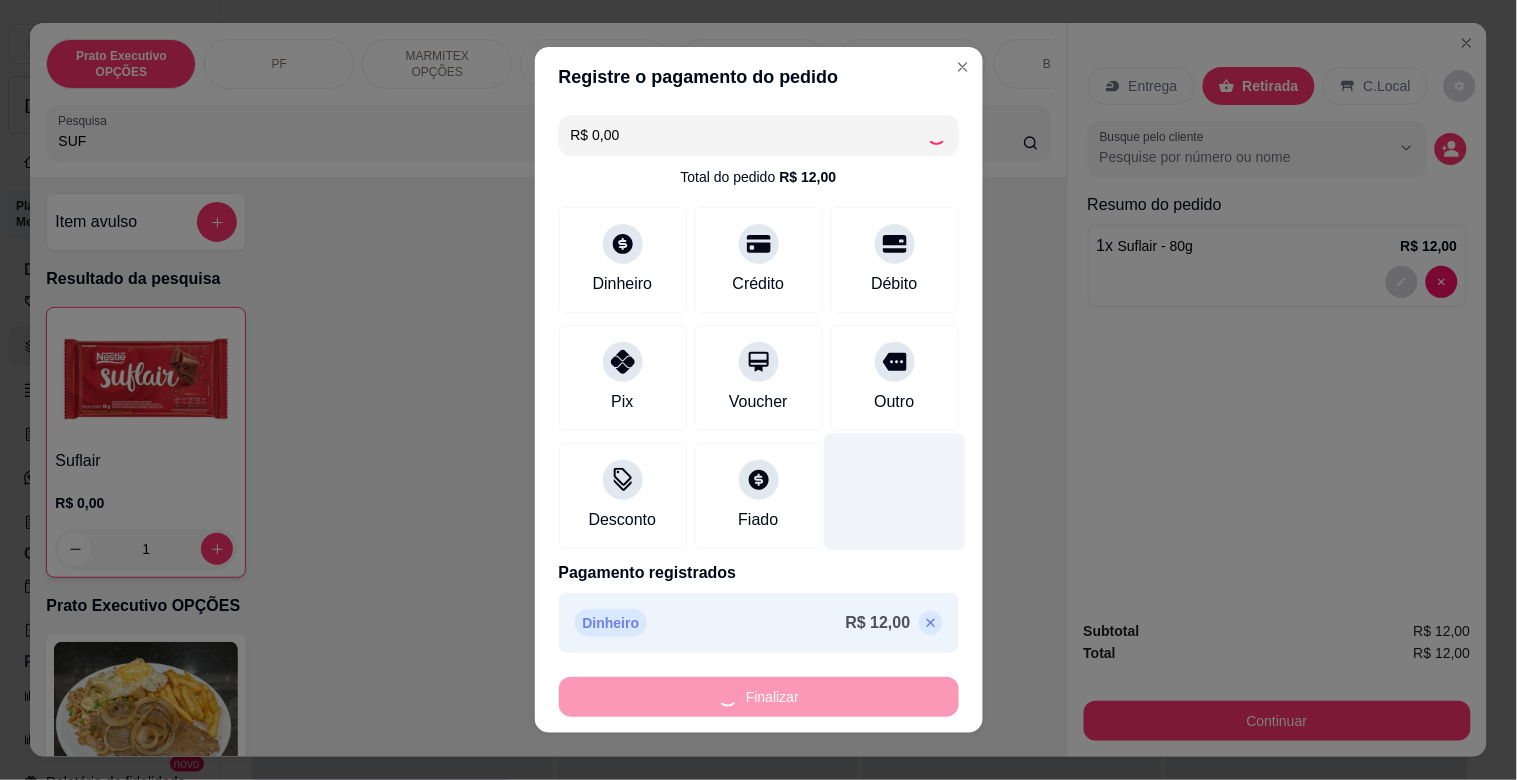 type on "0" 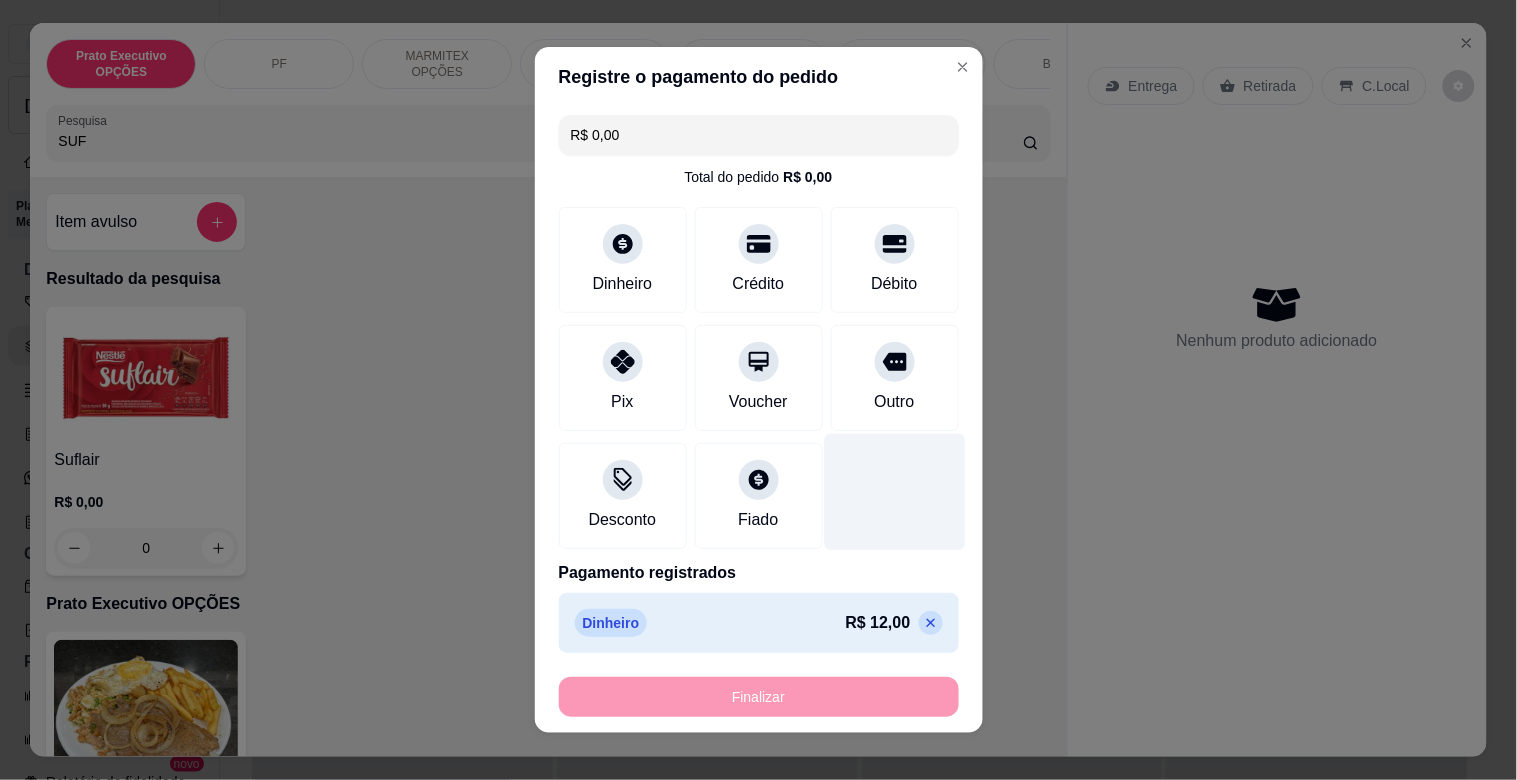 type on "-R$ 12,00" 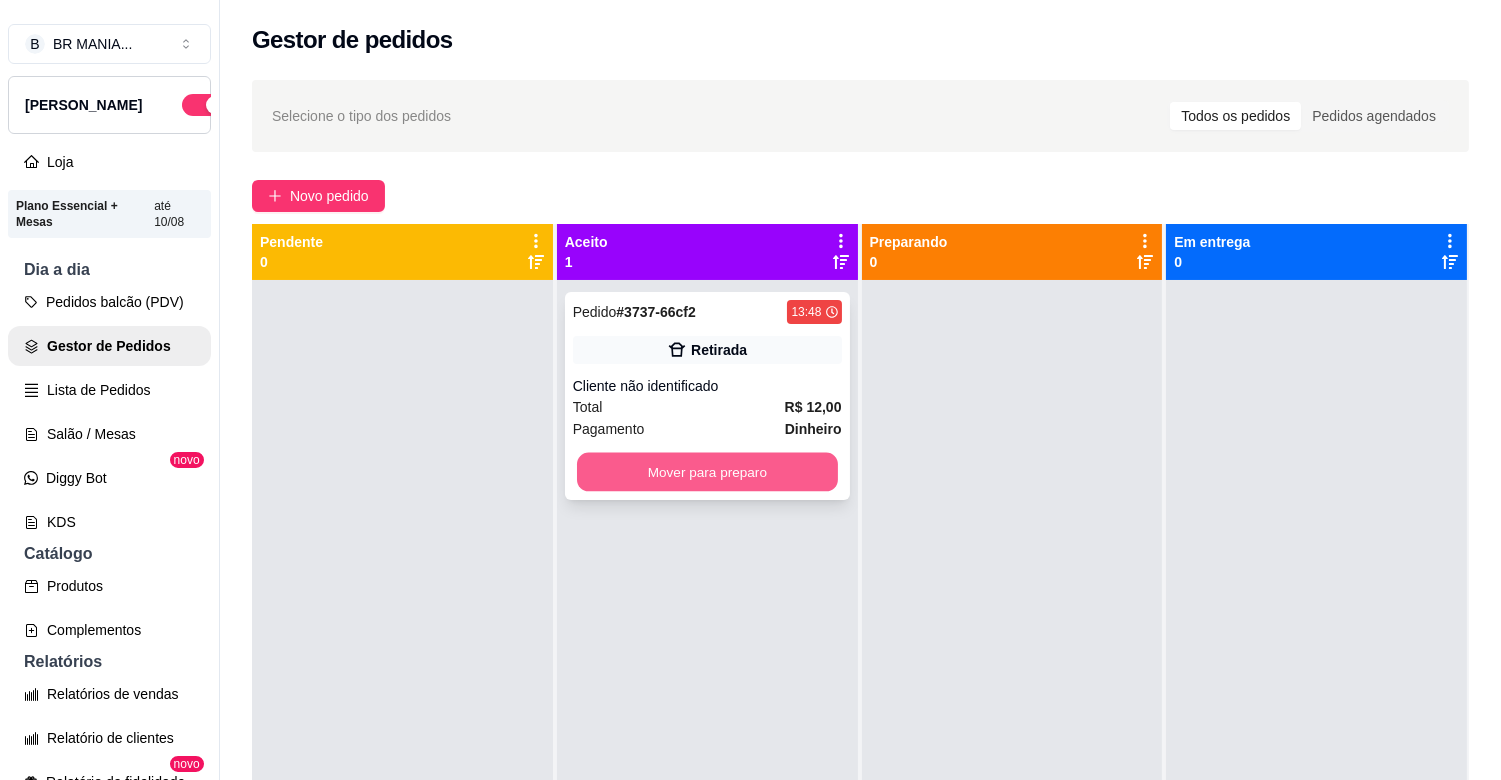 click on "Mover para preparo" at bounding box center (707, 472) 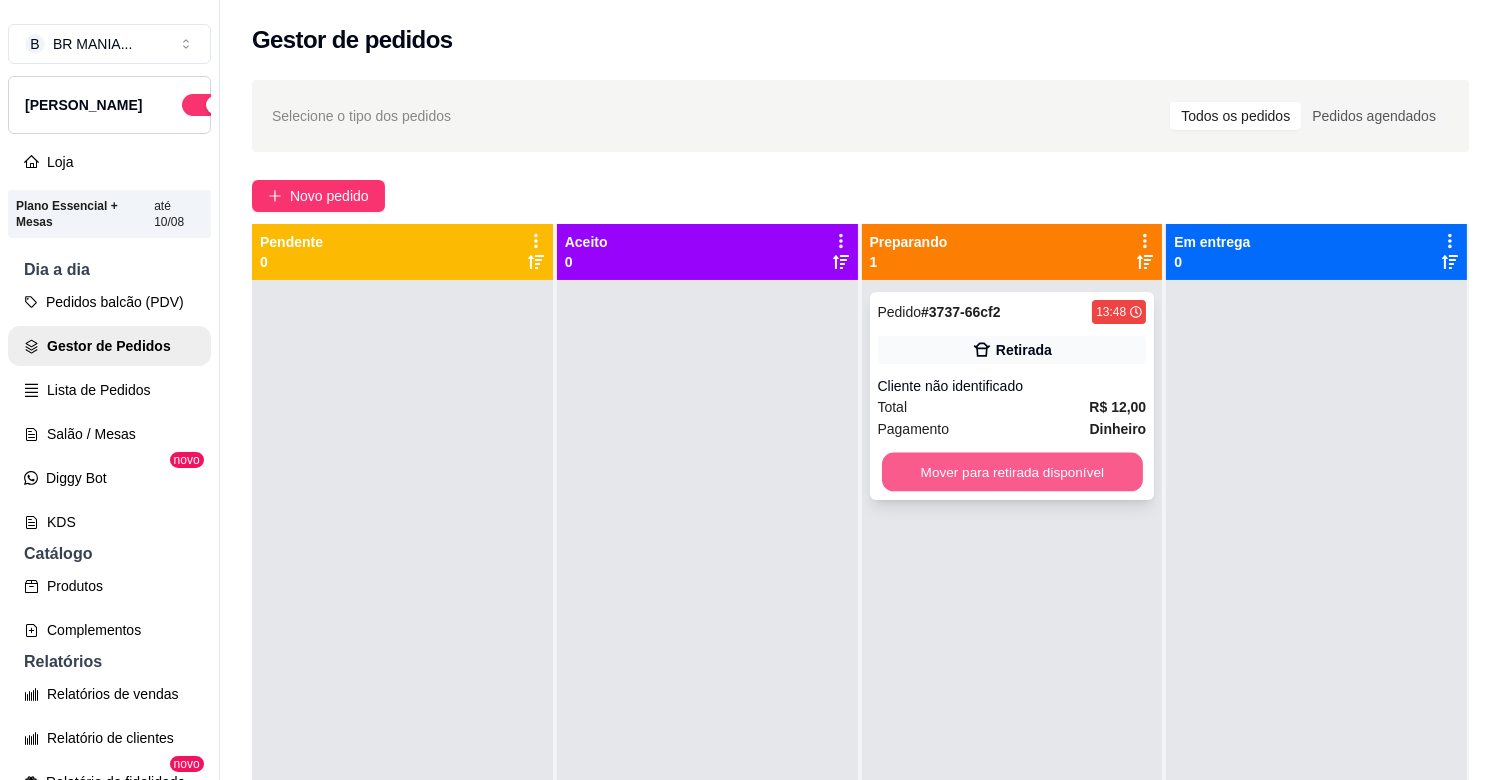 click on "Mover para retirada disponível" at bounding box center [1012, 472] 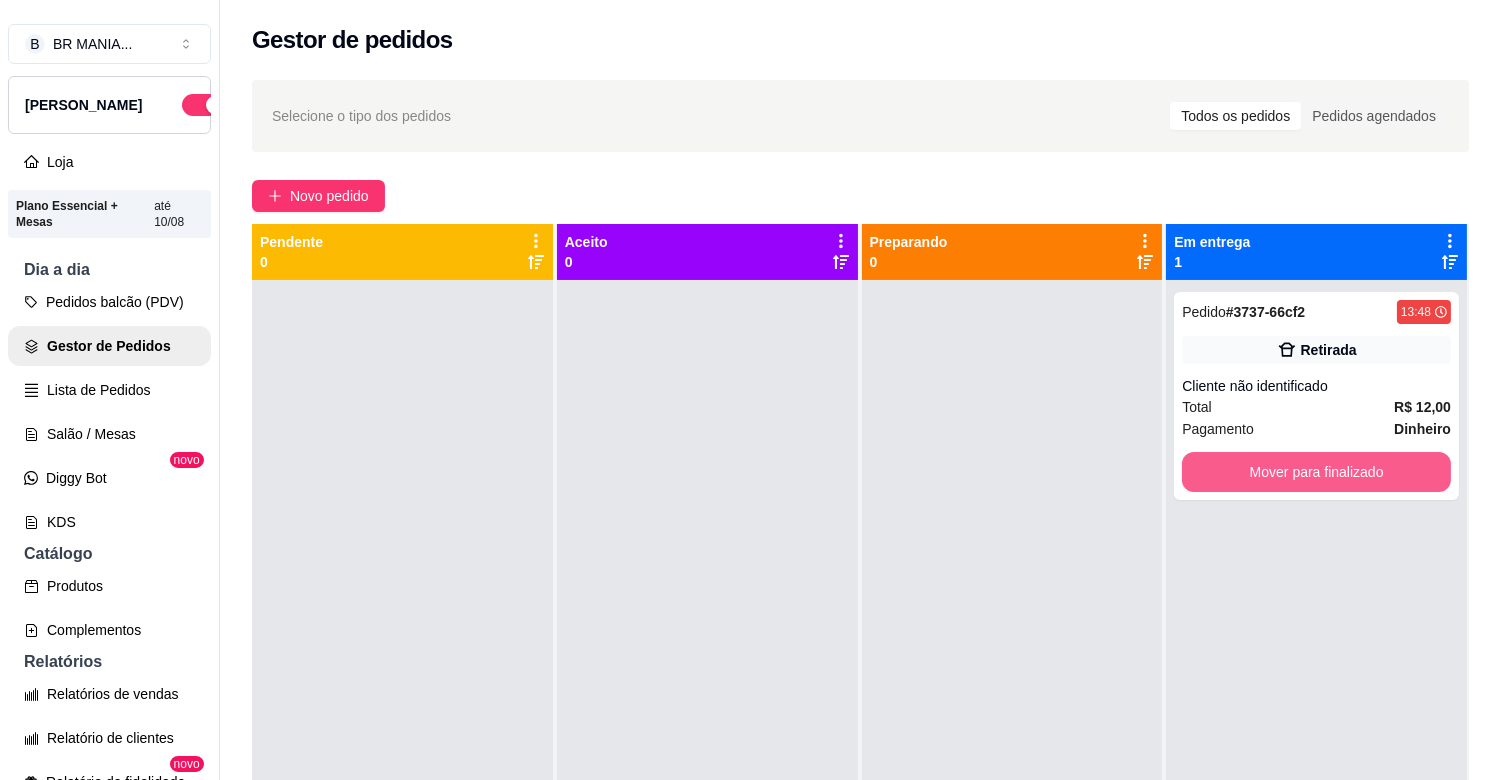 click on "Mover para finalizado" at bounding box center [1316, 472] 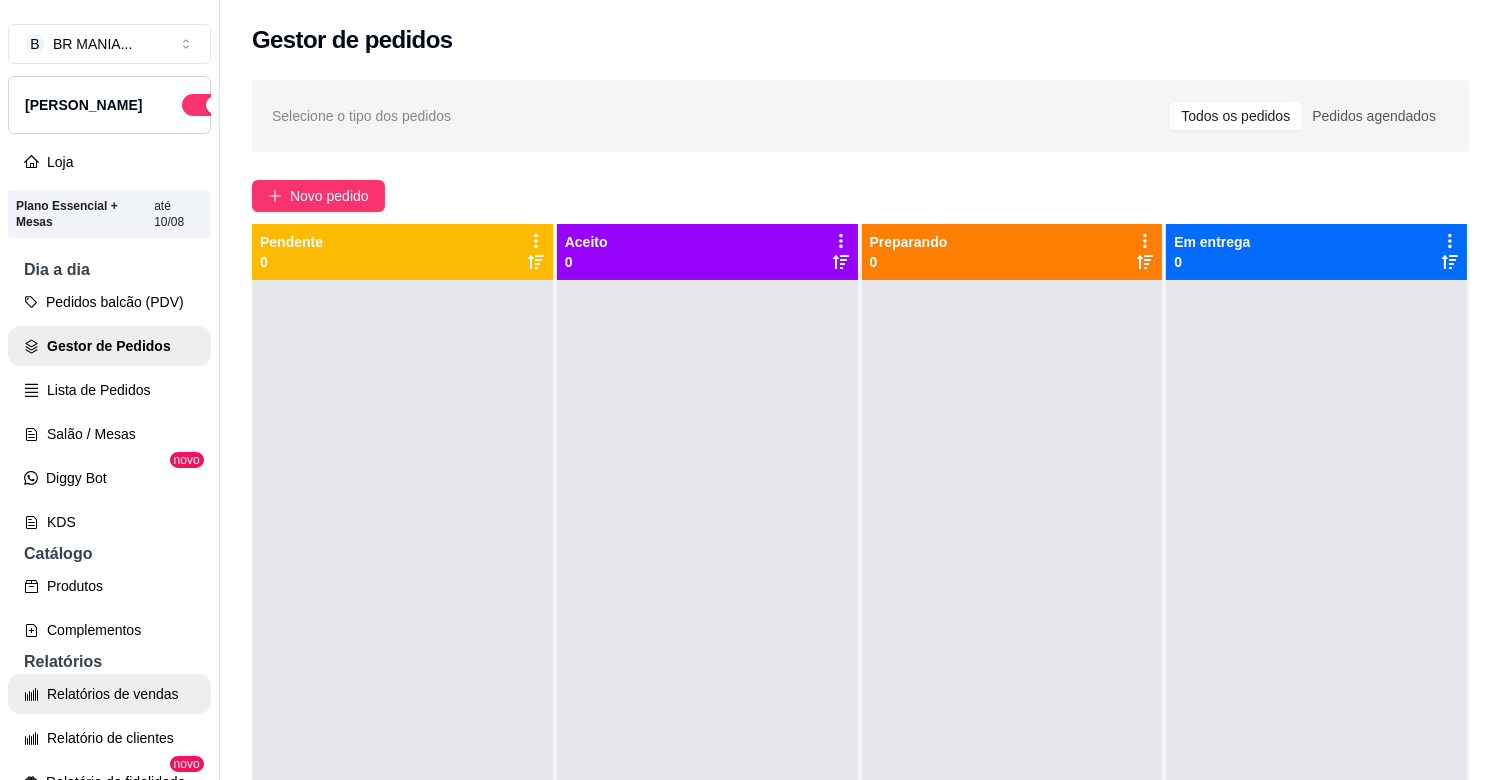 click on "Relatórios de vendas" at bounding box center [109, 694] 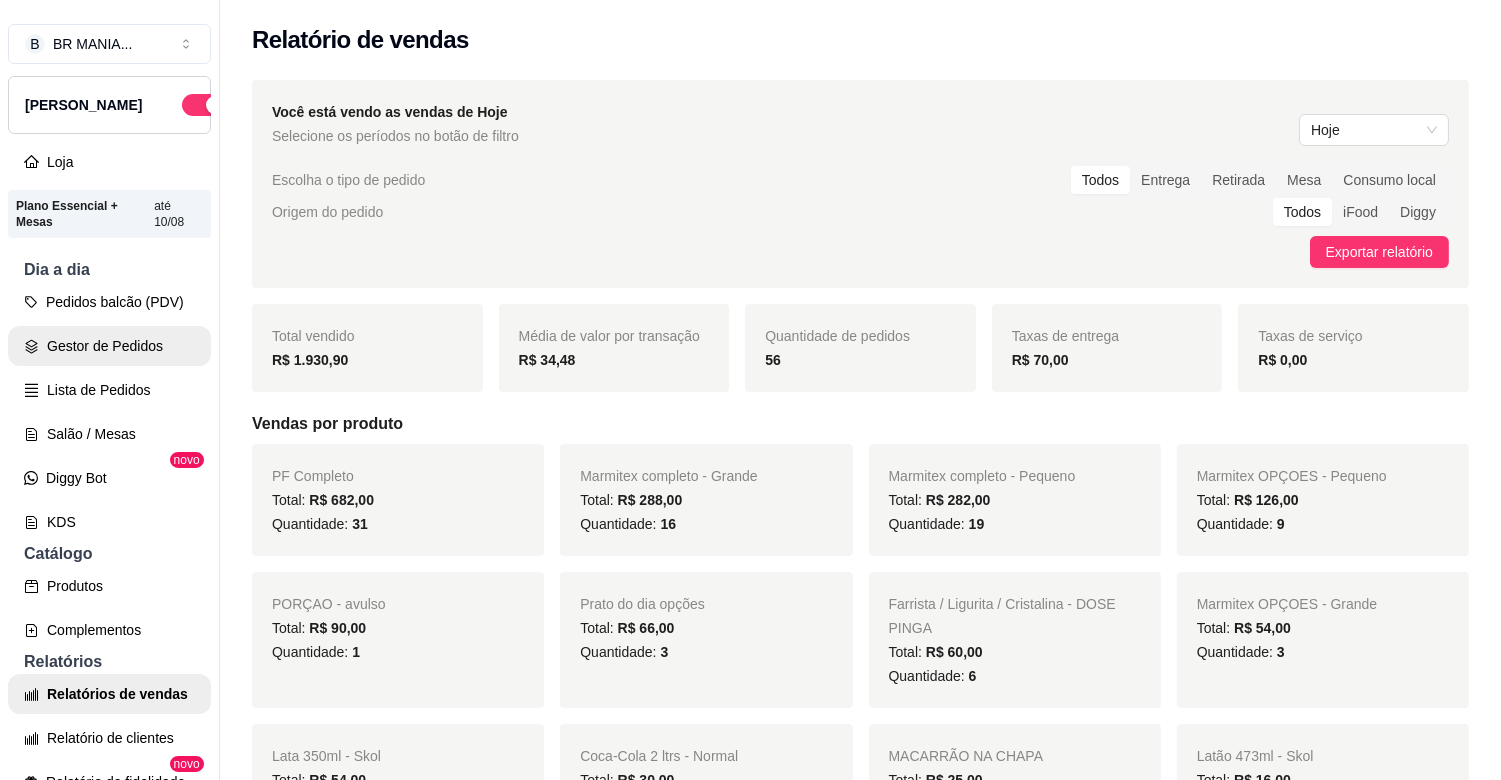 click on "Gestor de Pedidos" at bounding box center [109, 346] 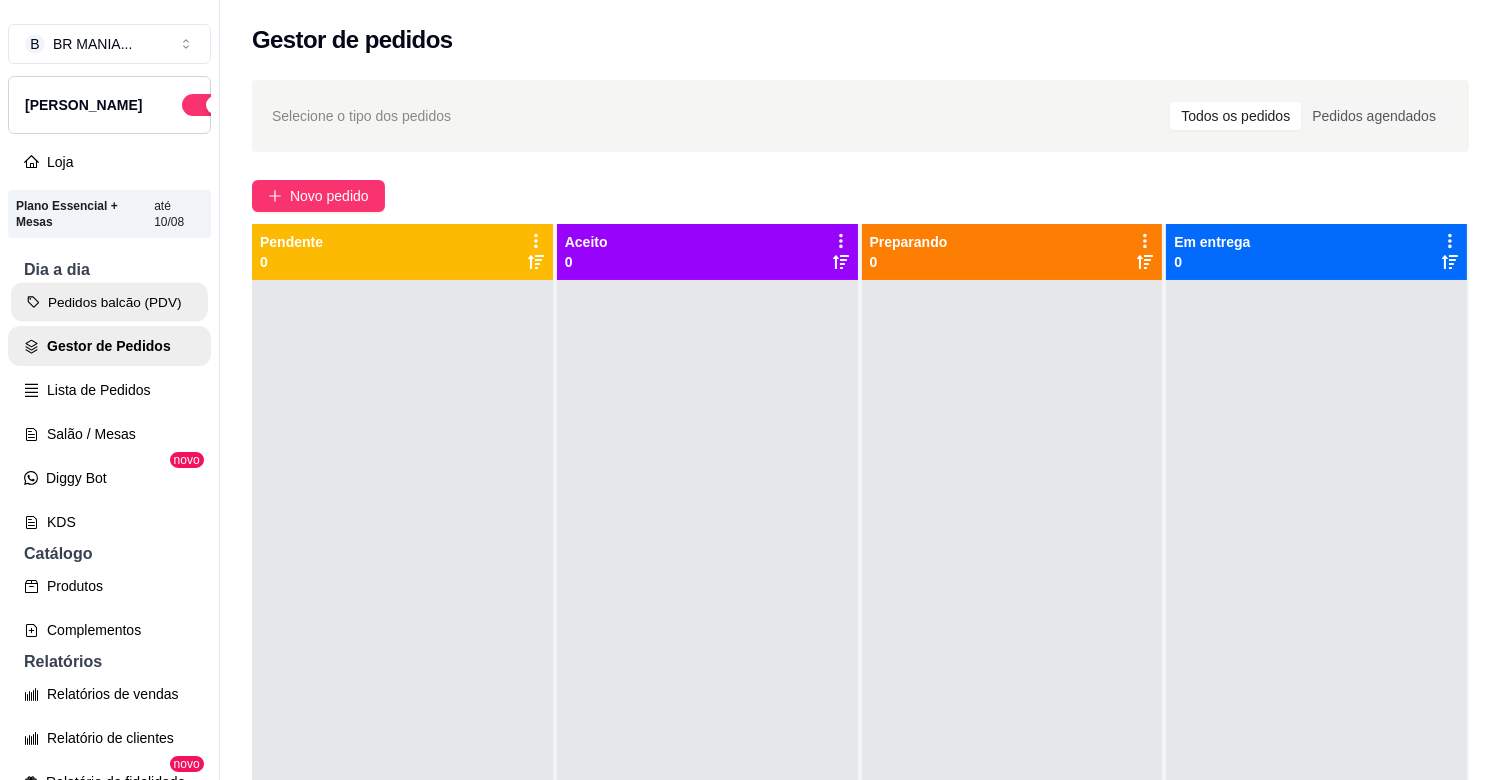 click on "Pedidos balcão (PDV)" at bounding box center [109, 302] 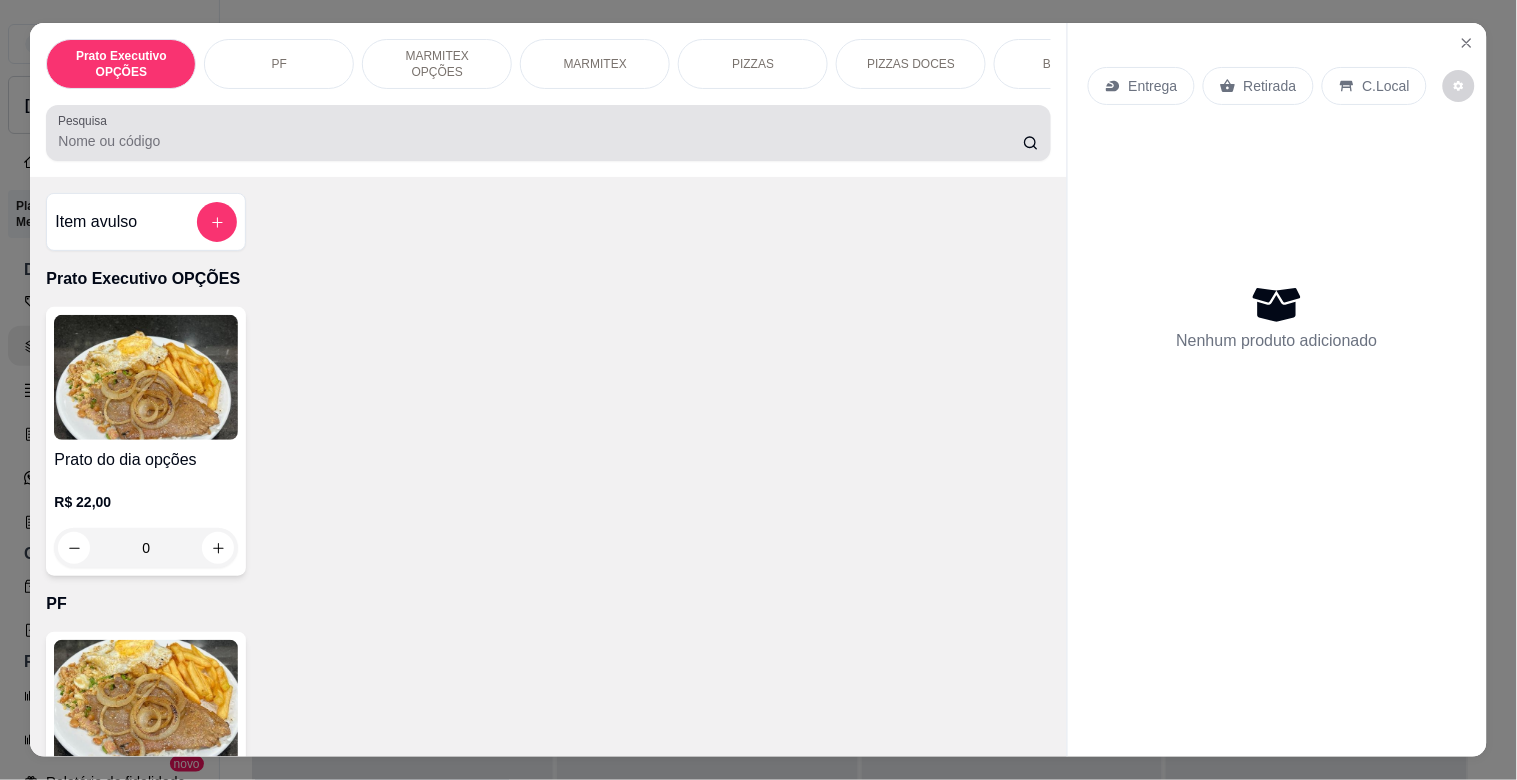 click on "Pesquisa" at bounding box center (548, 133) 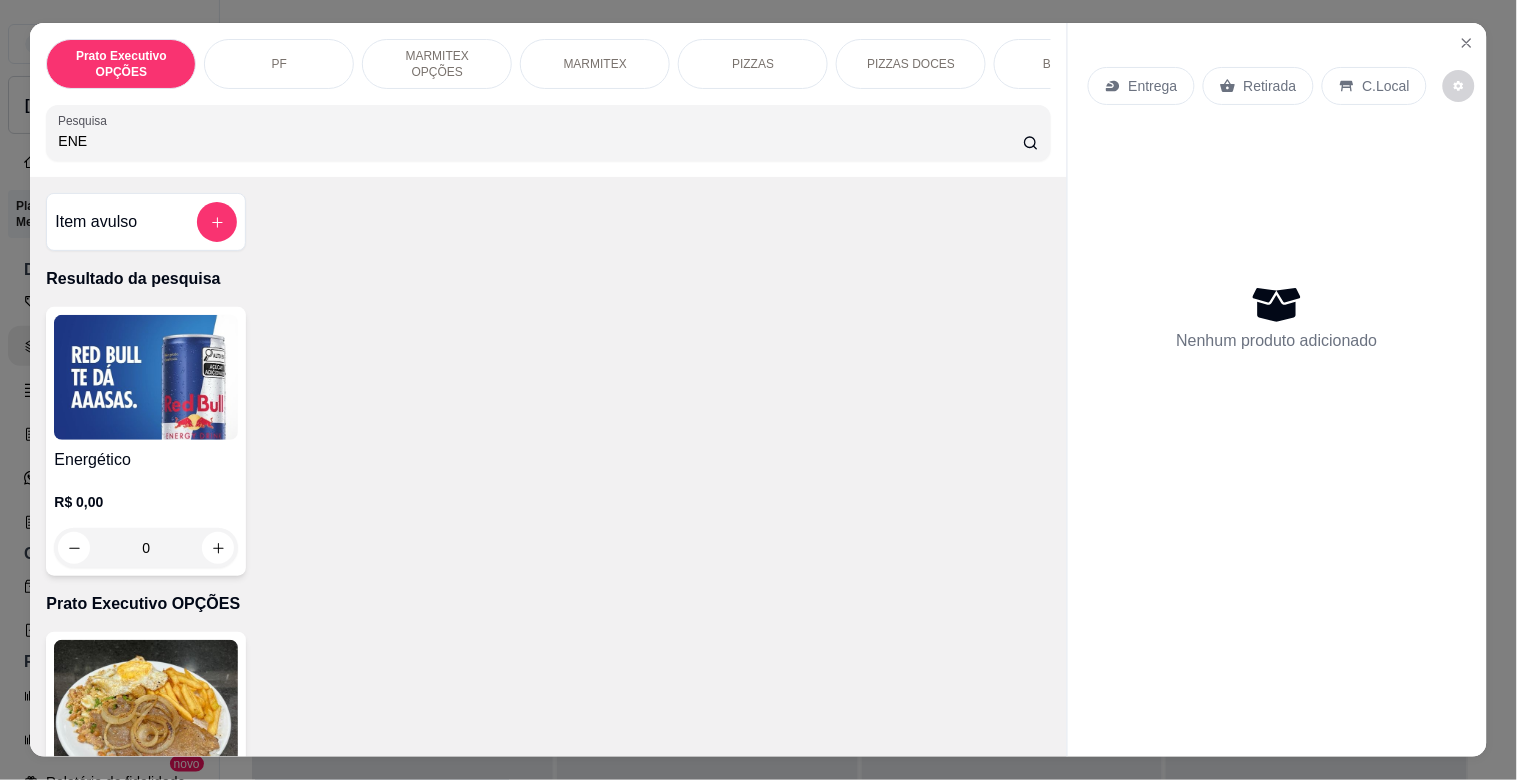 type on "ENE" 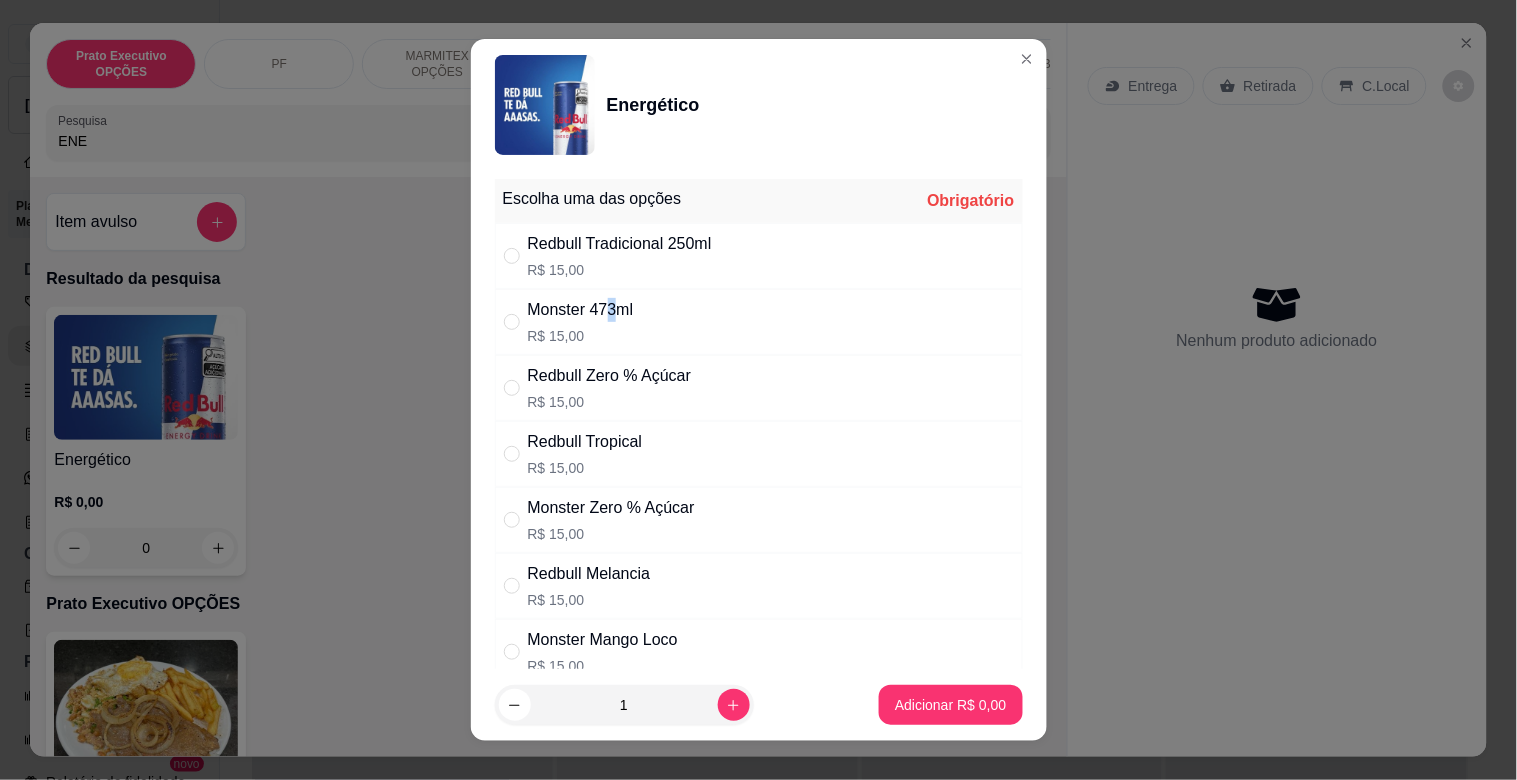 click on "Monster 473ml" at bounding box center [581, 310] 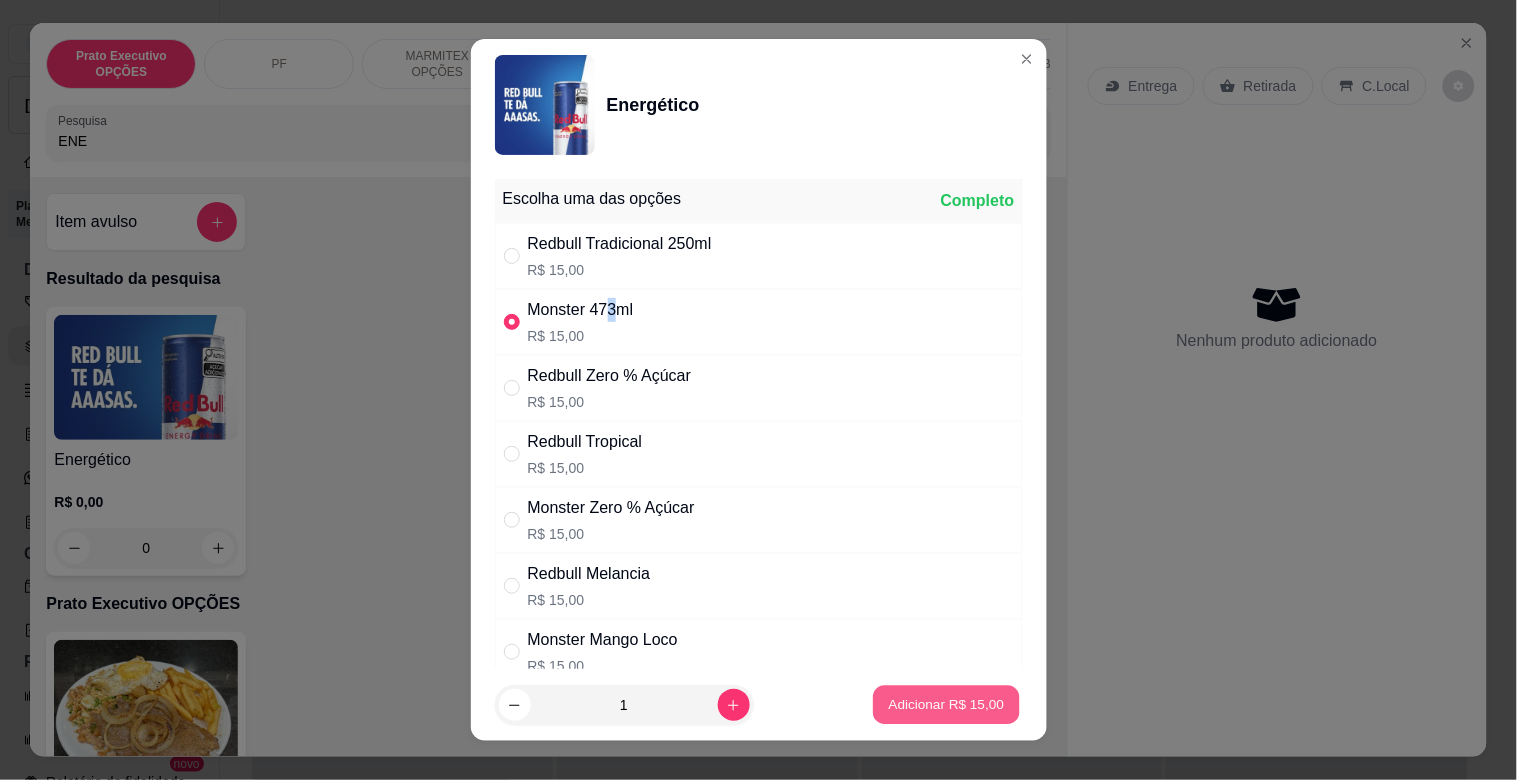 click on "Adicionar   R$ 15,00" at bounding box center [947, 705] 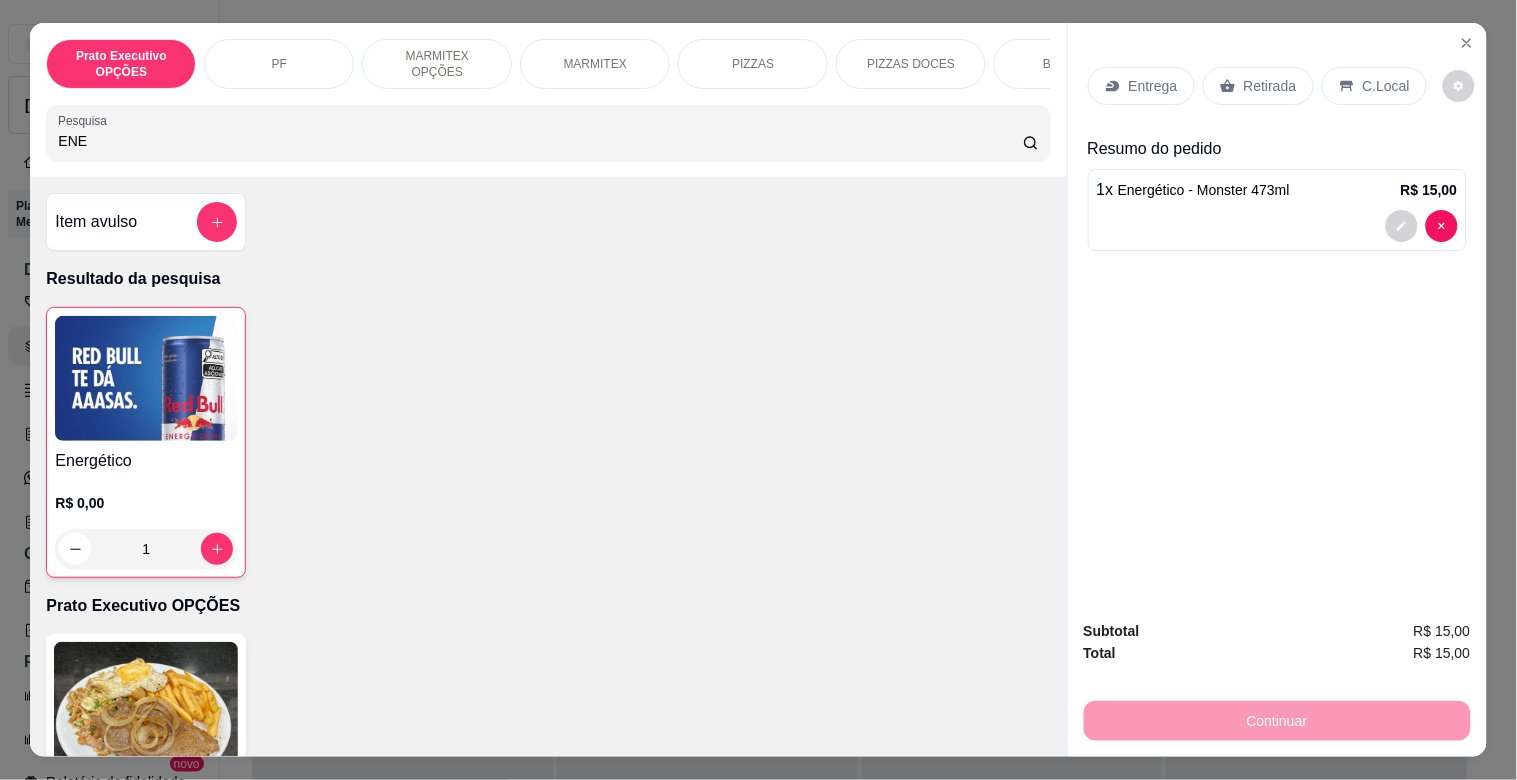click on "C.Local" at bounding box center (1386, 86) 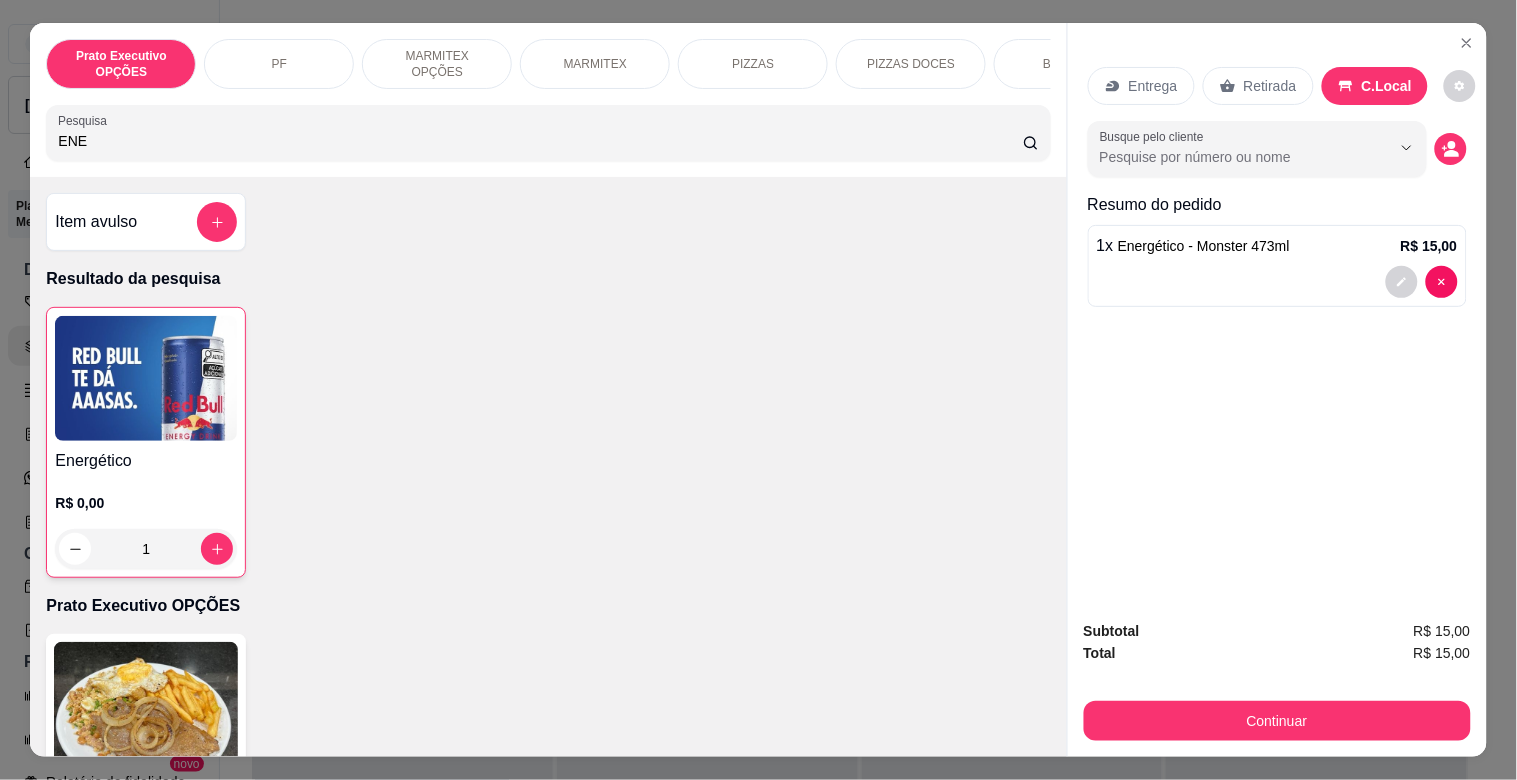 click on "Retirada" at bounding box center [1258, 86] 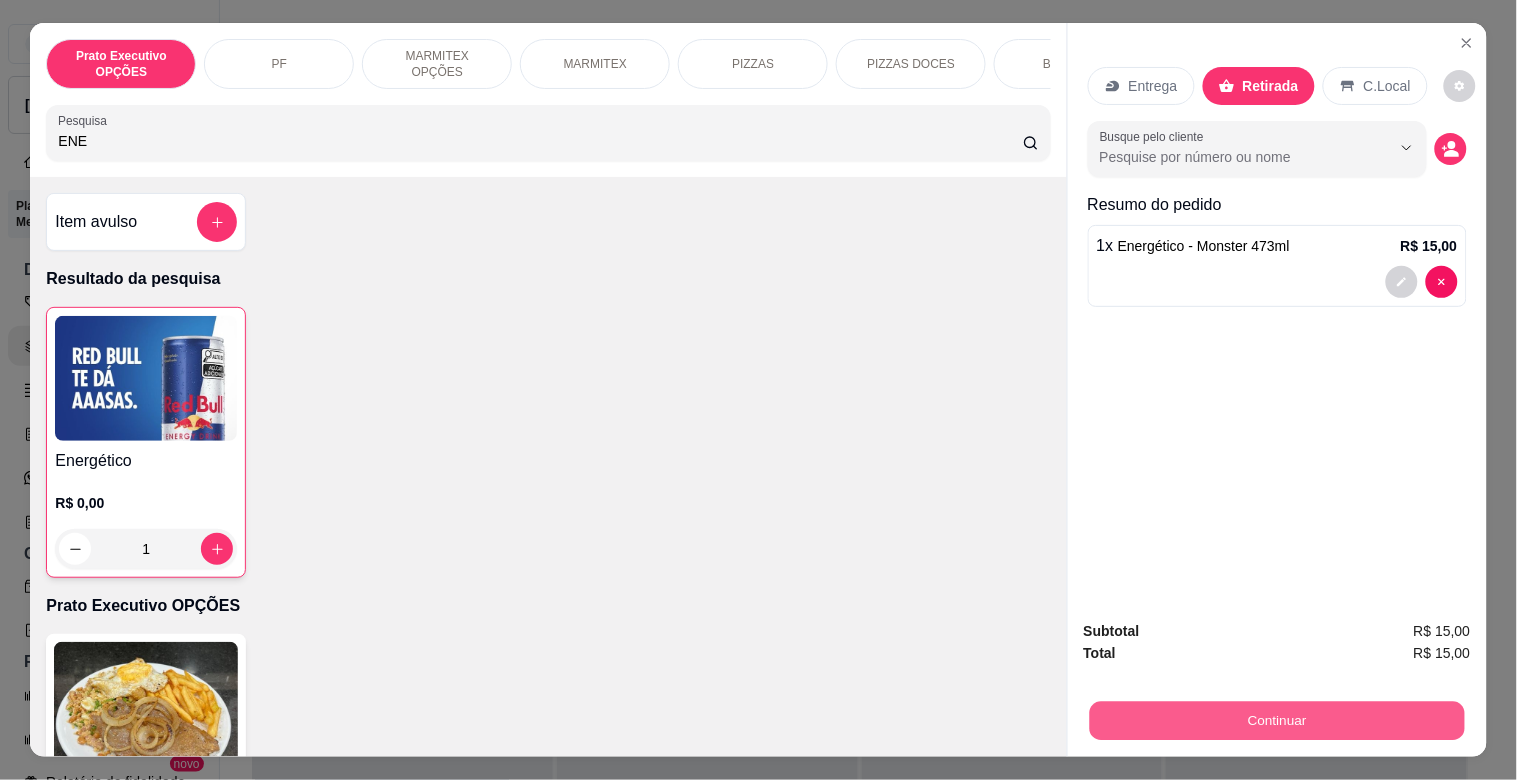 click on "Continuar" at bounding box center [1276, 720] 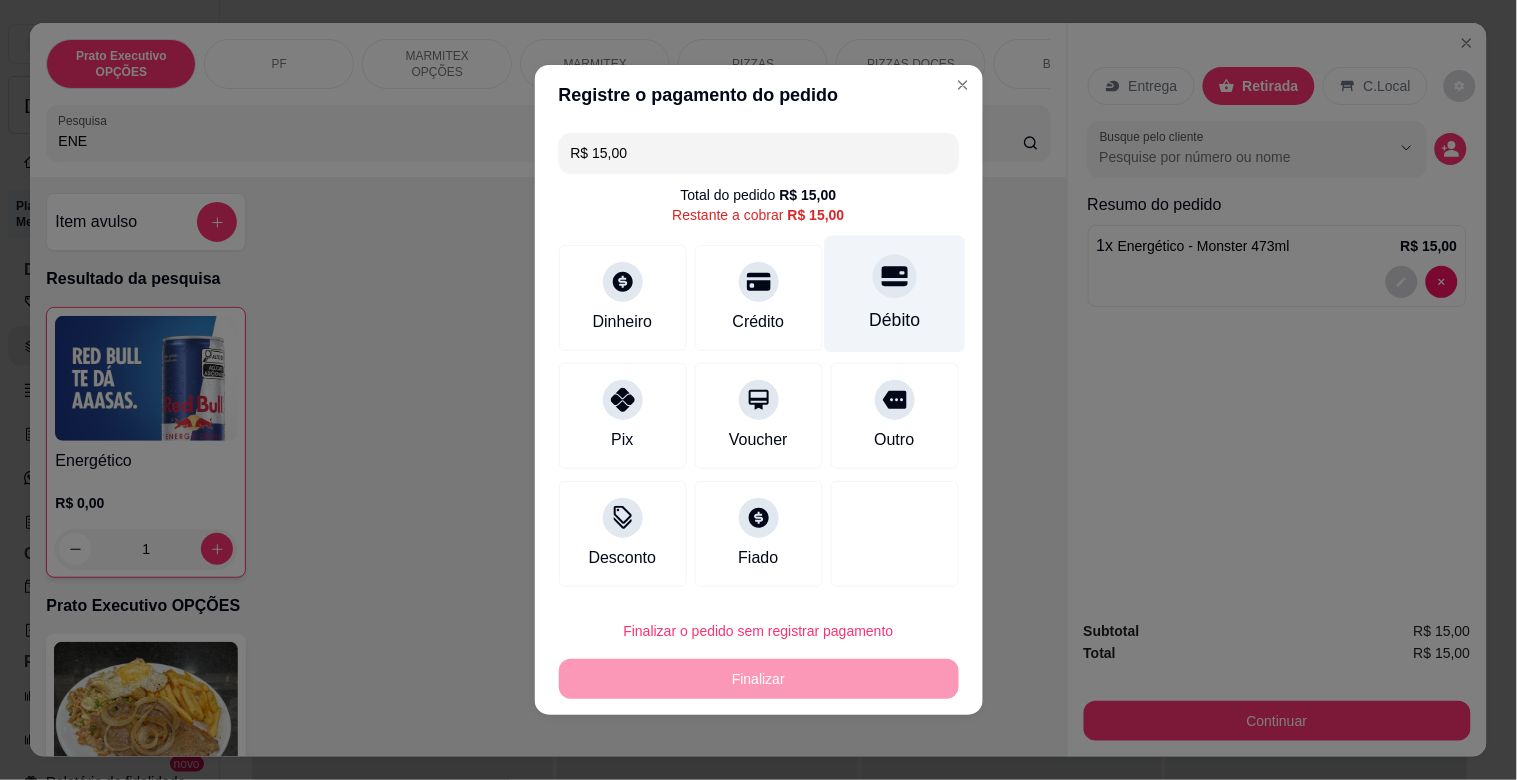 click on "Débito" at bounding box center (894, 294) 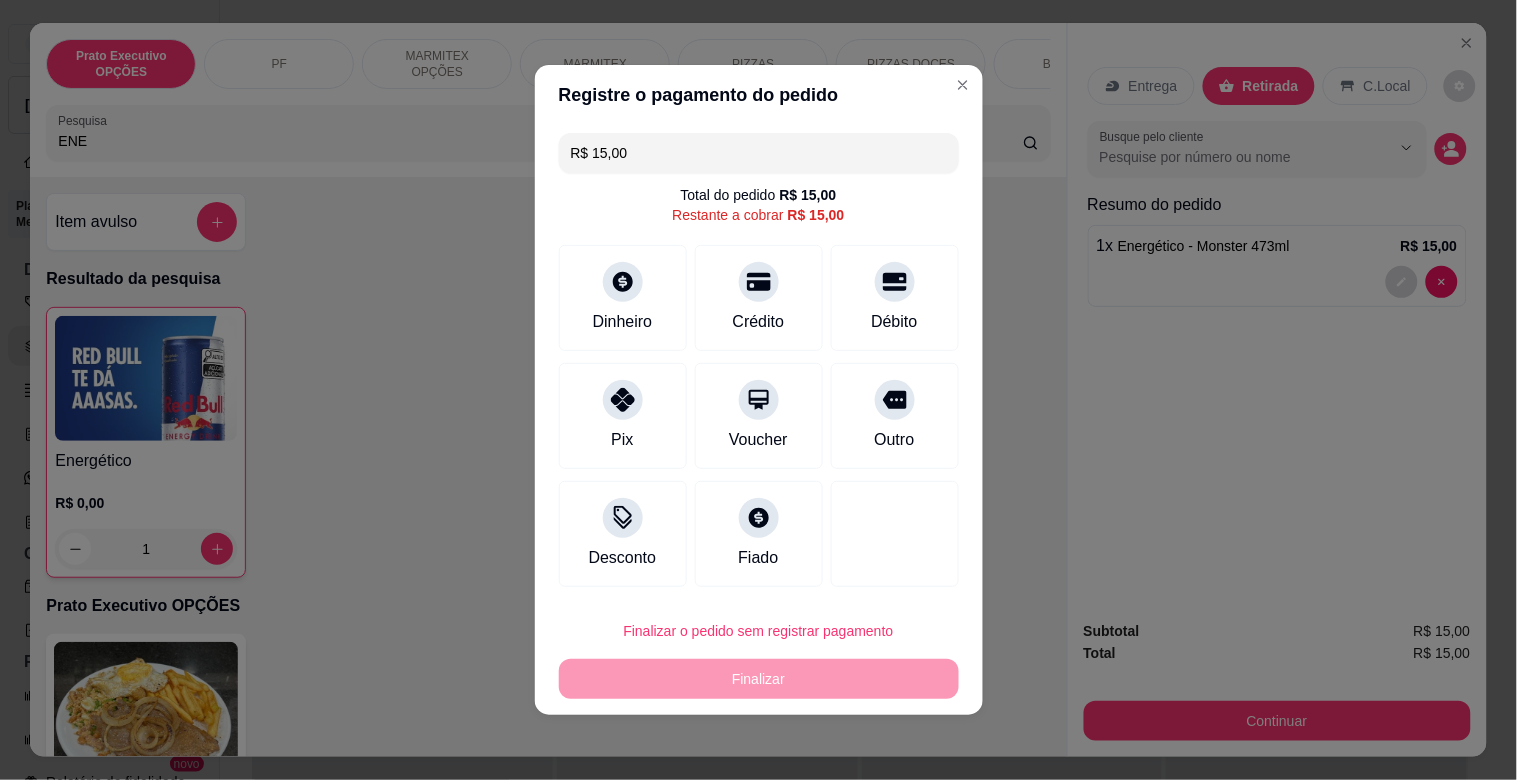 type on "R$ 0,00" 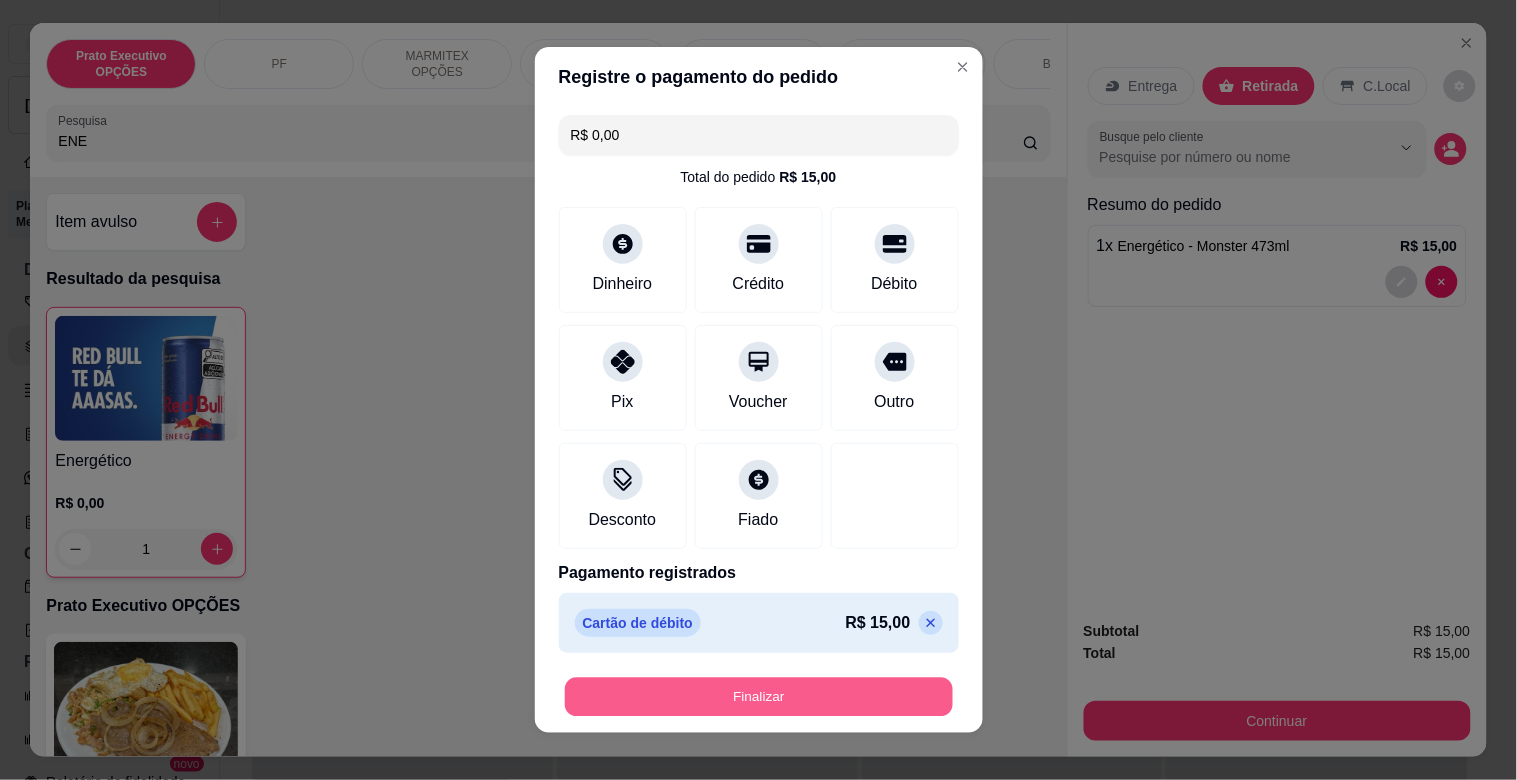 click on "Finalizar" at bounding box center (759, 697) 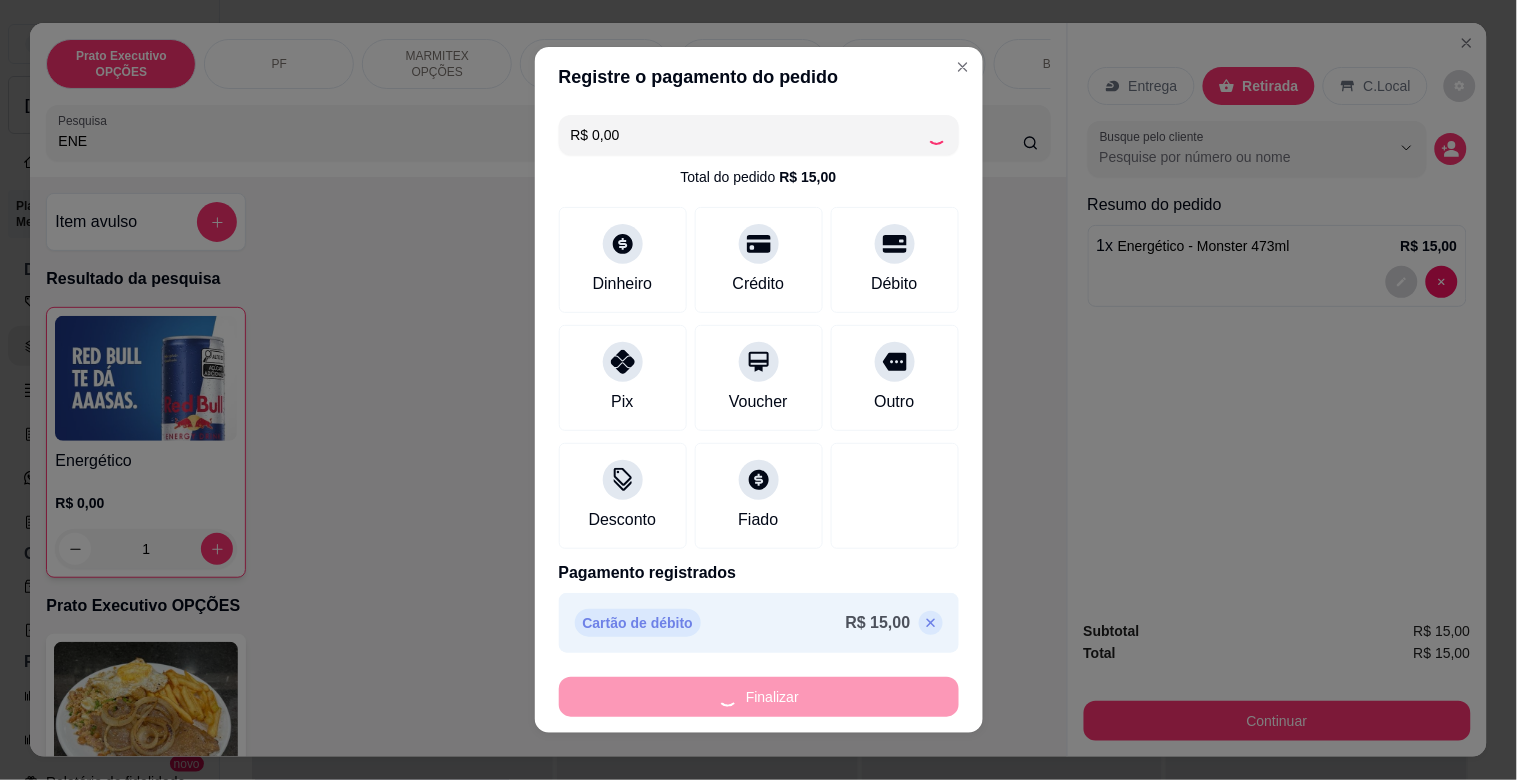 type on "0" 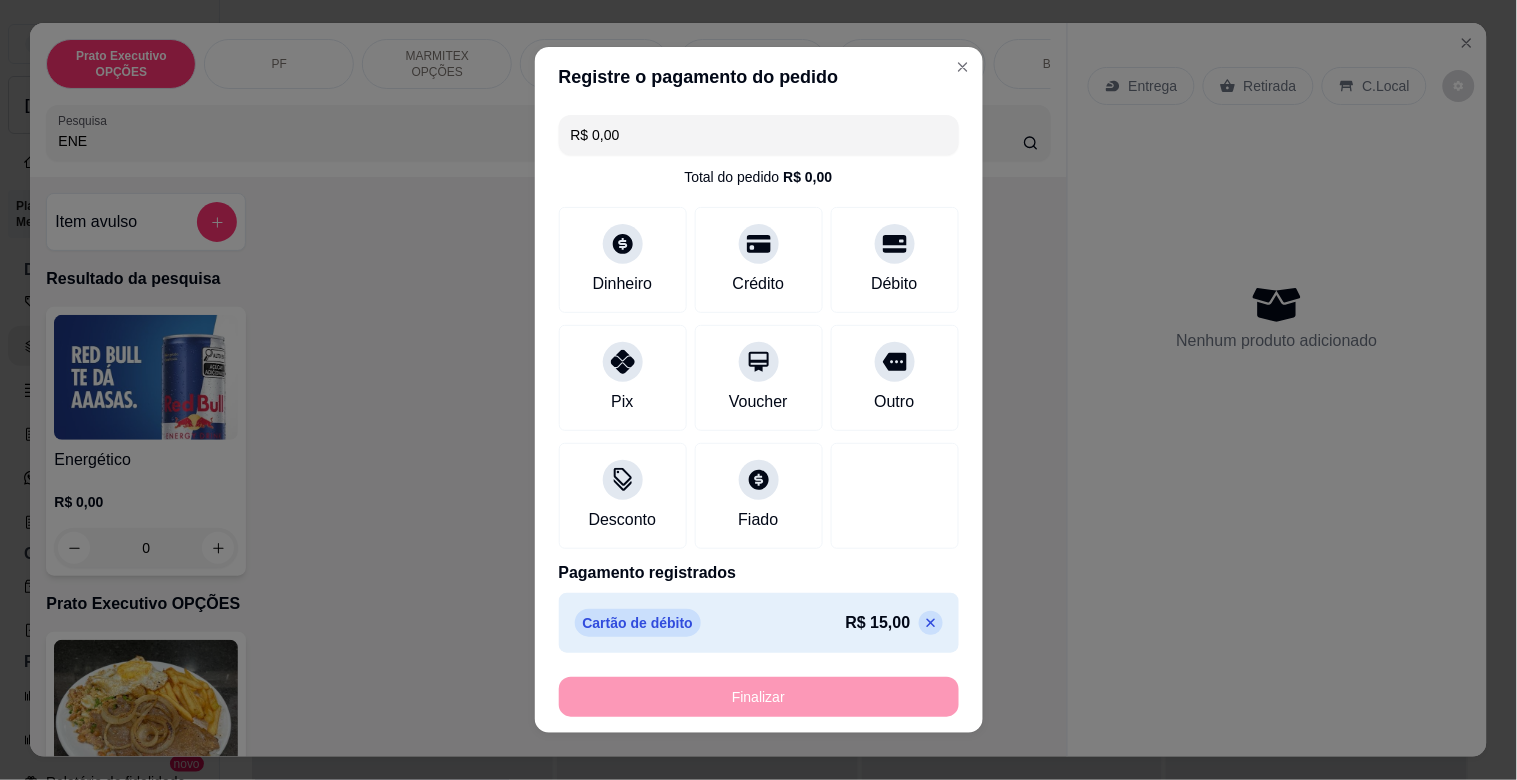 type on "-R$ 15,00" 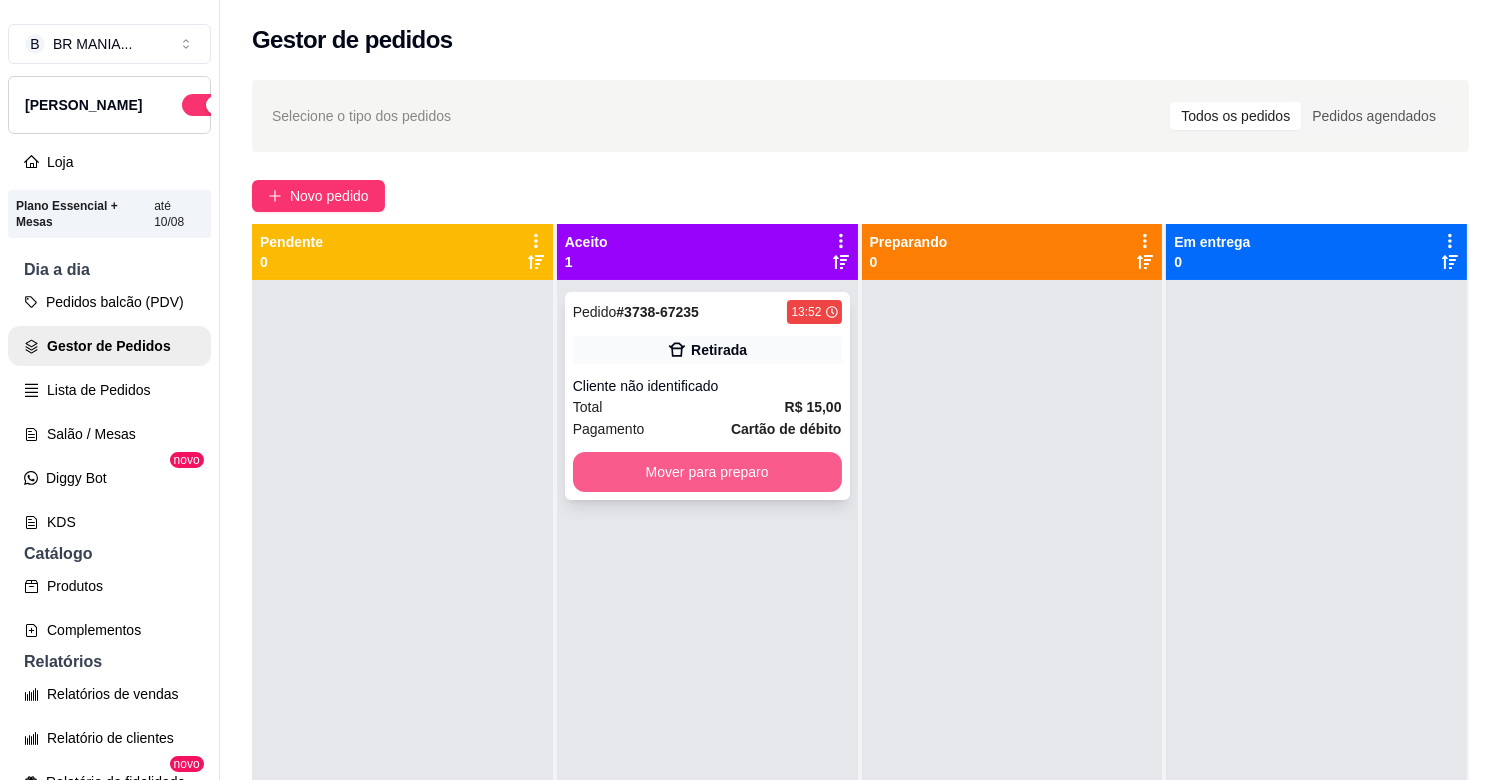 click on "Mover para preparo" at bounding box center [707, 472] 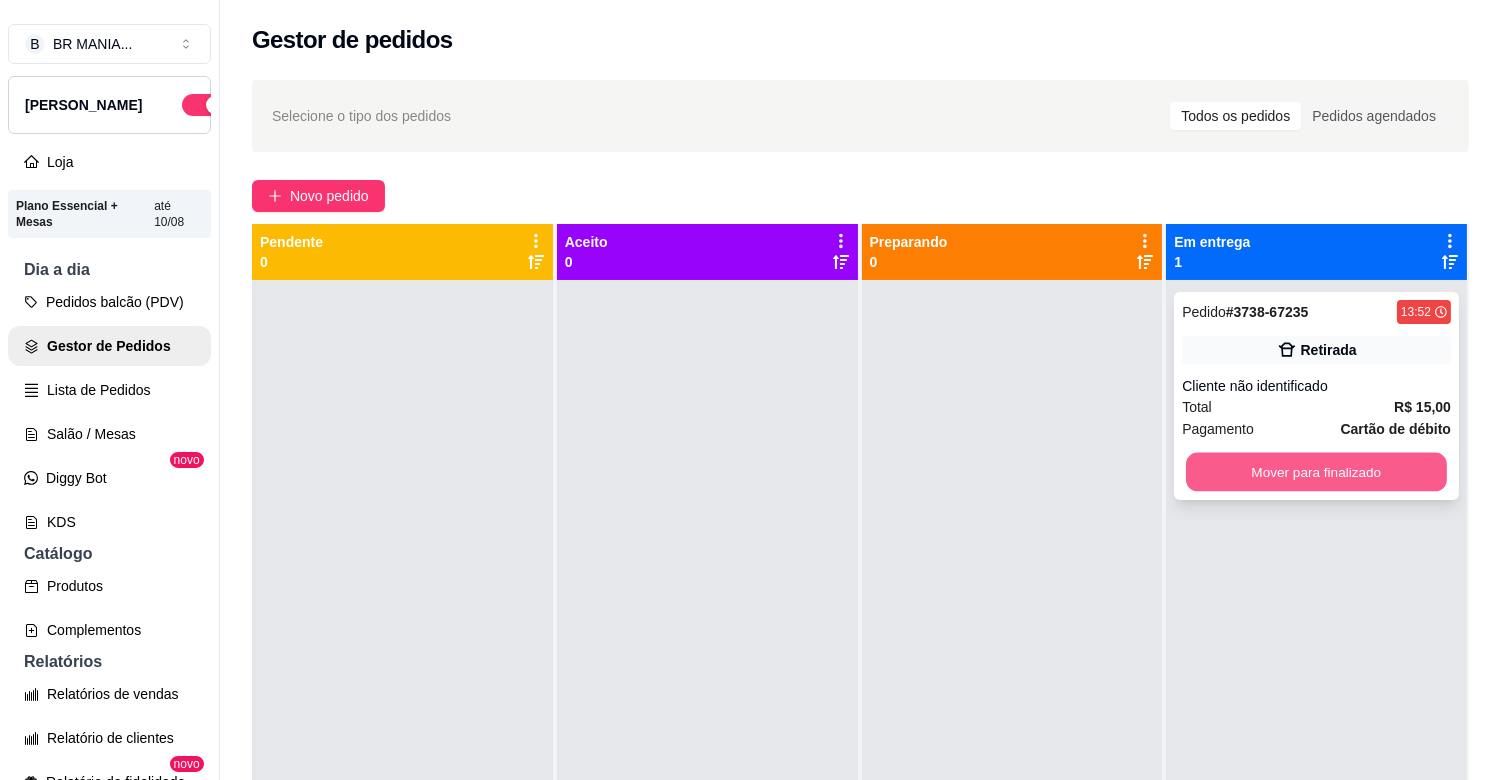 click on "Mover para finalizado" at bounding box center (1316, 472) 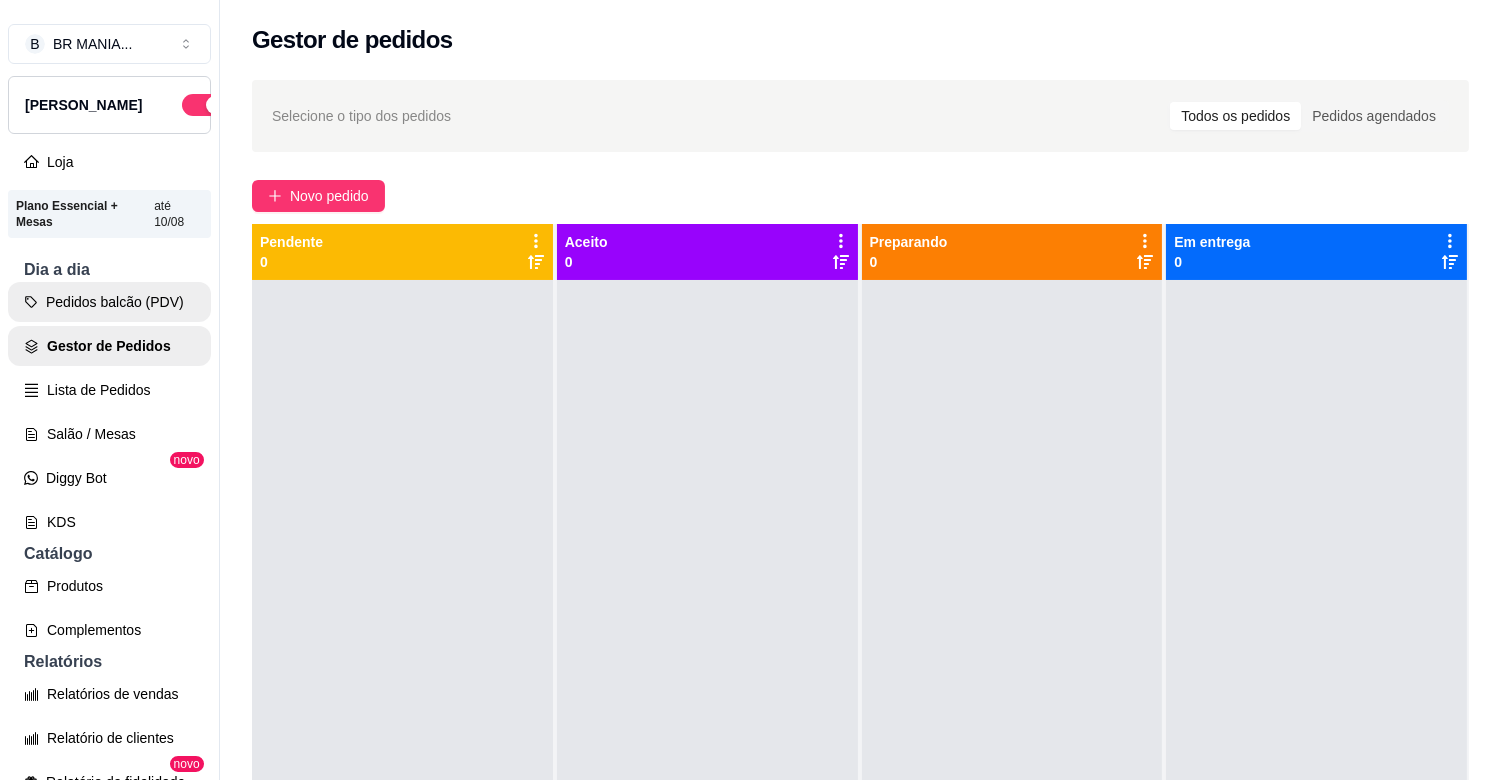 click on "Pedidos balcão (PDV)" at bounding box center [109, 302] 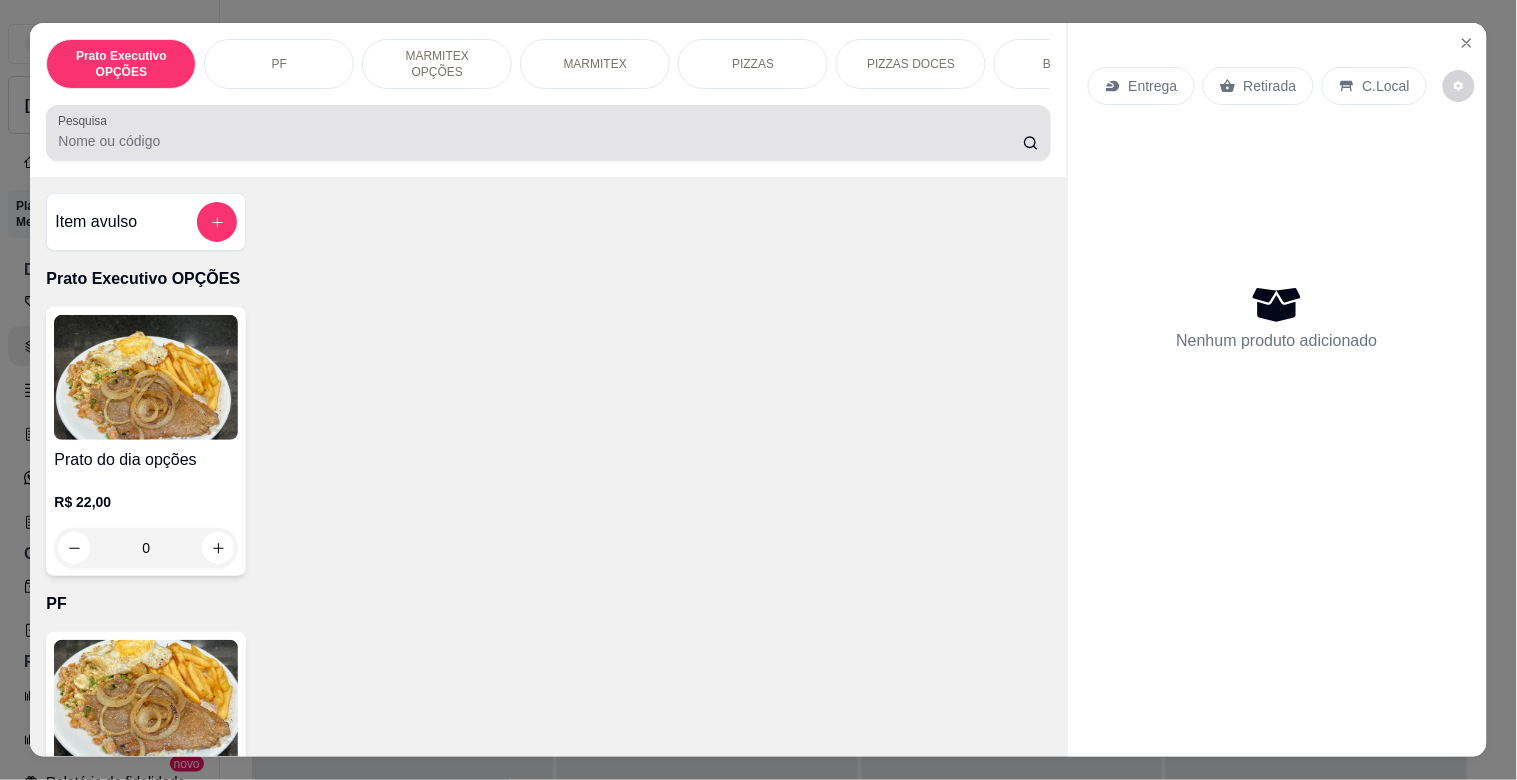 click on "Pesquisa" at bounding box center (540, 141) 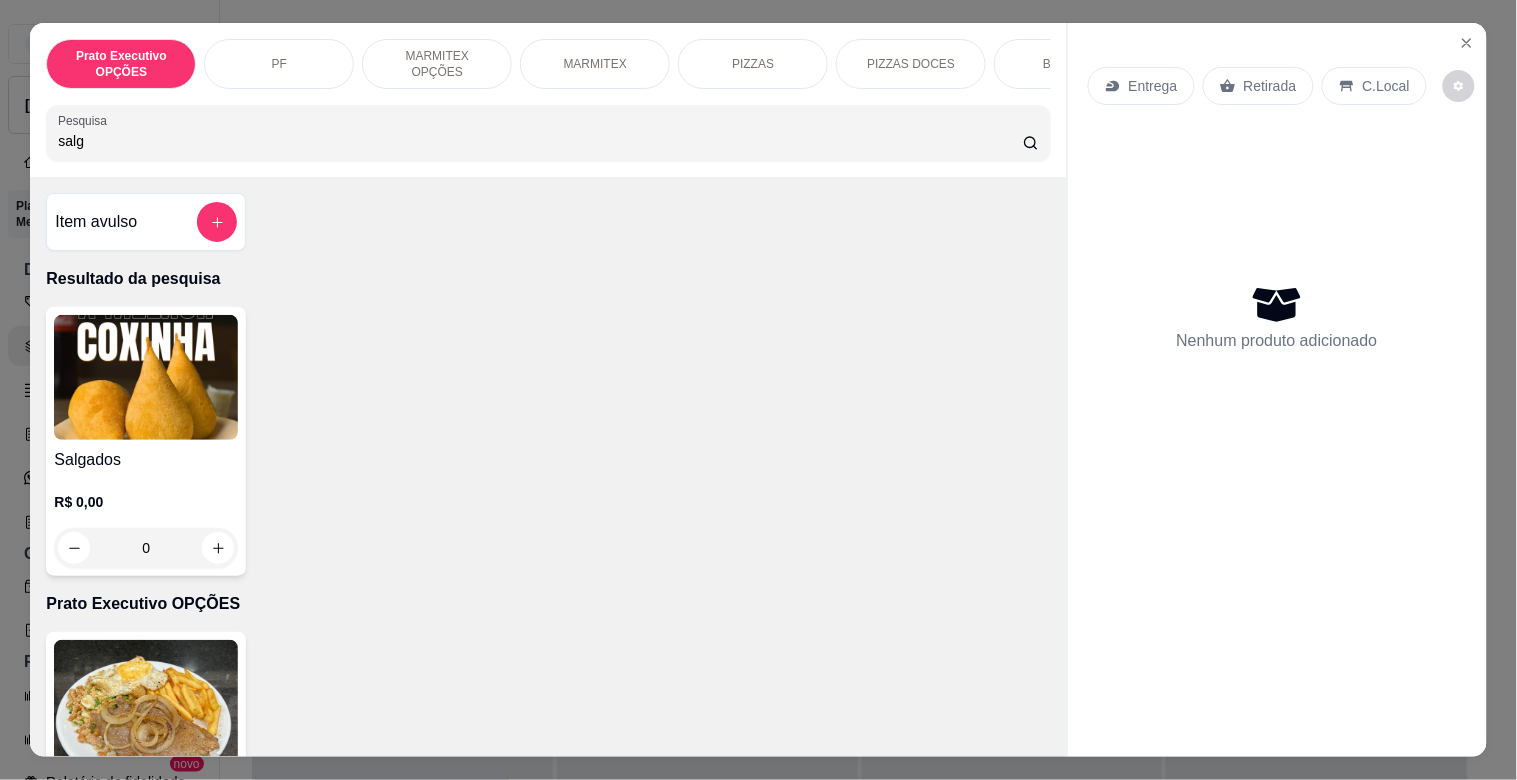 type on "salg" 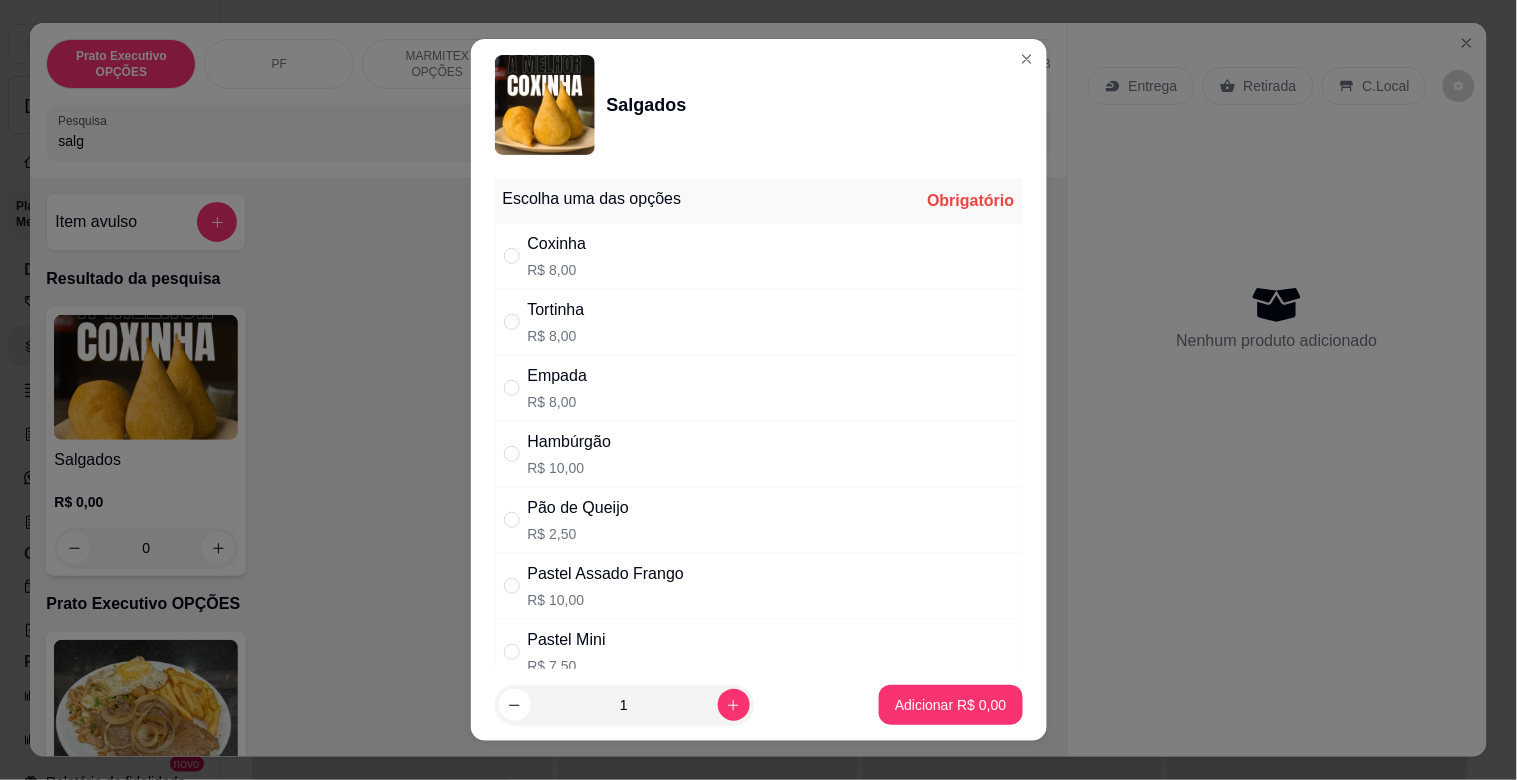 click on "Tortinha  R$ 8,00" at bounding box center (759, 322) 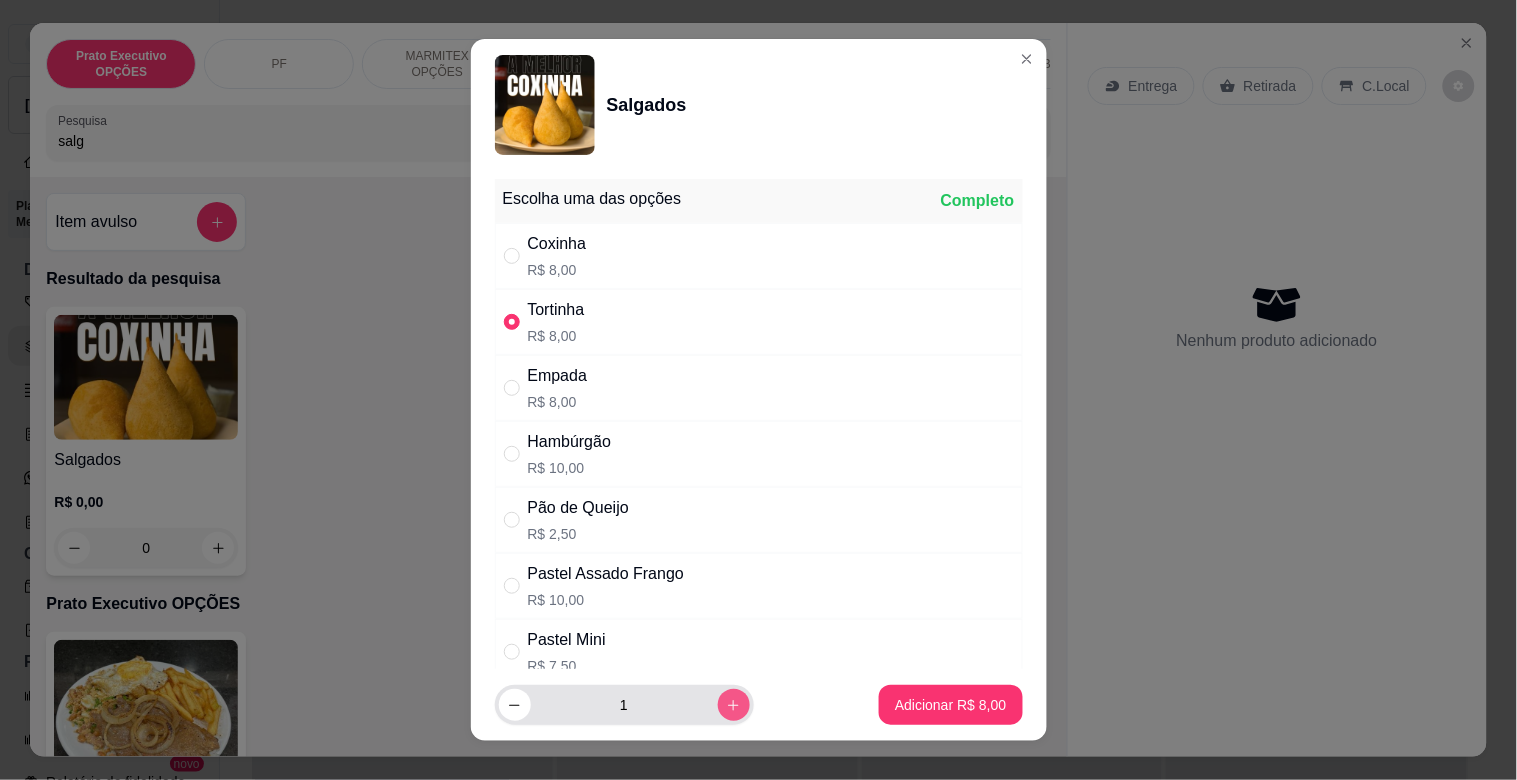 click 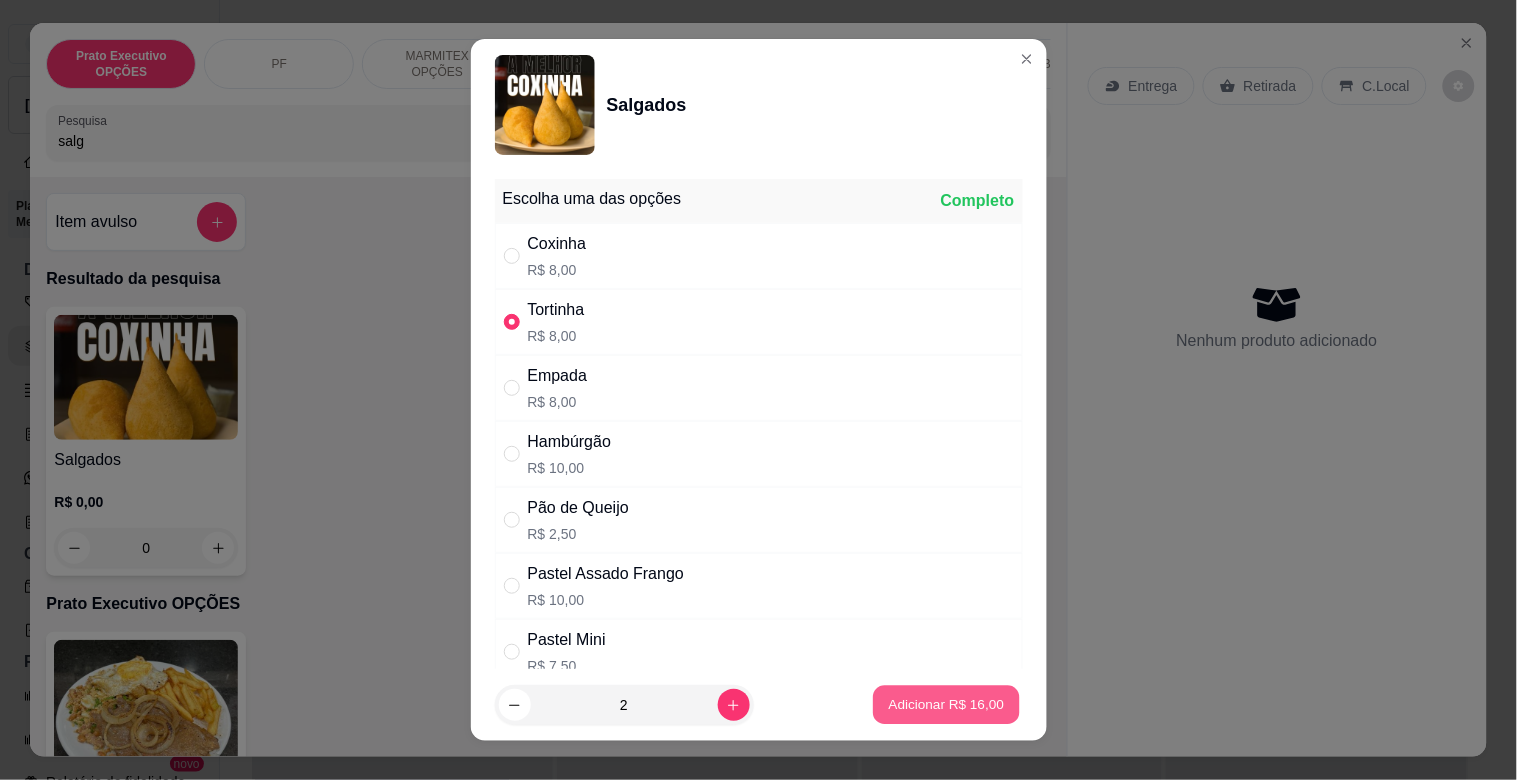 click on "Adicionar   R$ 16,00" at bounding box center [947, 705] 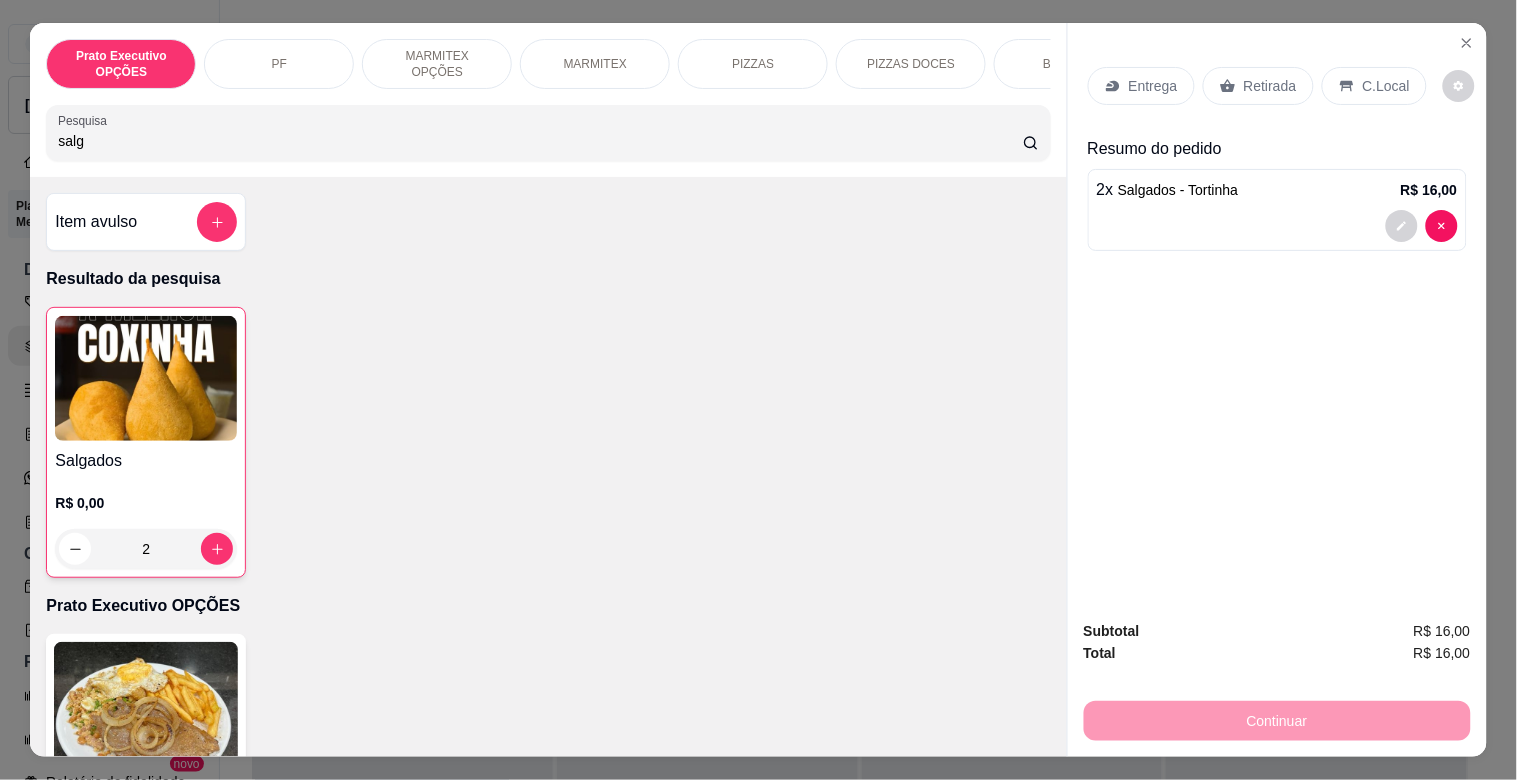 click on "Pesquisa salg" at bounding box center [548, 133] 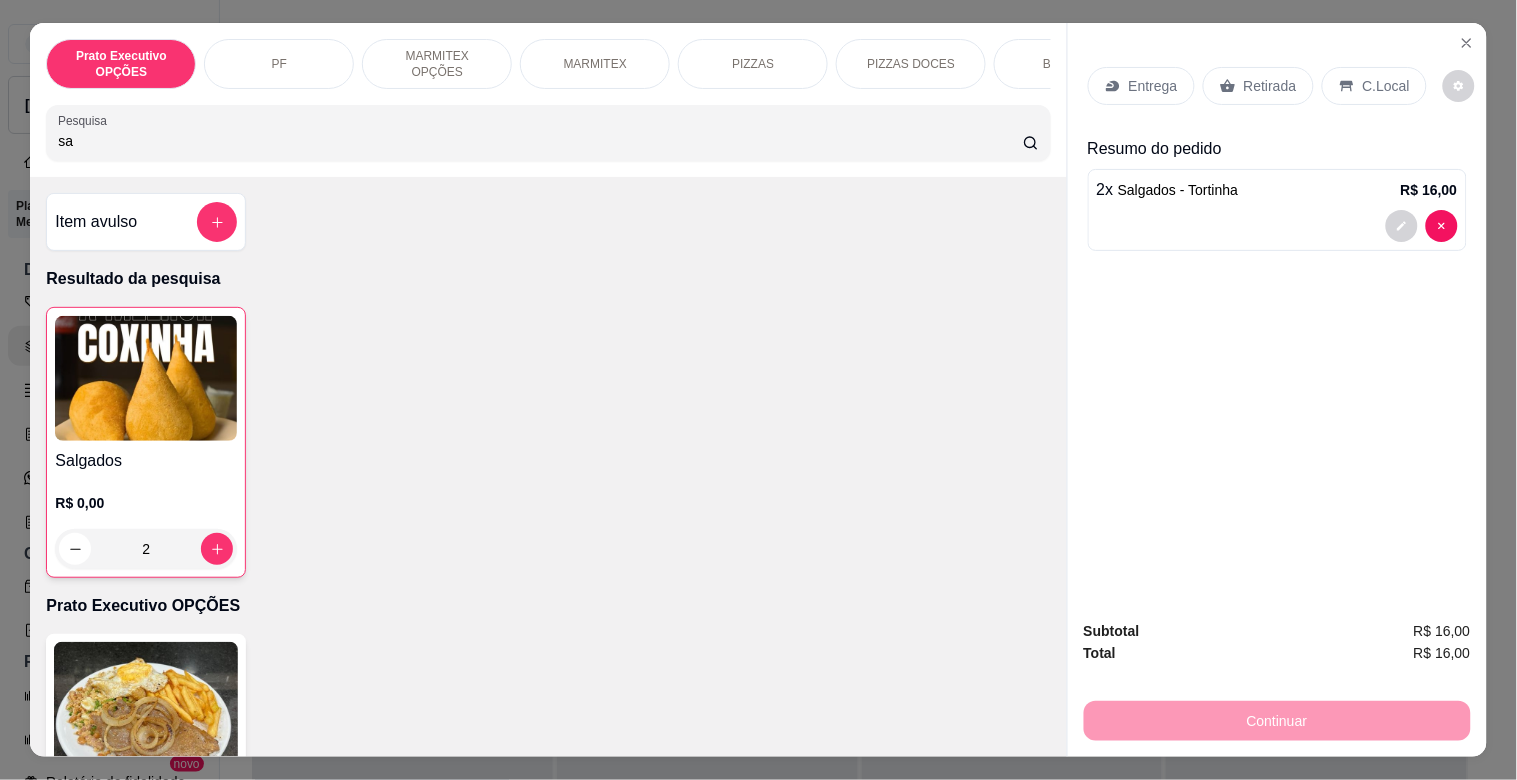 type on "s" 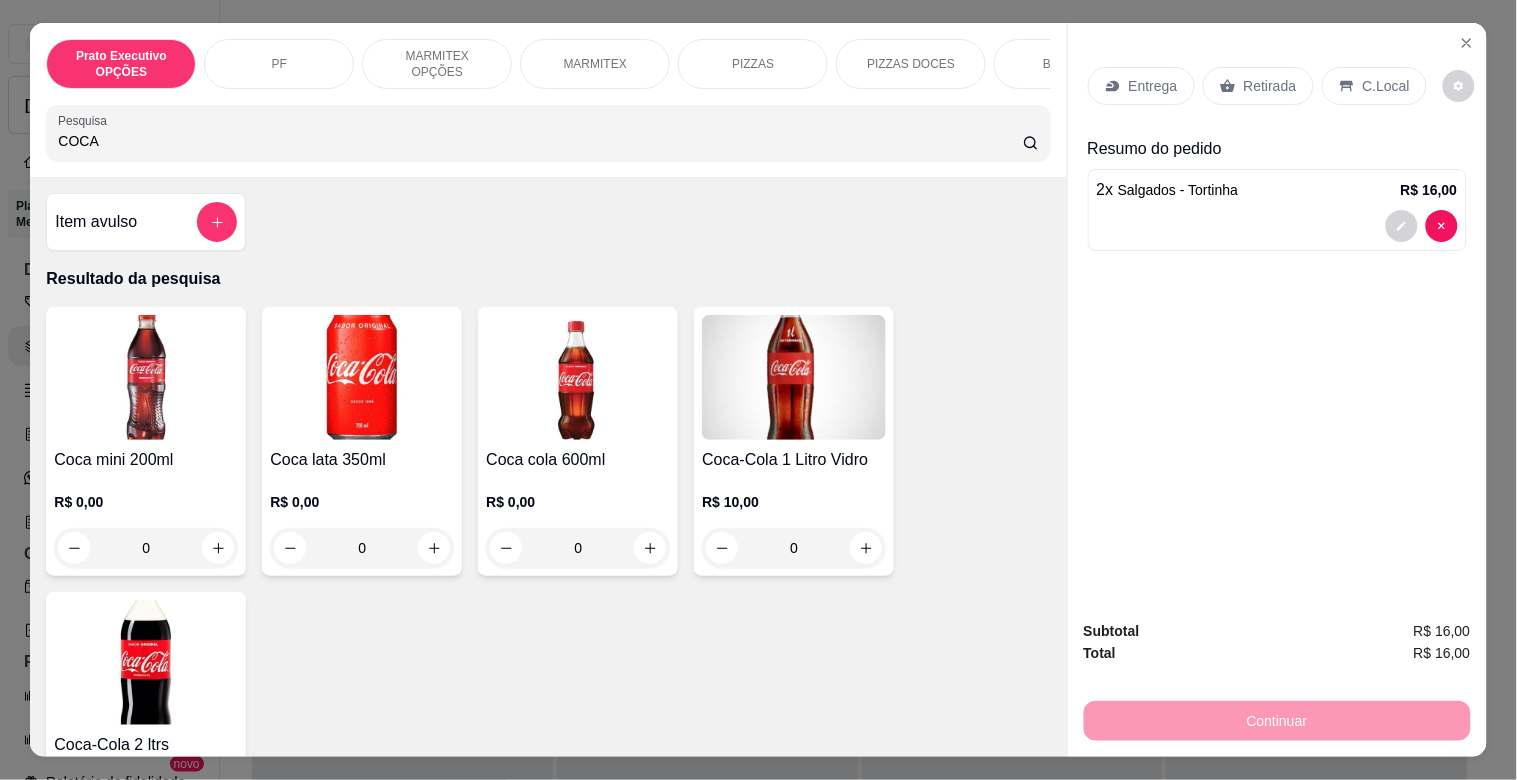 type on "COCA" 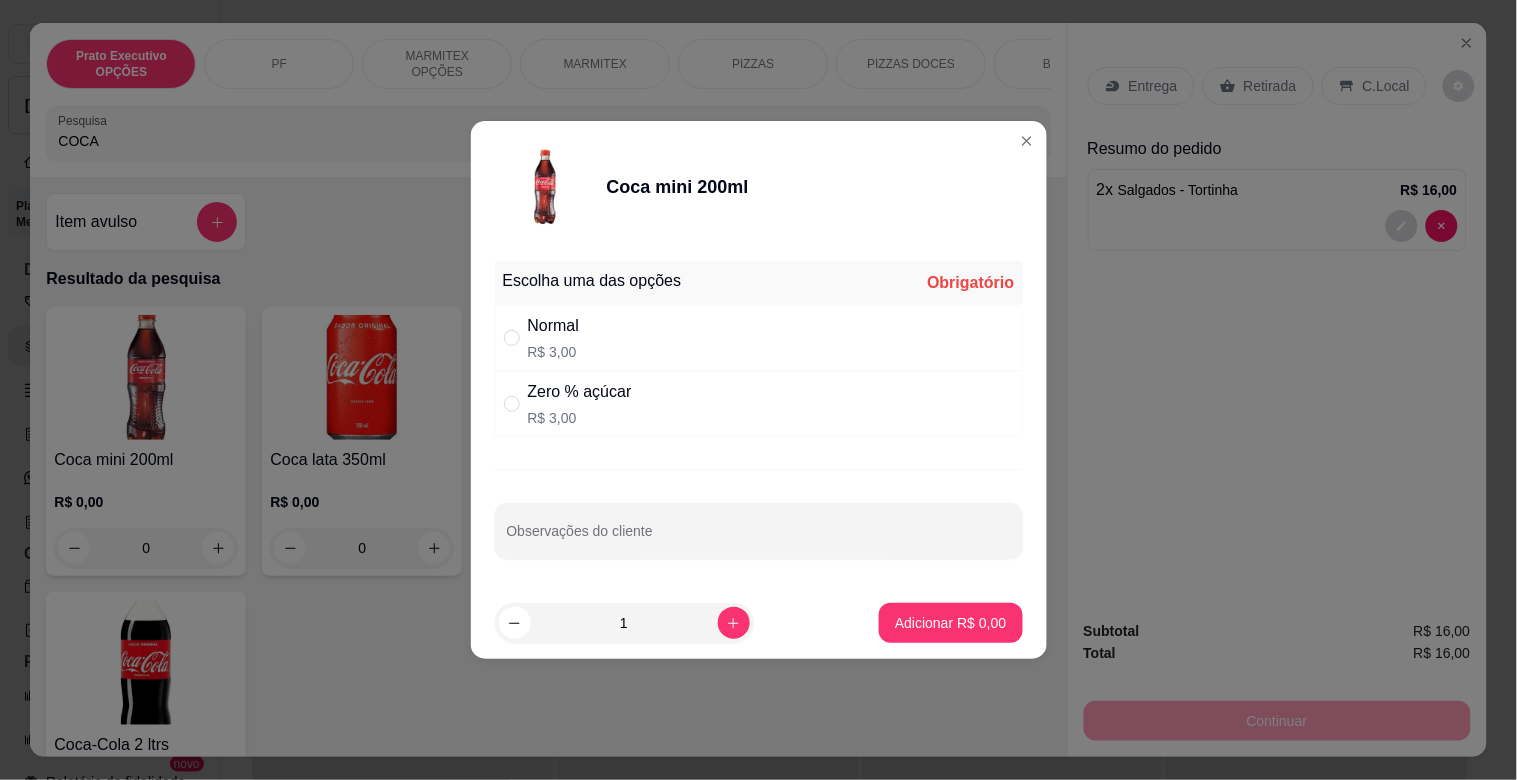 drag, startPoint x: 644, startPoint y: 341, endPoint x: 704, endPoint y: 568, distance: 234.79565 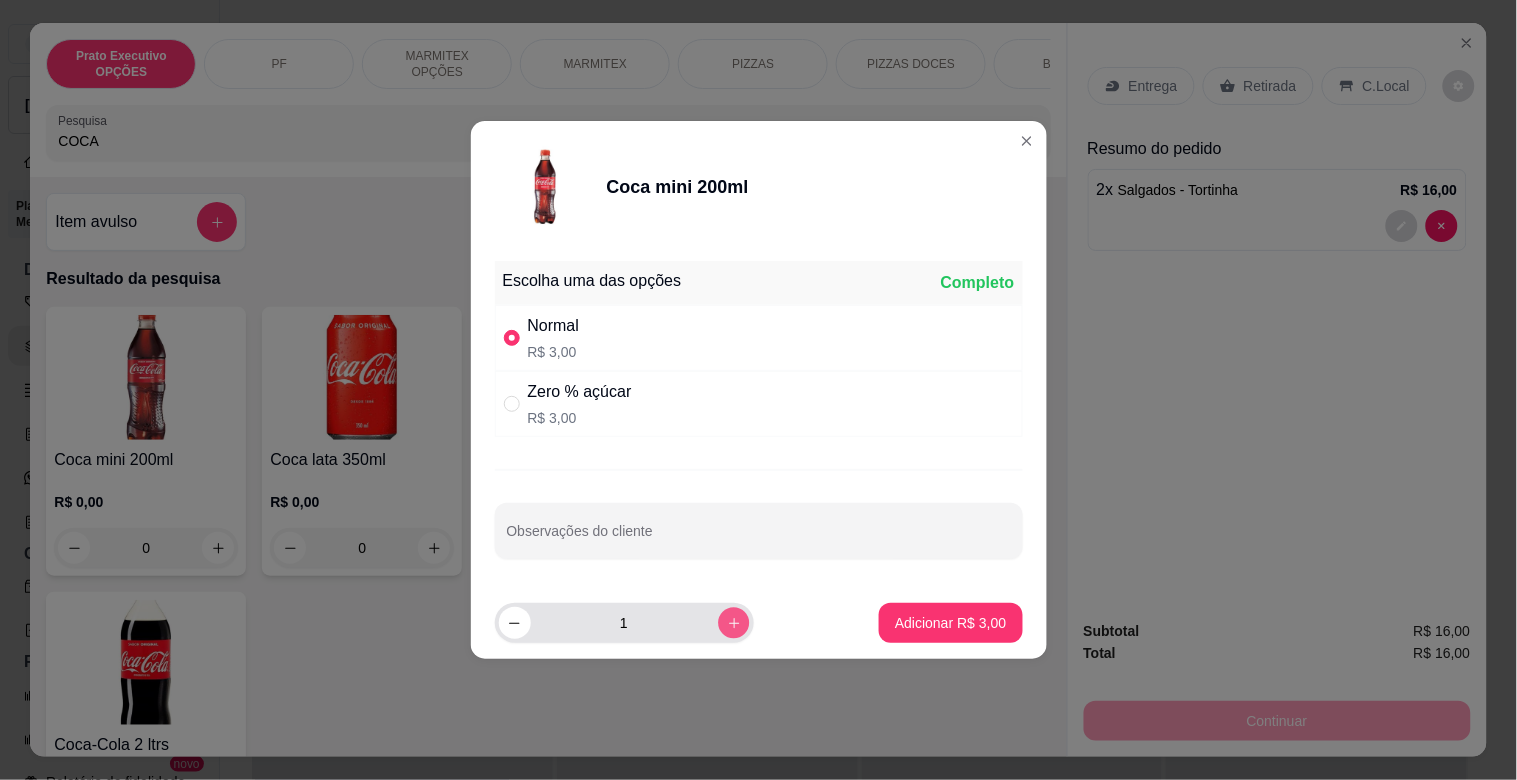 click 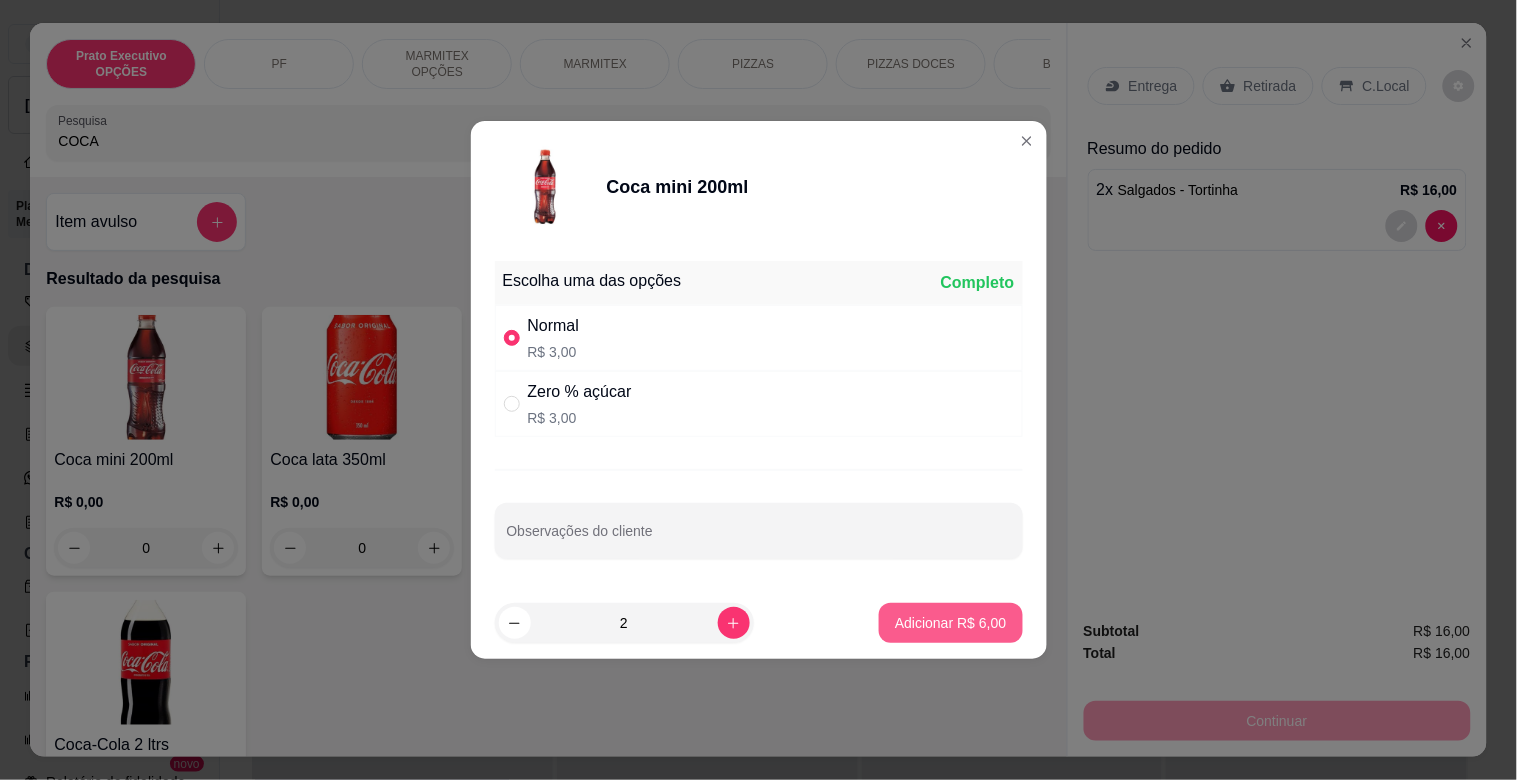 click on "Adicionar   R$ 6,00" at bounding box center [950, 623] 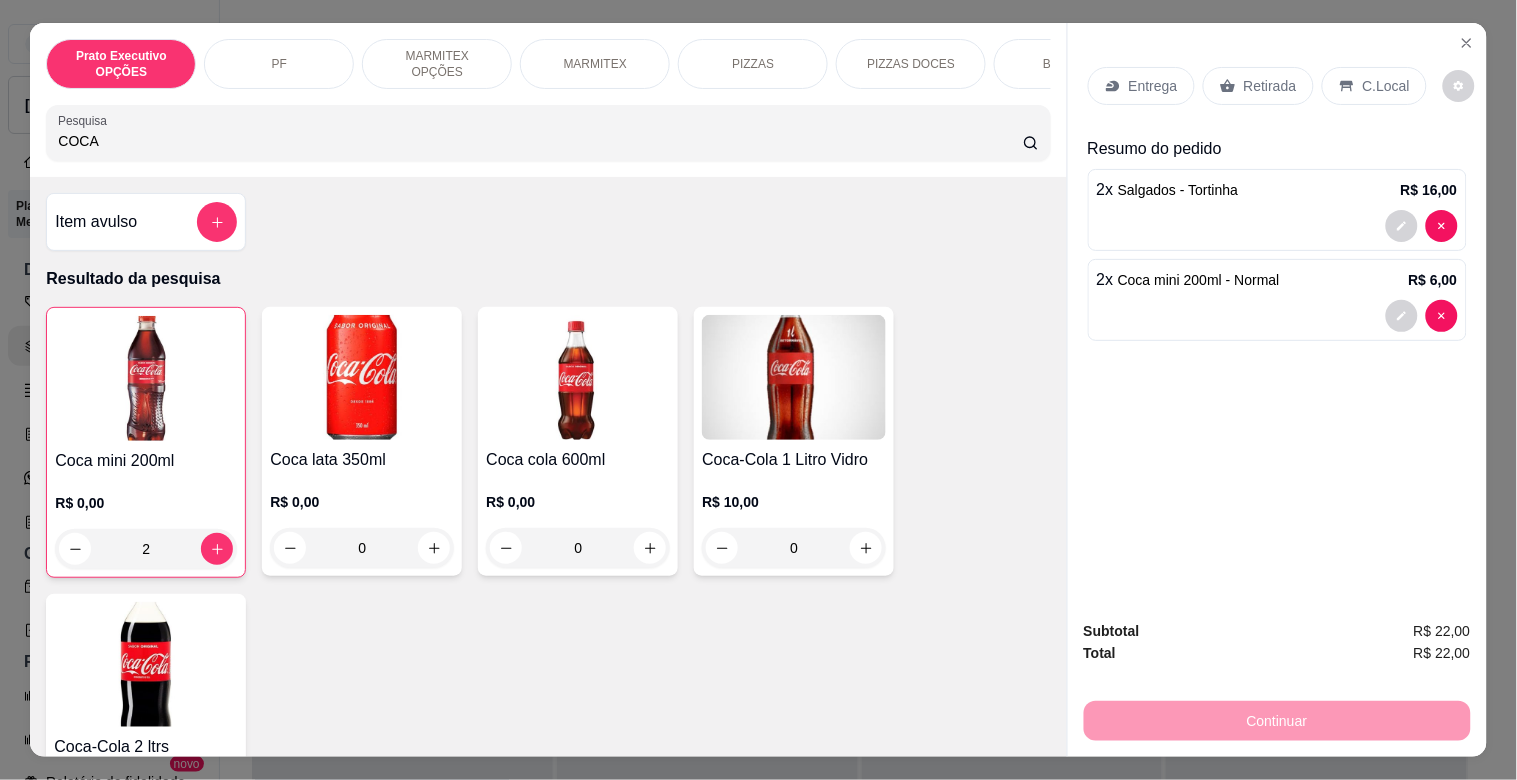 click on "Retirada" at bounding box center (1258, 86) 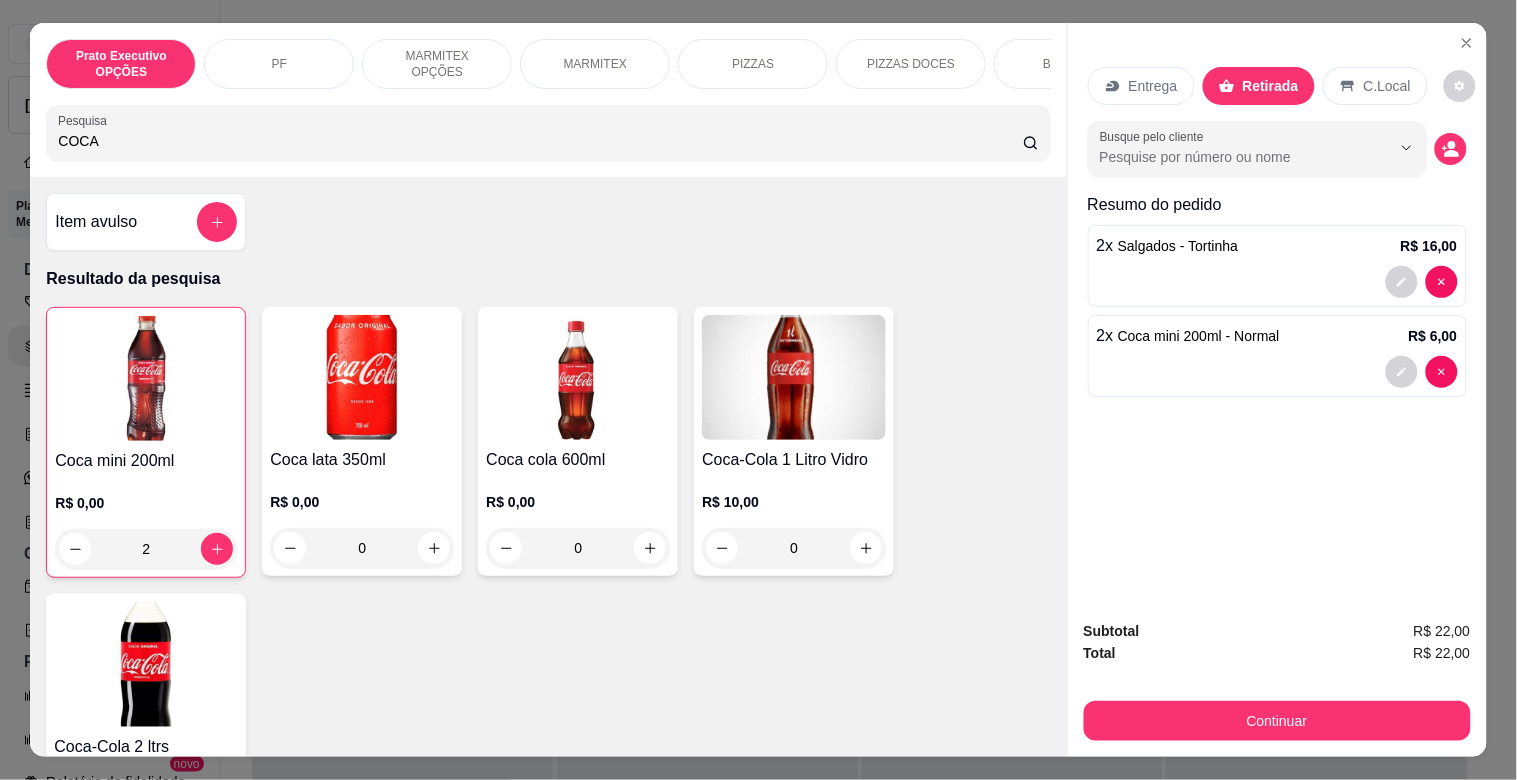 drag, startPoint x: 1367, startPoint y: 77, endPoint x: 1322, endPoint y: 325, distance: 252.04959 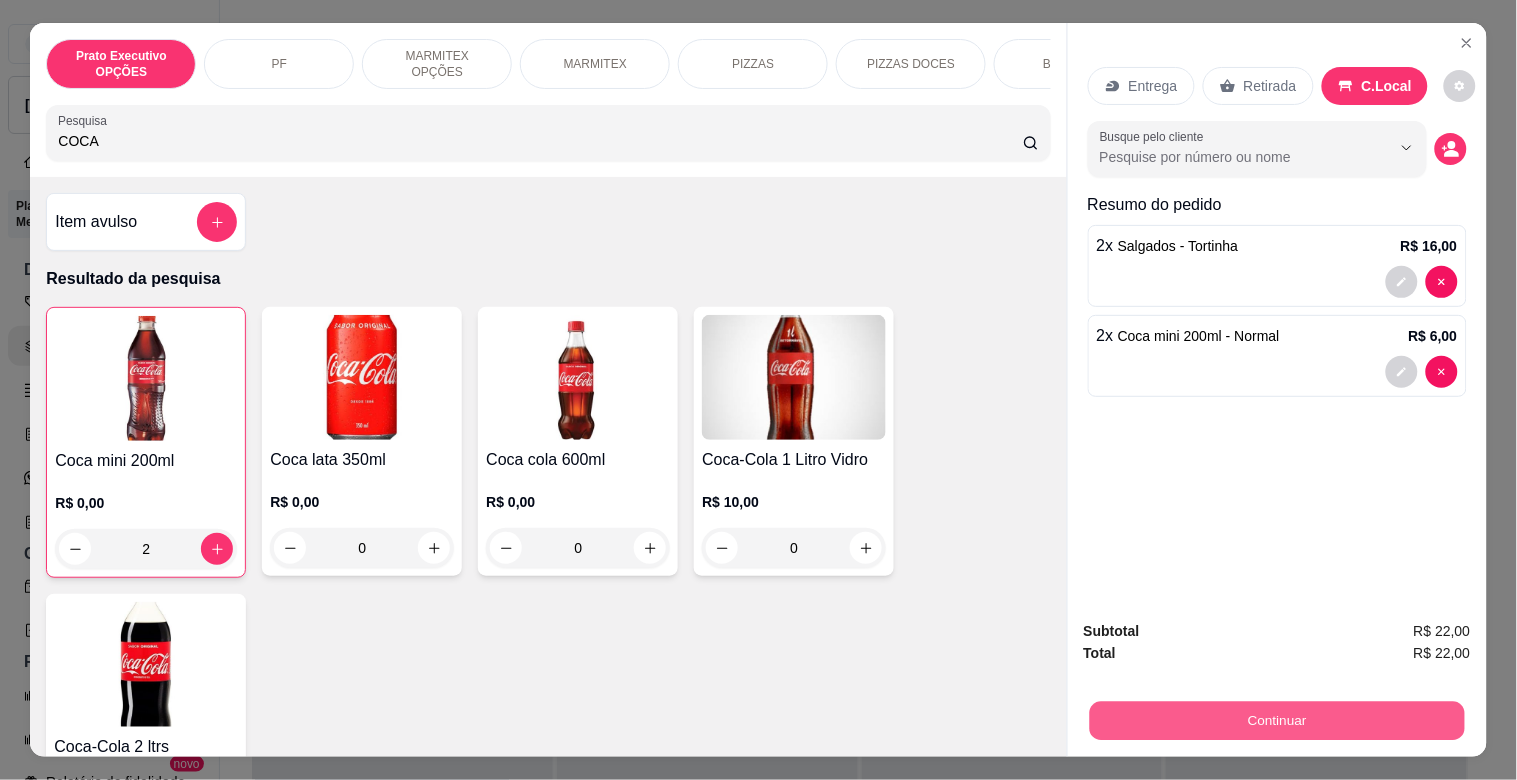 click on "Continuar" at bounding box center (1276, 720) 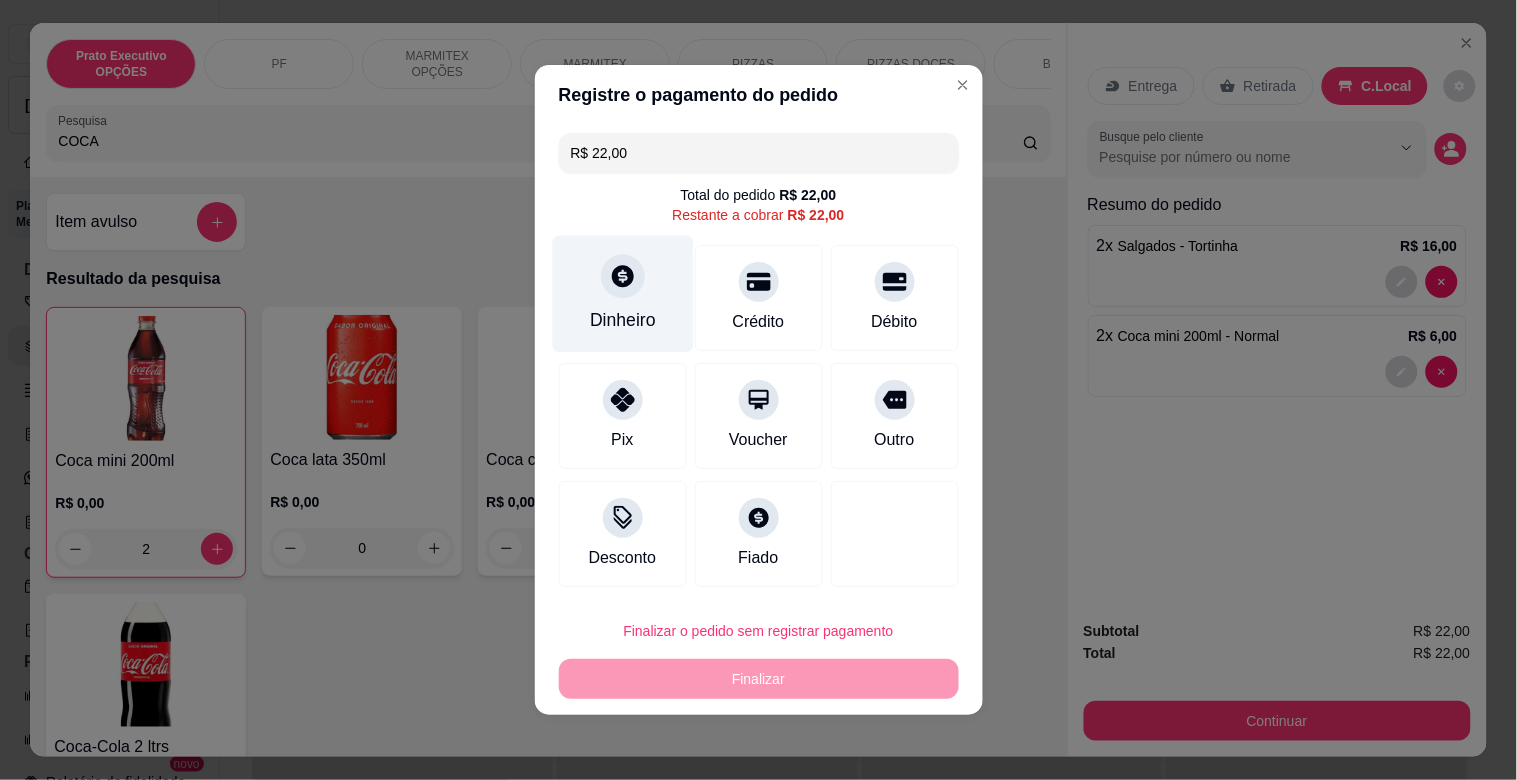 click on "Dinheiro" at bounding box center [622, 294] 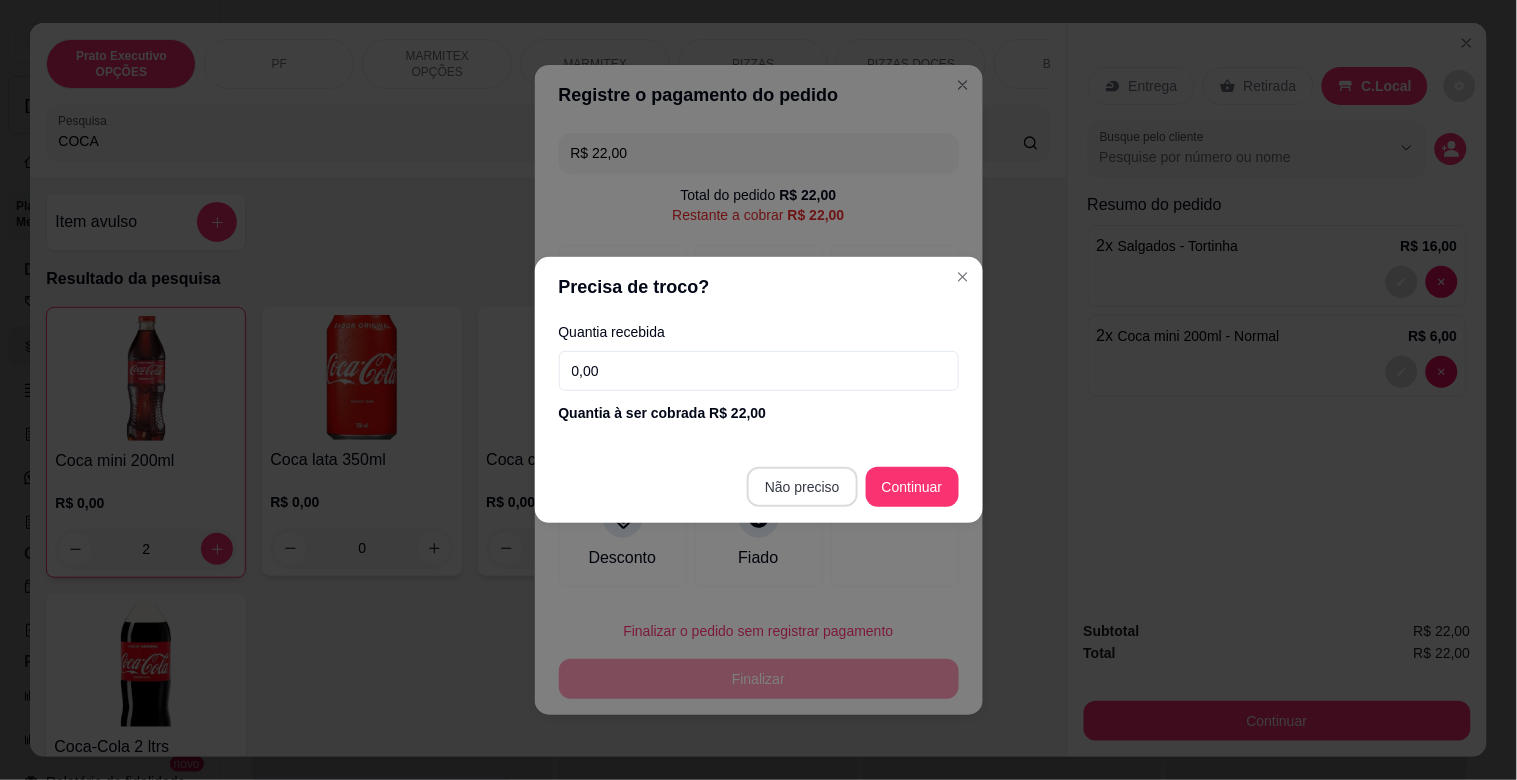 type on "R$ 0,00" 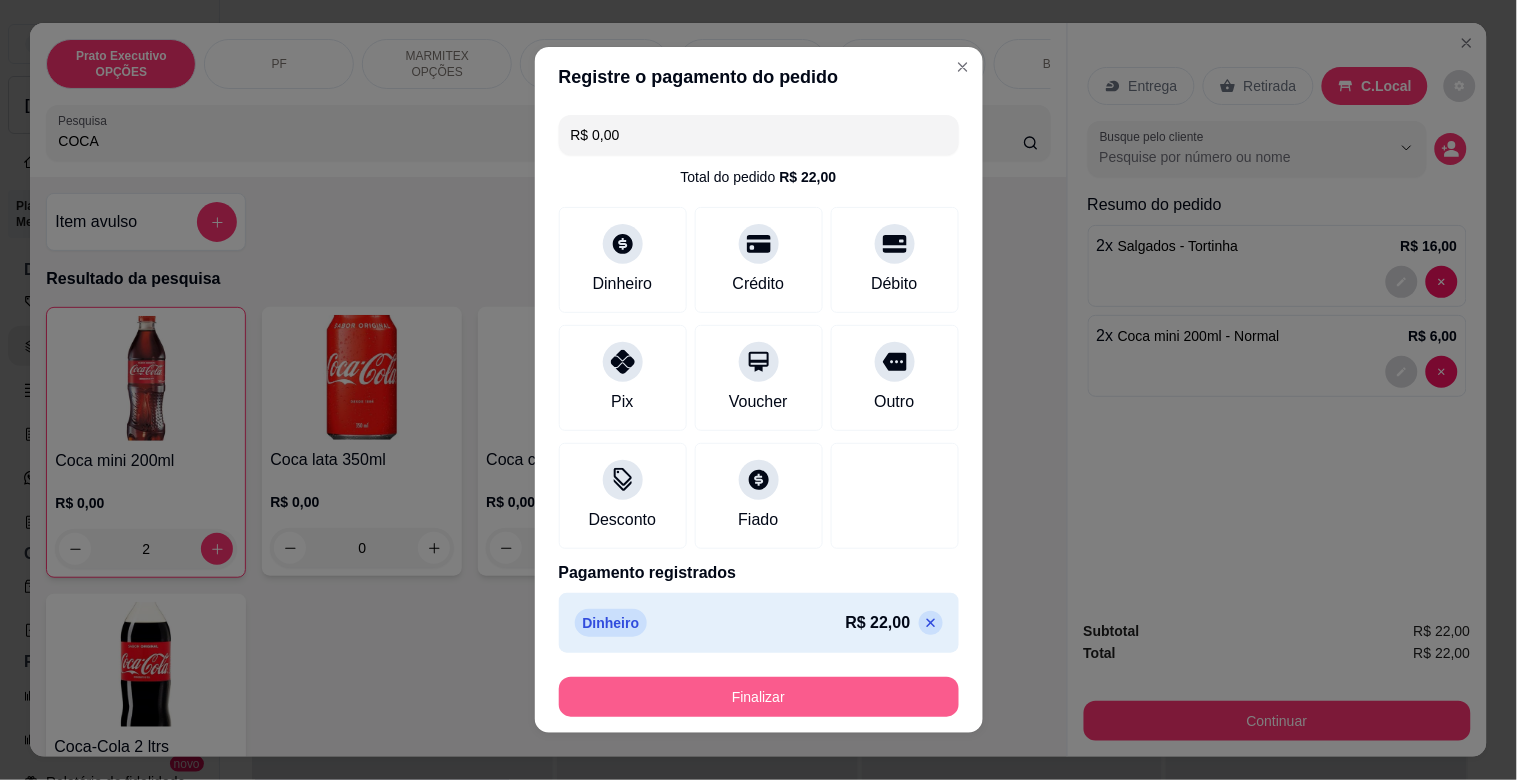 click on "Finalizar" at bounding box center [759, 697] 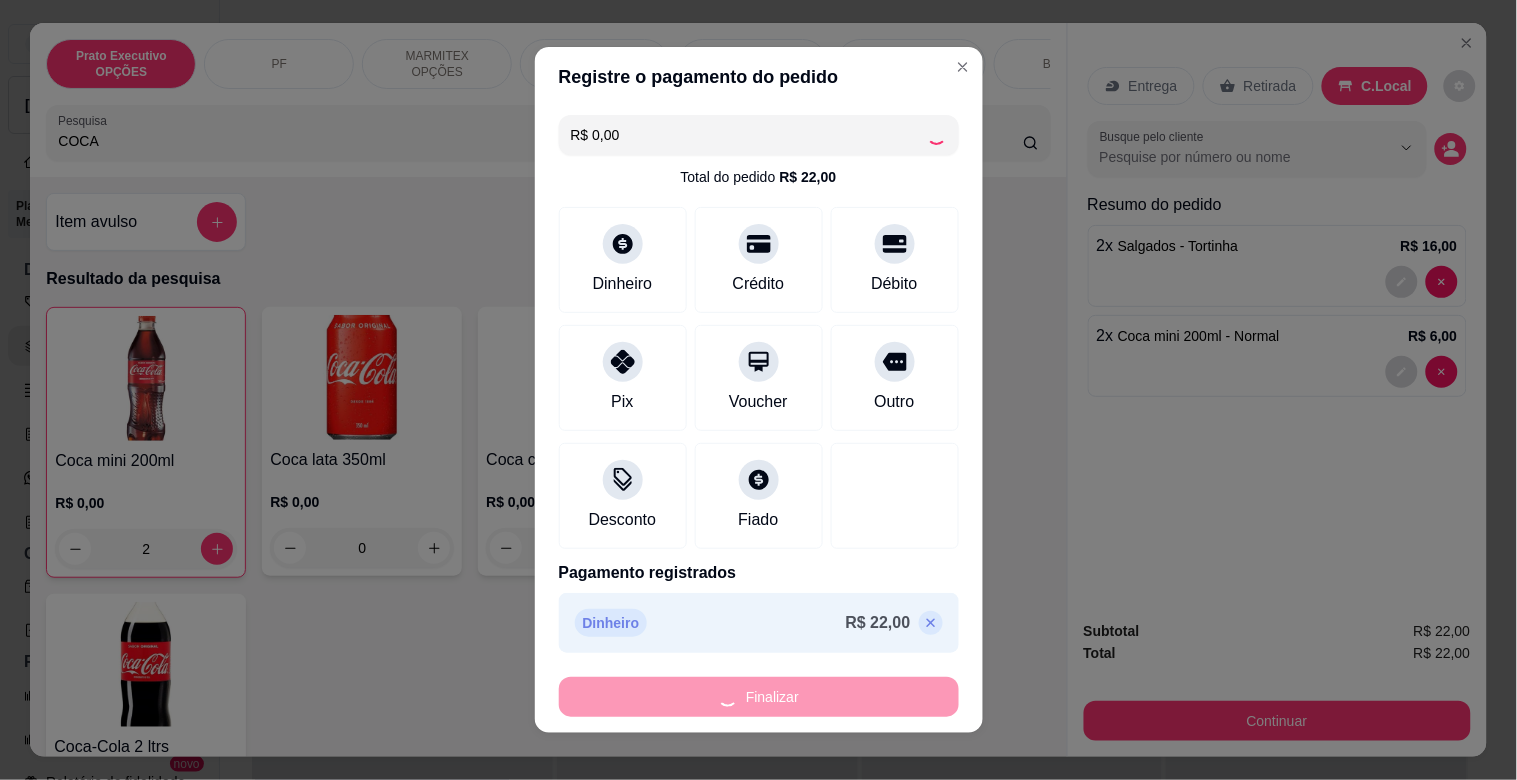 type on "0" 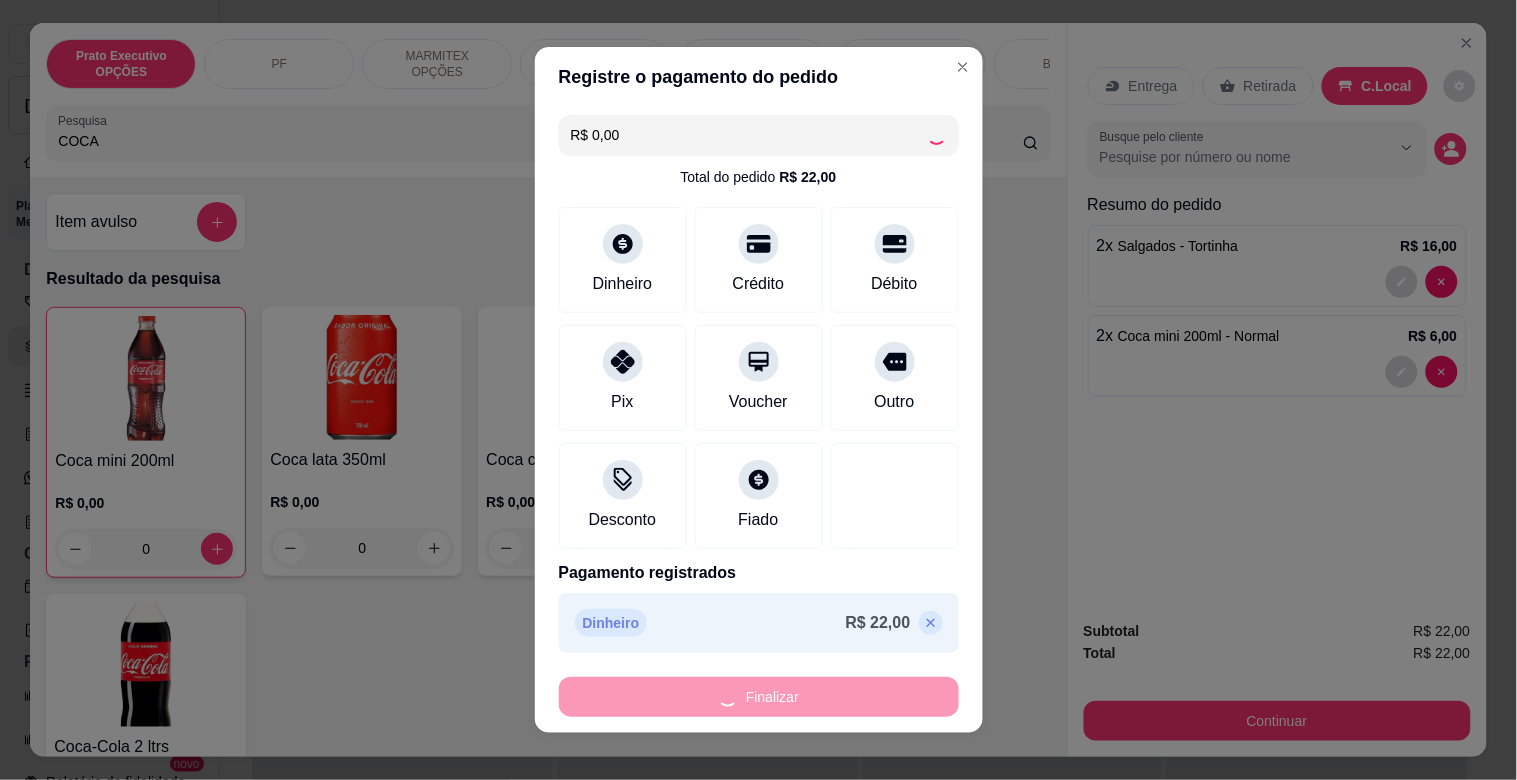 type on "-R$ 22,00" 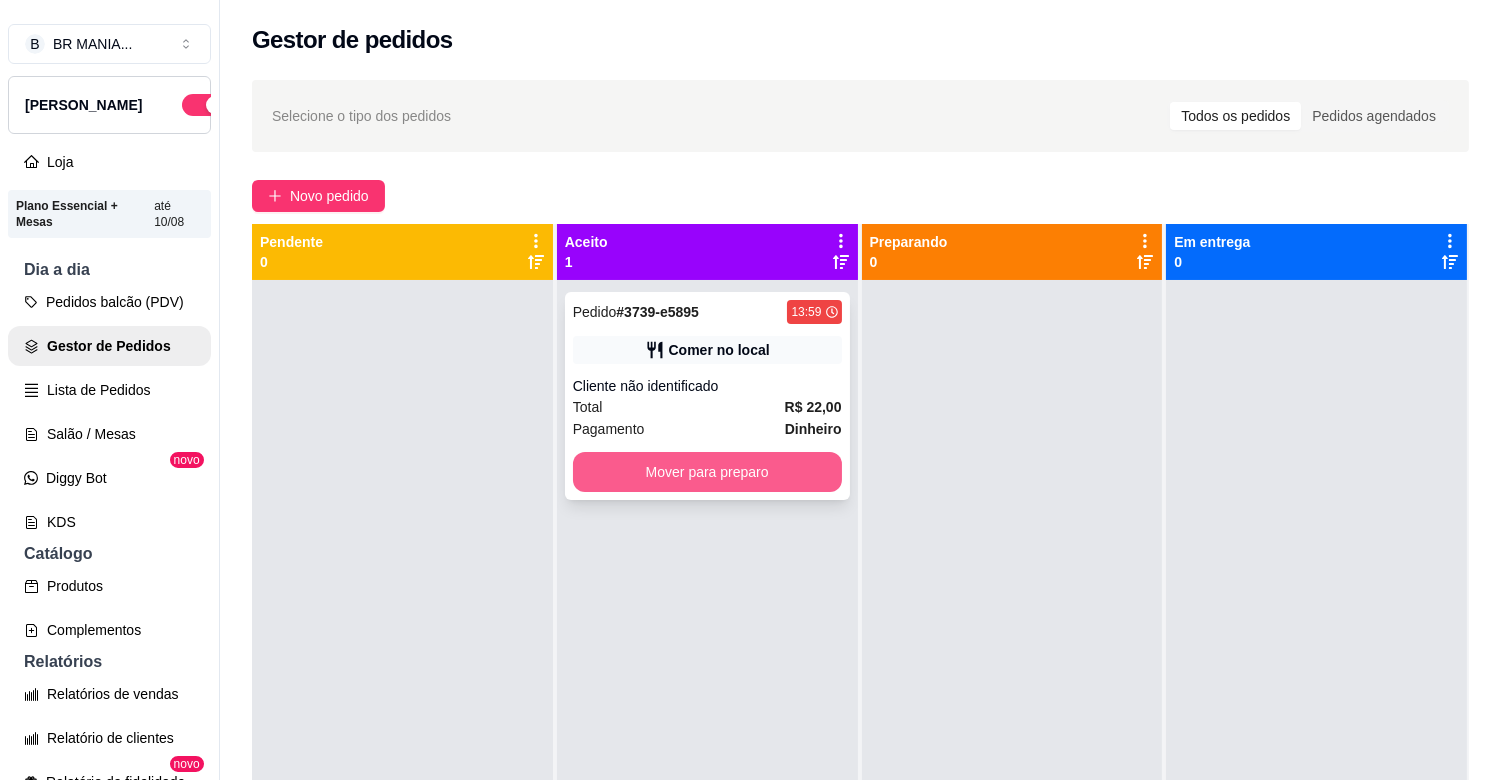 click on "Mover para preparo" at bounding box center [707, 472] 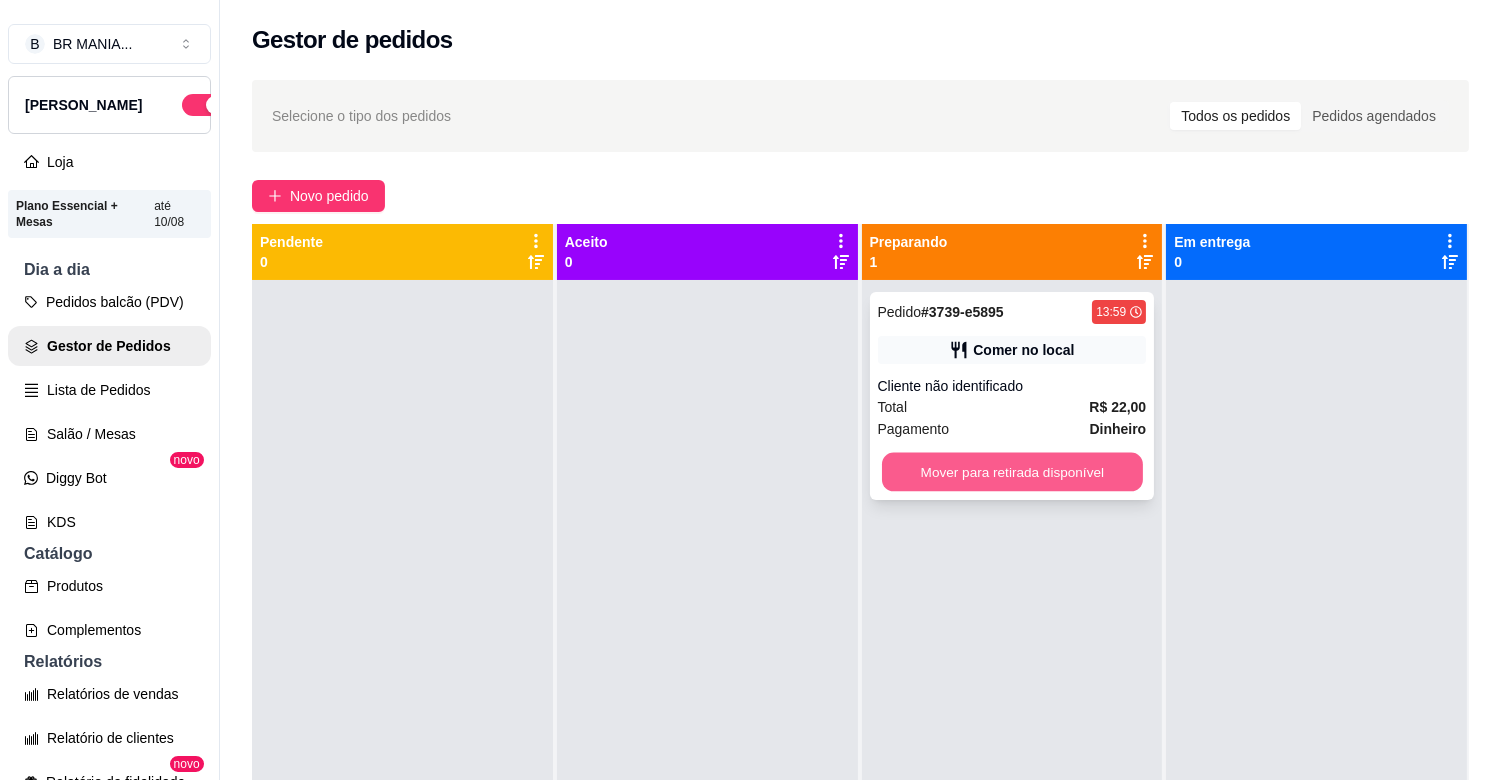 click on "Mover para retirada disponível" at bounding box center (1012, 472) 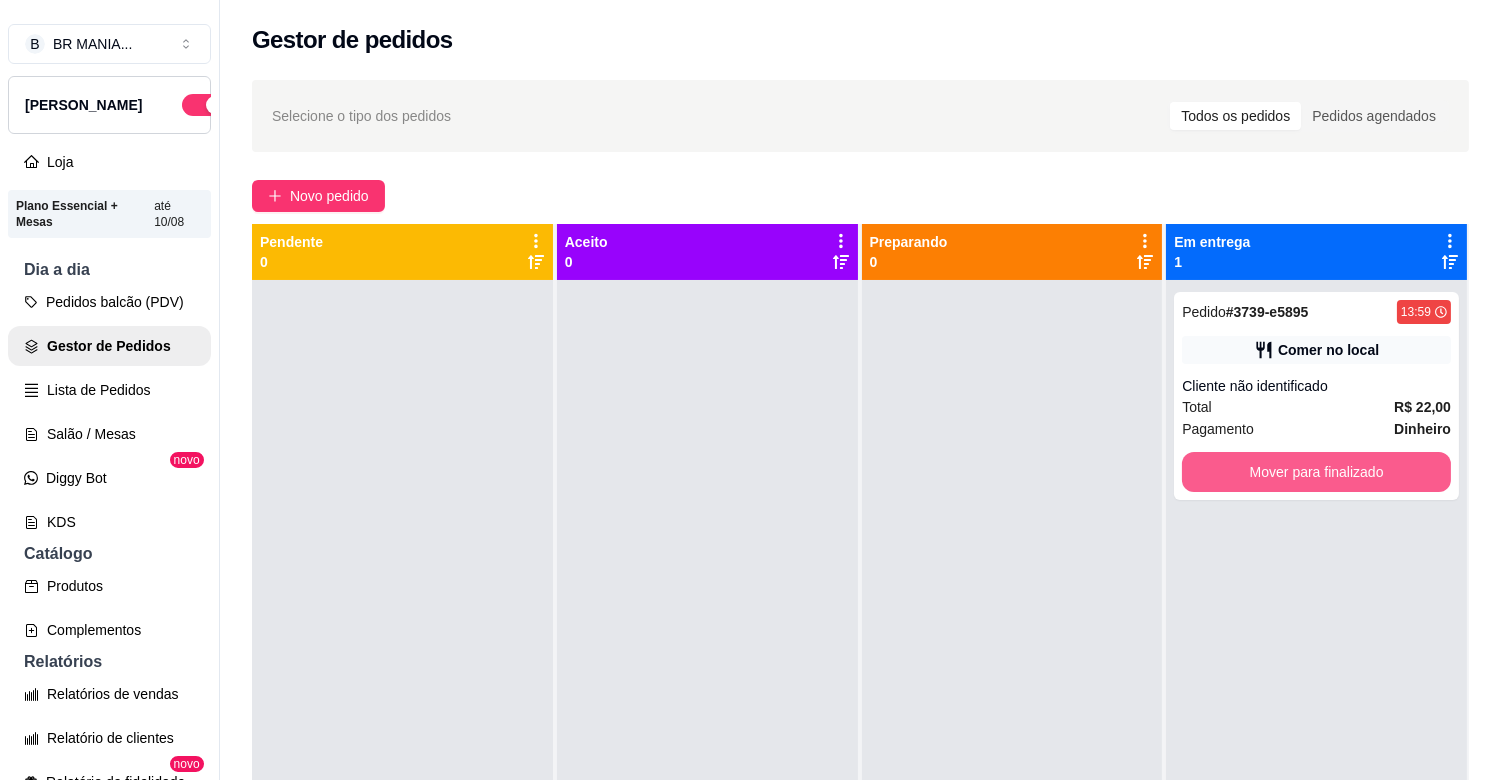 click on "Mover para finalizado" at bounding box center [1316, 472] 